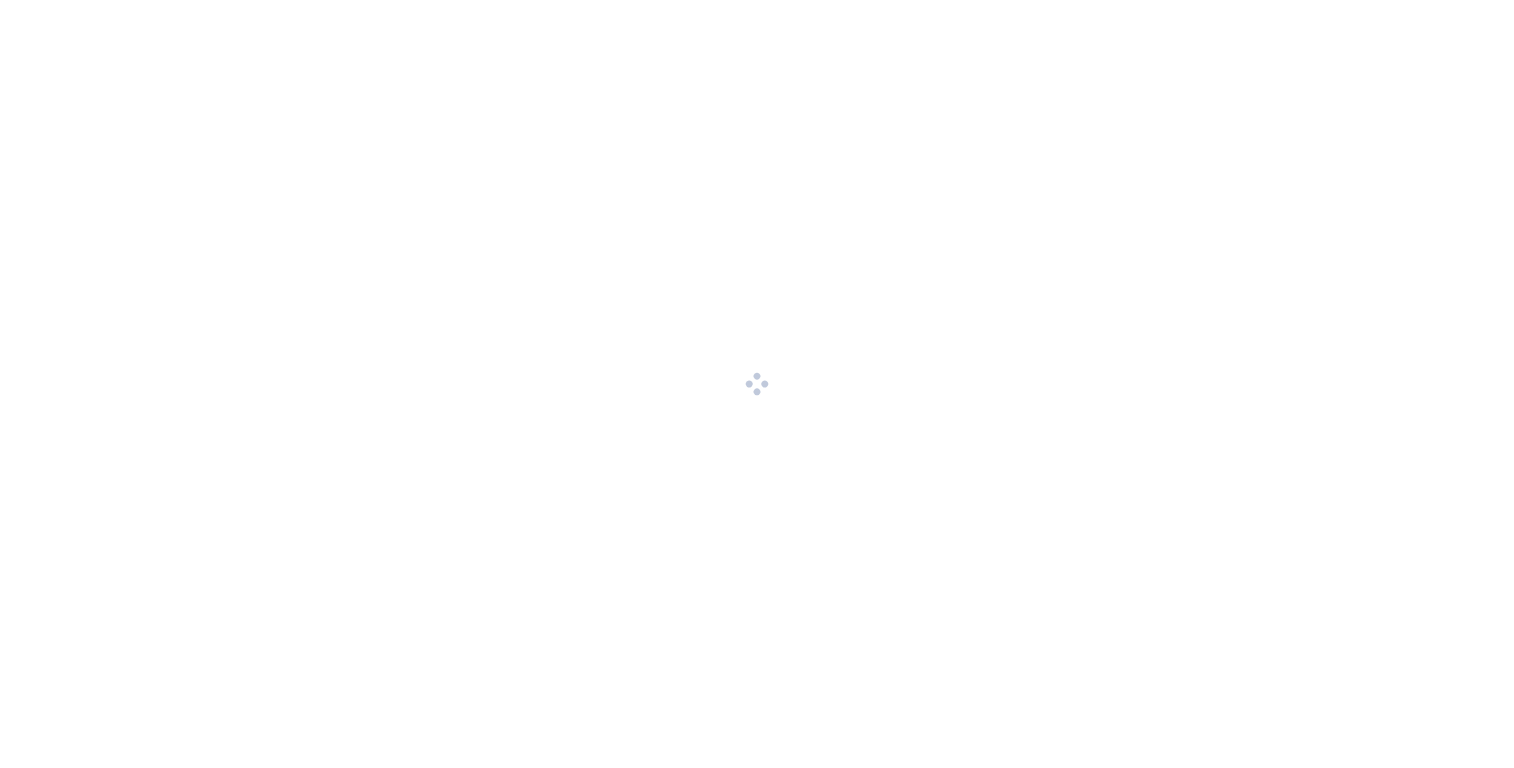 scroll, scrollTop: 0, scrollLeft: 0, axis: both 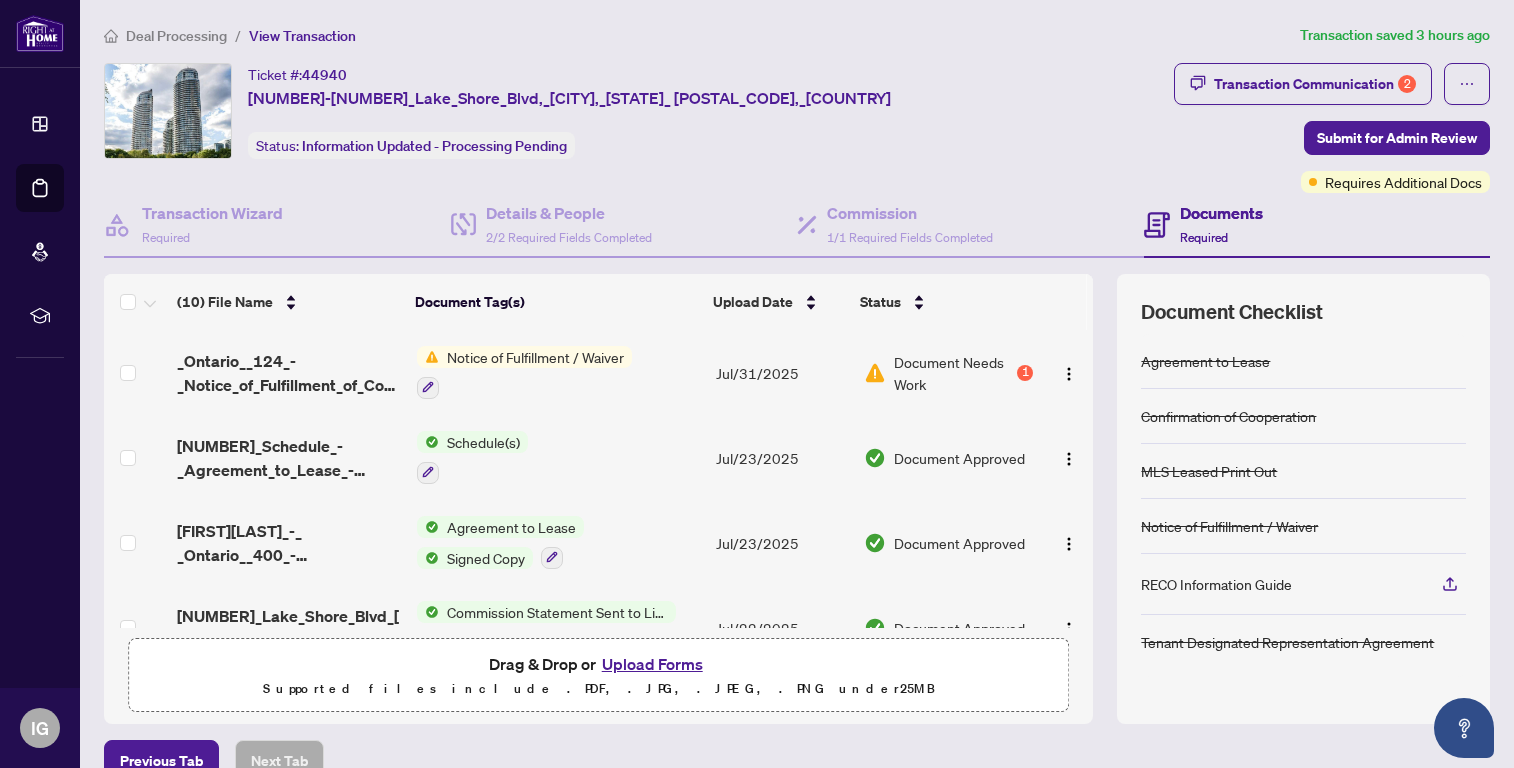 click on "Document Needs Work" at bounding box center (953, 373) 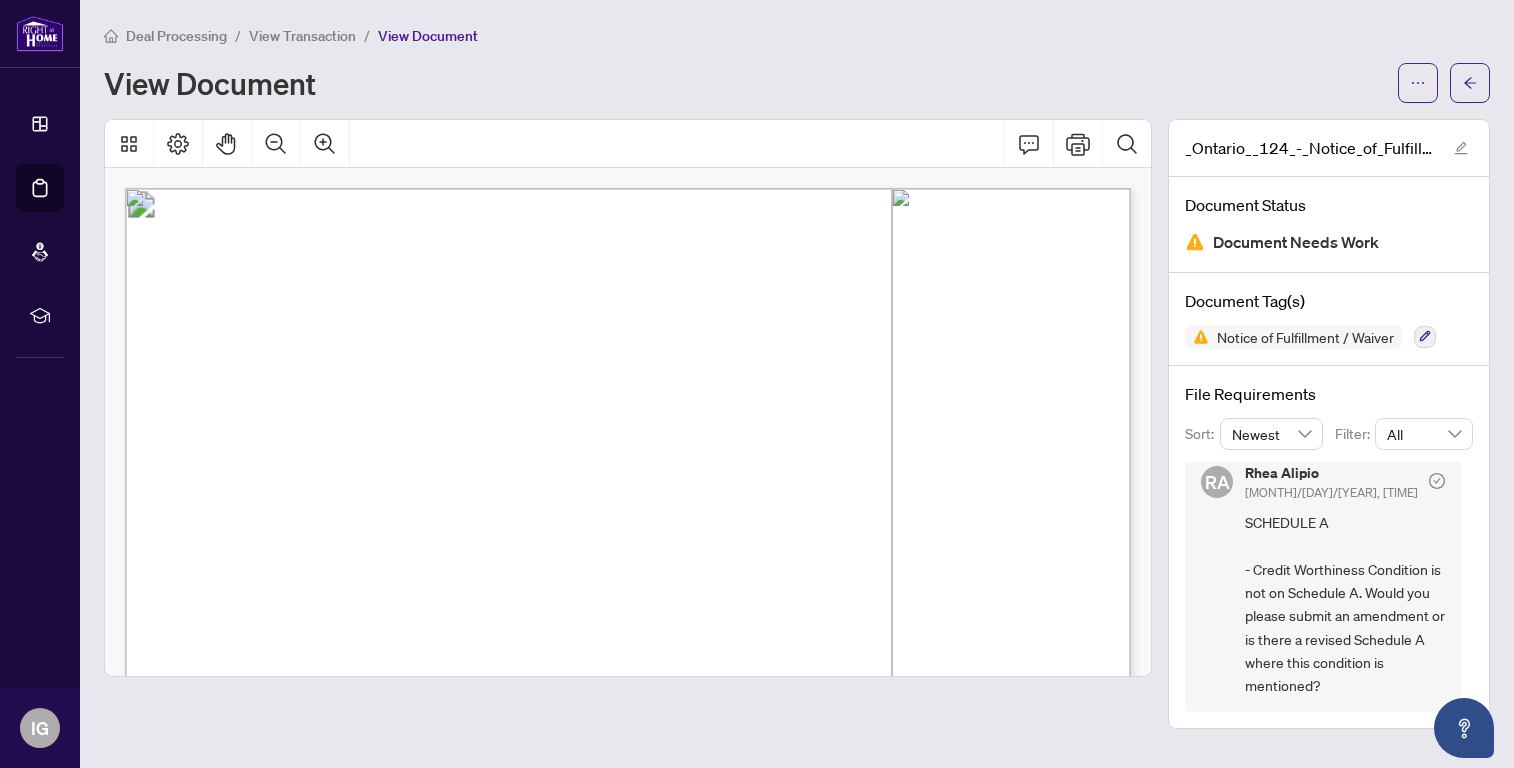 scroll, scrollTop: 11, scrollLeft: 0, axis: vertical 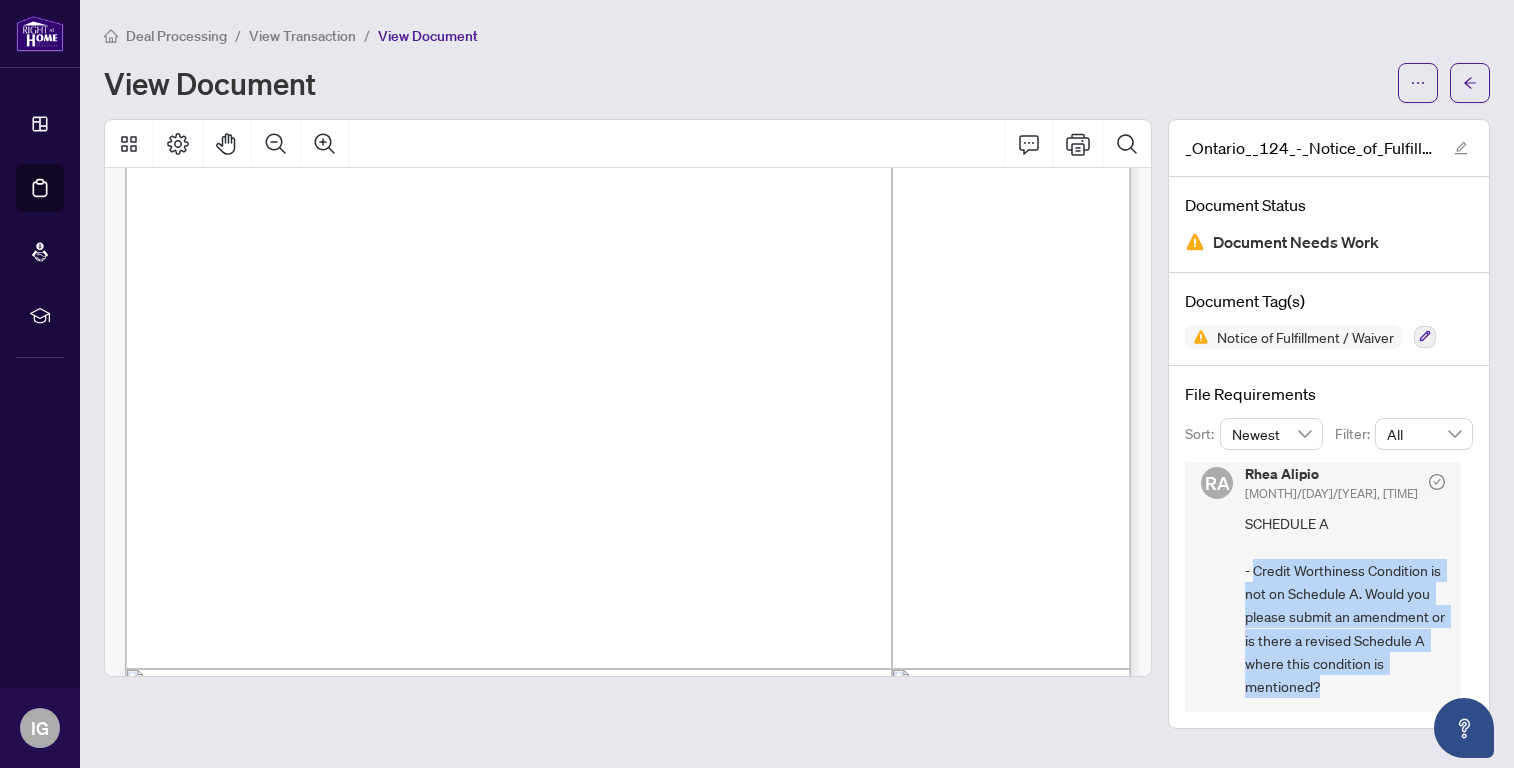 drag, startPoint x: 1398, startPoint y: 679, endPoint x: 1257, endPoint y: 565, distance: 181.32016 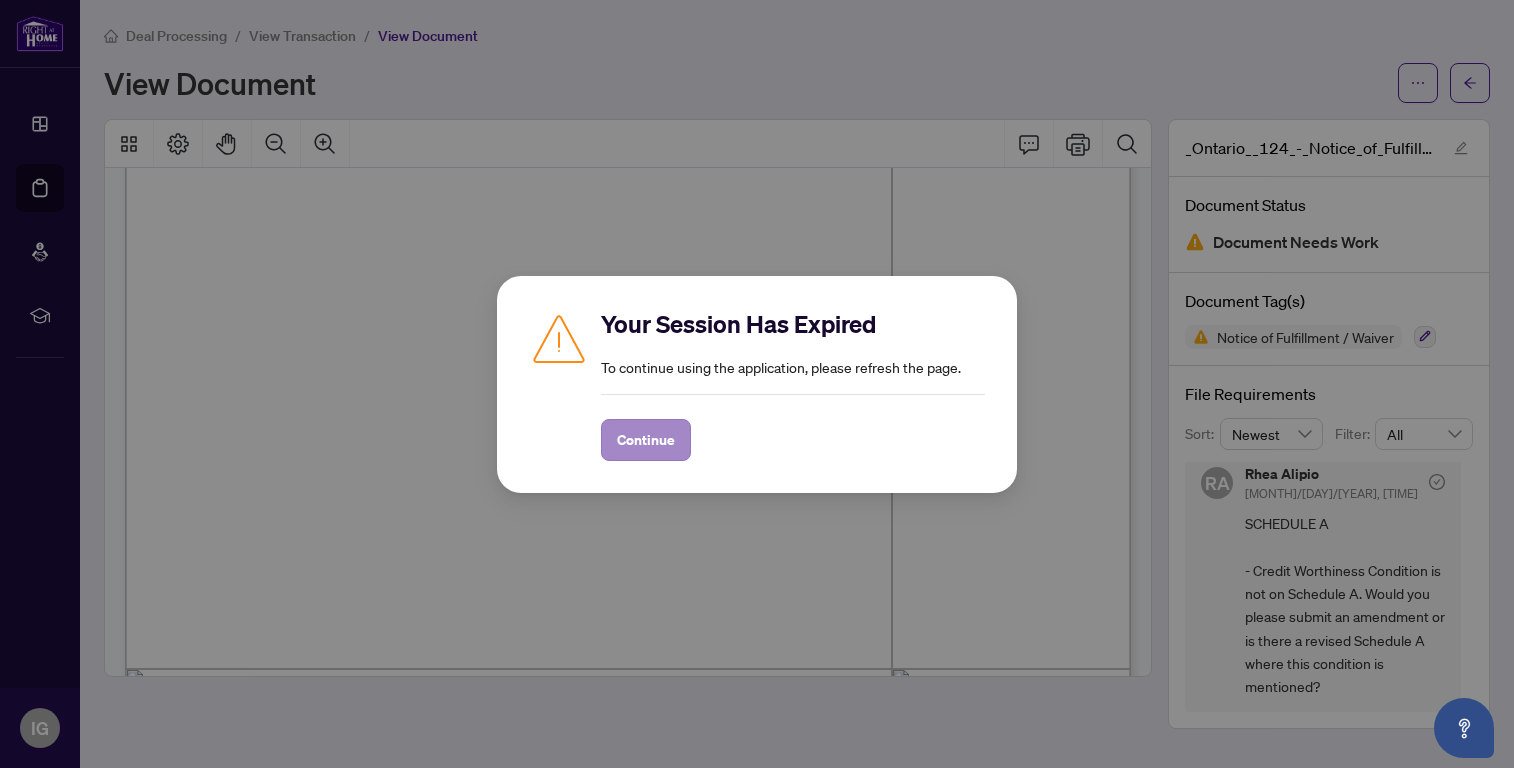 click on "Continue" at bounding box center [646, 440] 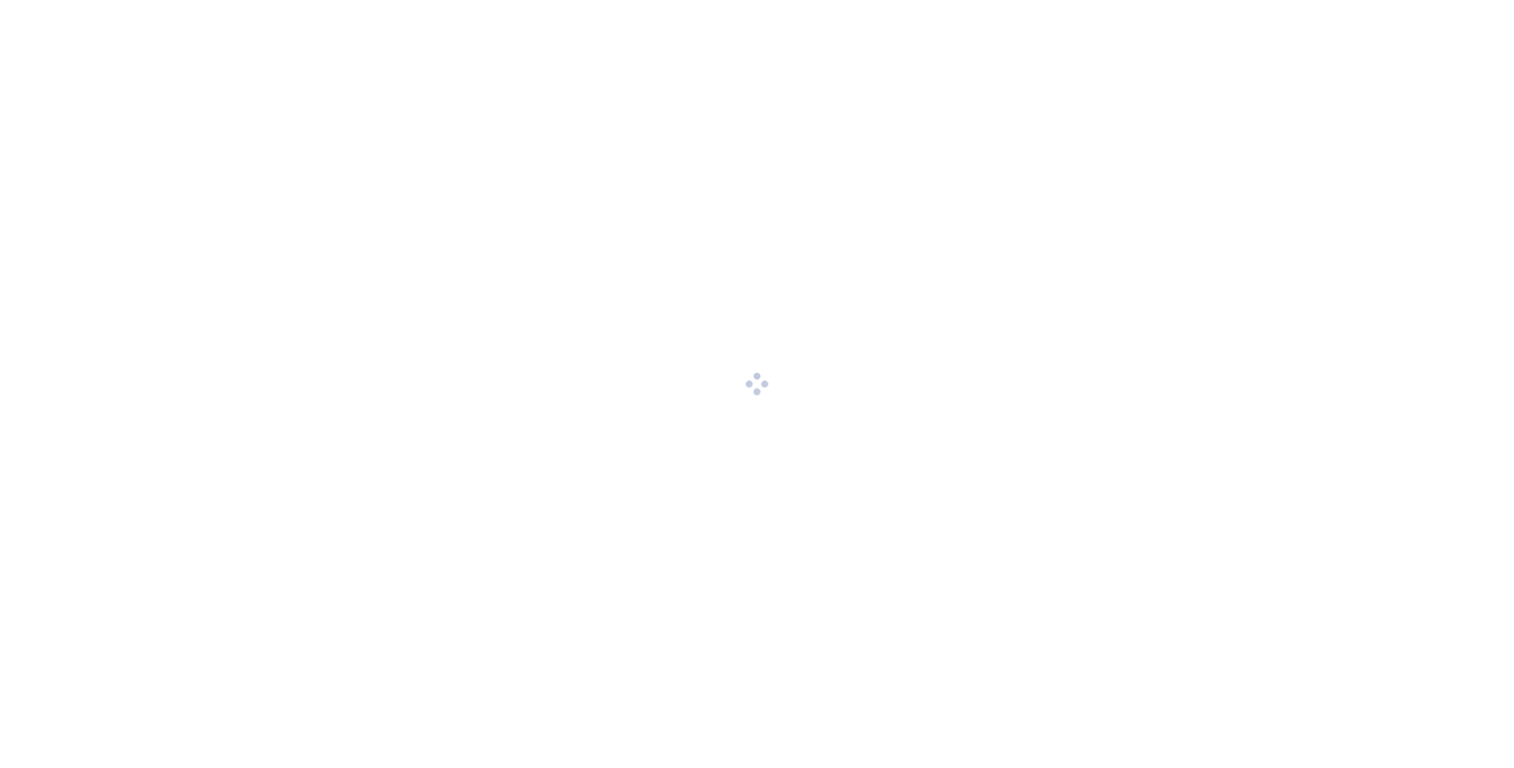 scroll, scrollTop: 0, scrollLeft: 0, axis: both 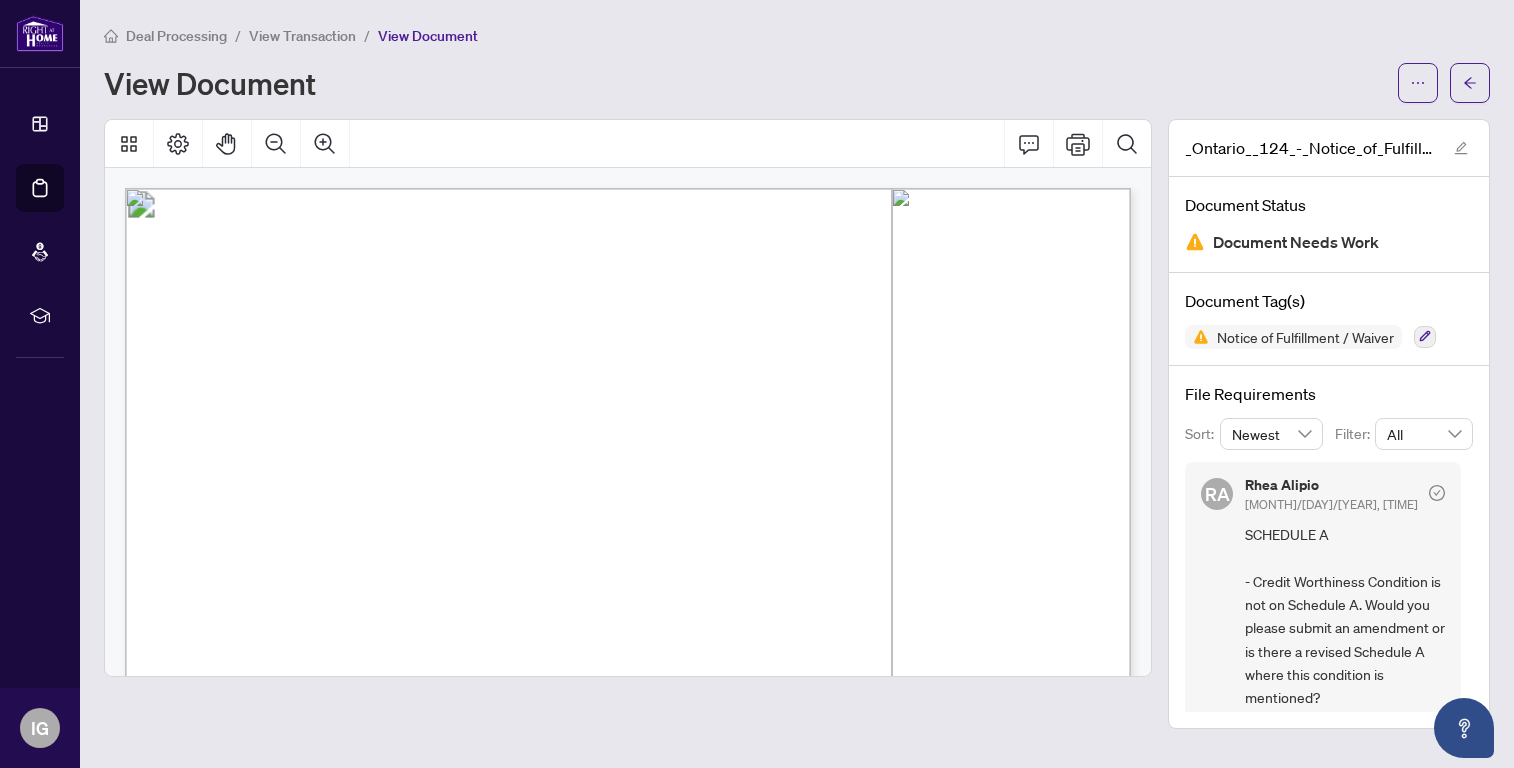 click on "View Transaction" at bounding box center [302, 36] 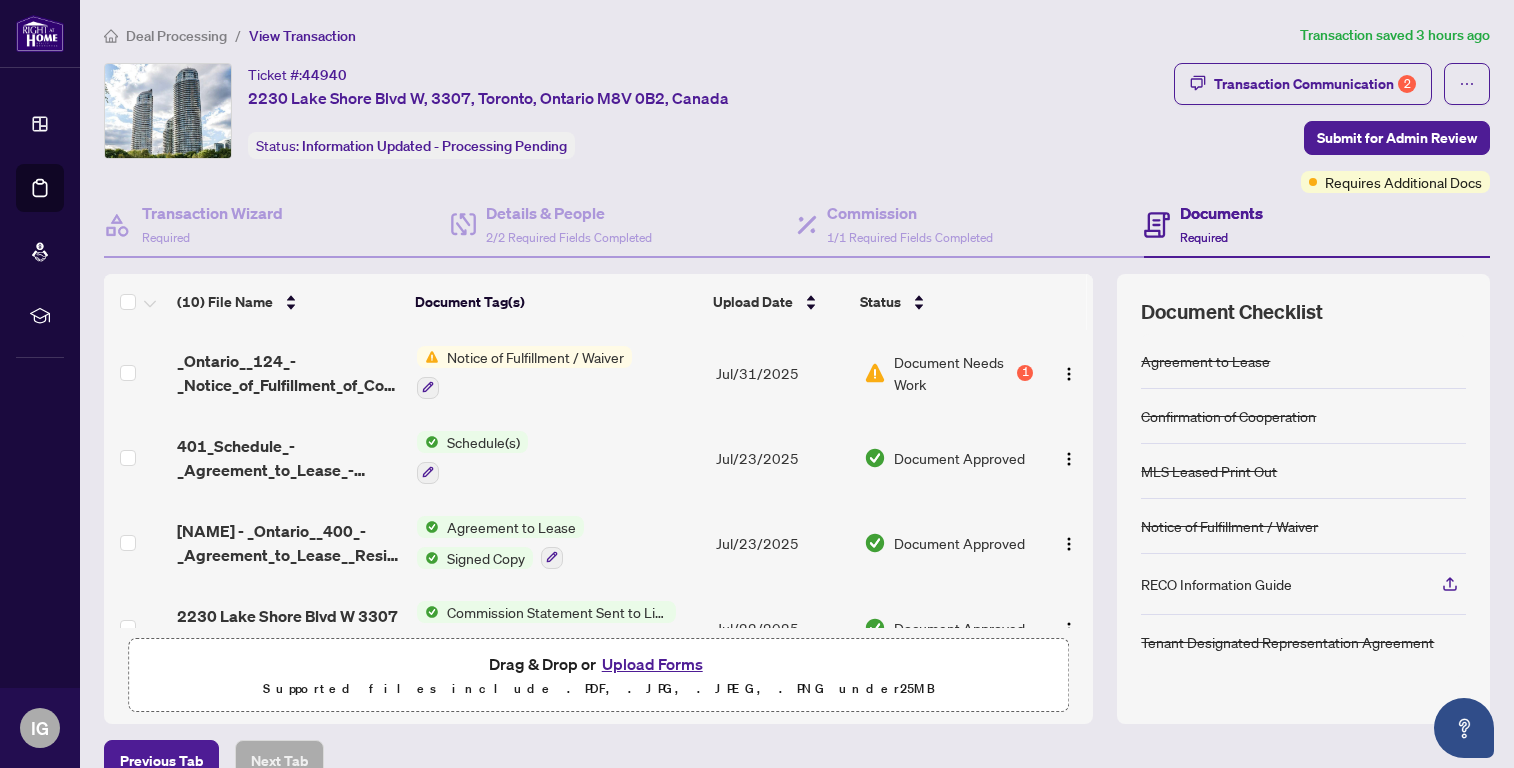 scroll, scrollTop: 0, scrollLeft: 0, axis: both 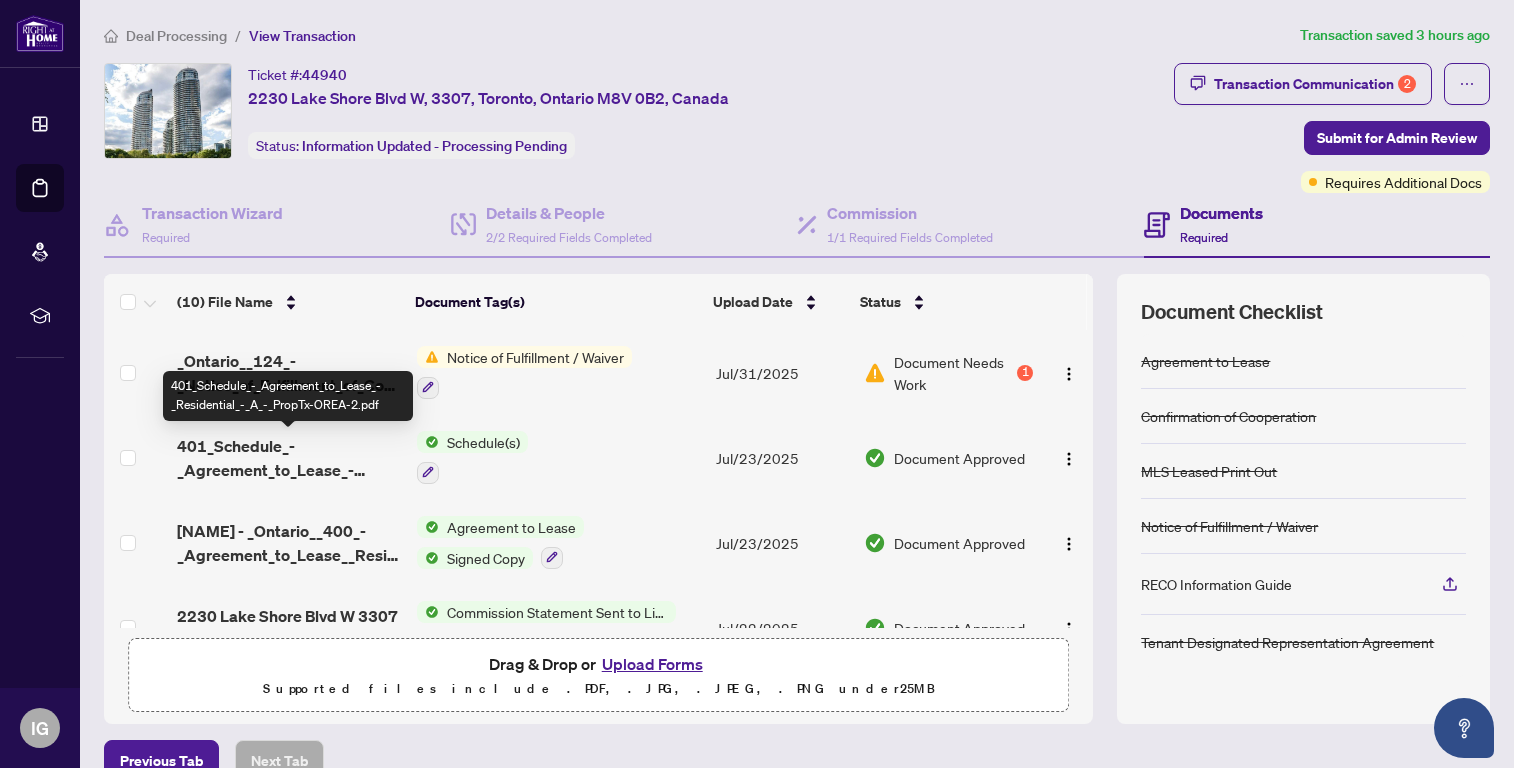 click on "401_Schedule_-_Agreement_to_Lease_-_Residential_-_A_-_PropTx-OREA-2.pdf" at bounding box center [288, 458] 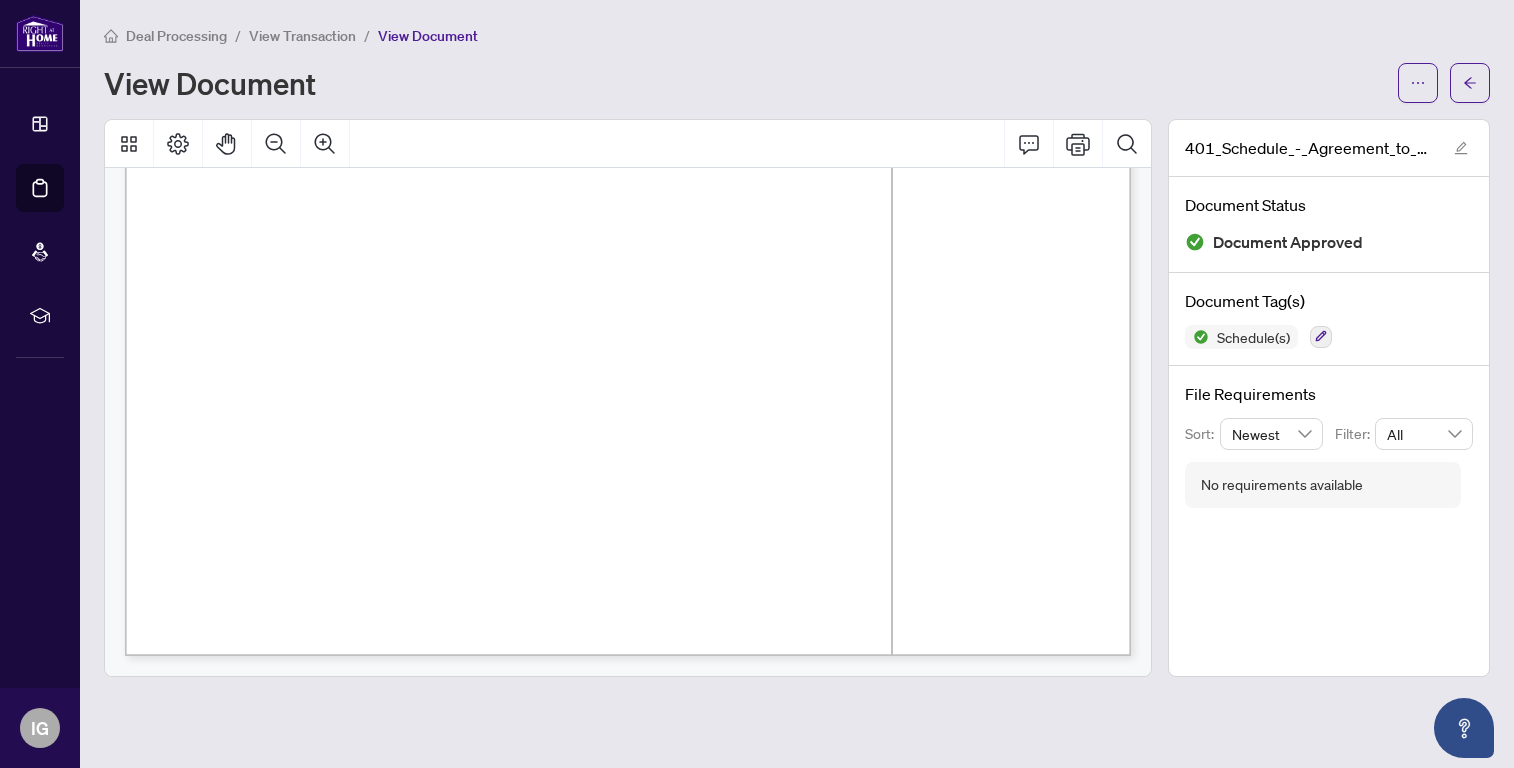 scroll, scrollTop: 2169, scrollLeft: 0, axis: vertical 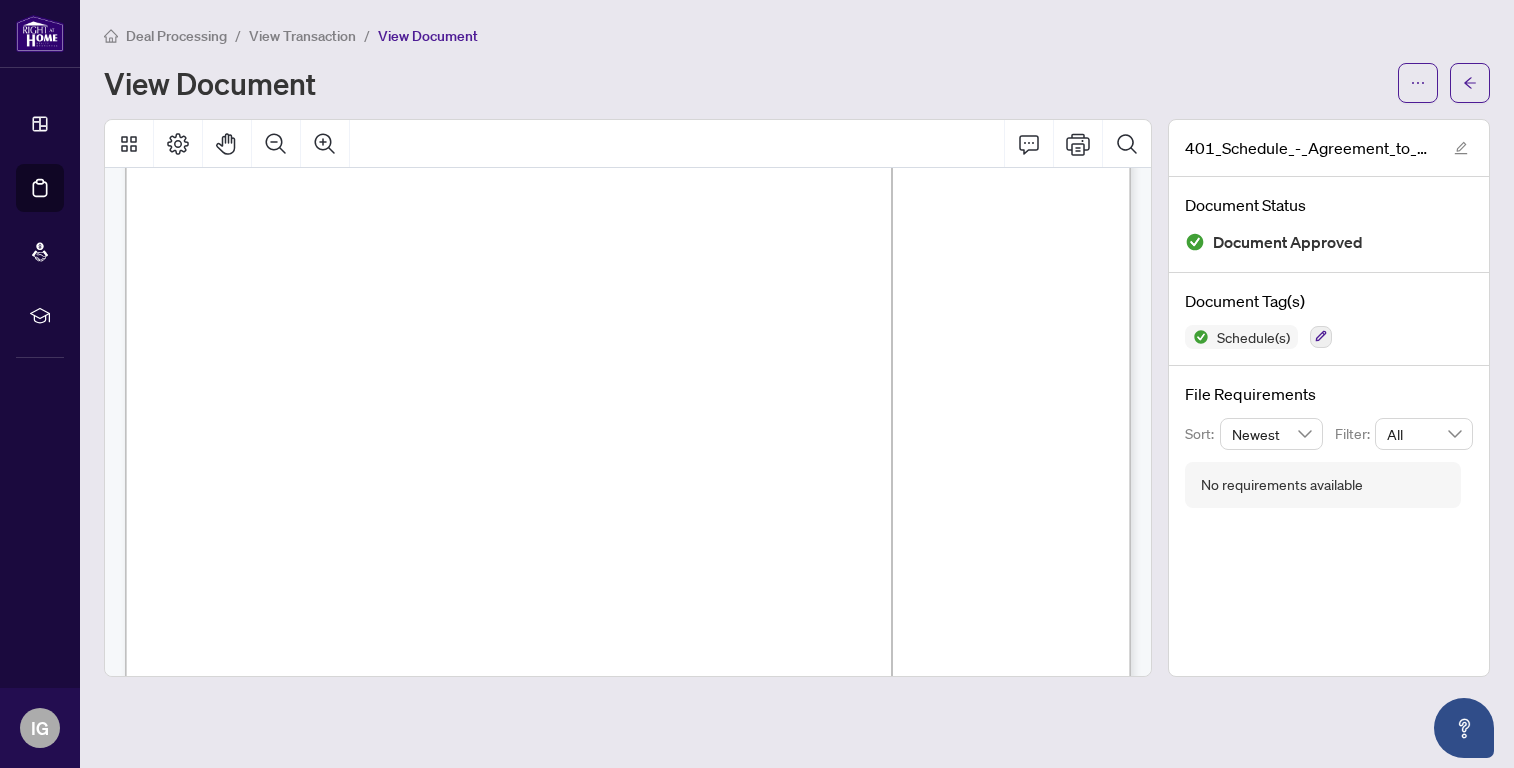 click on "View Transaction" at bounding box center [302, 36] 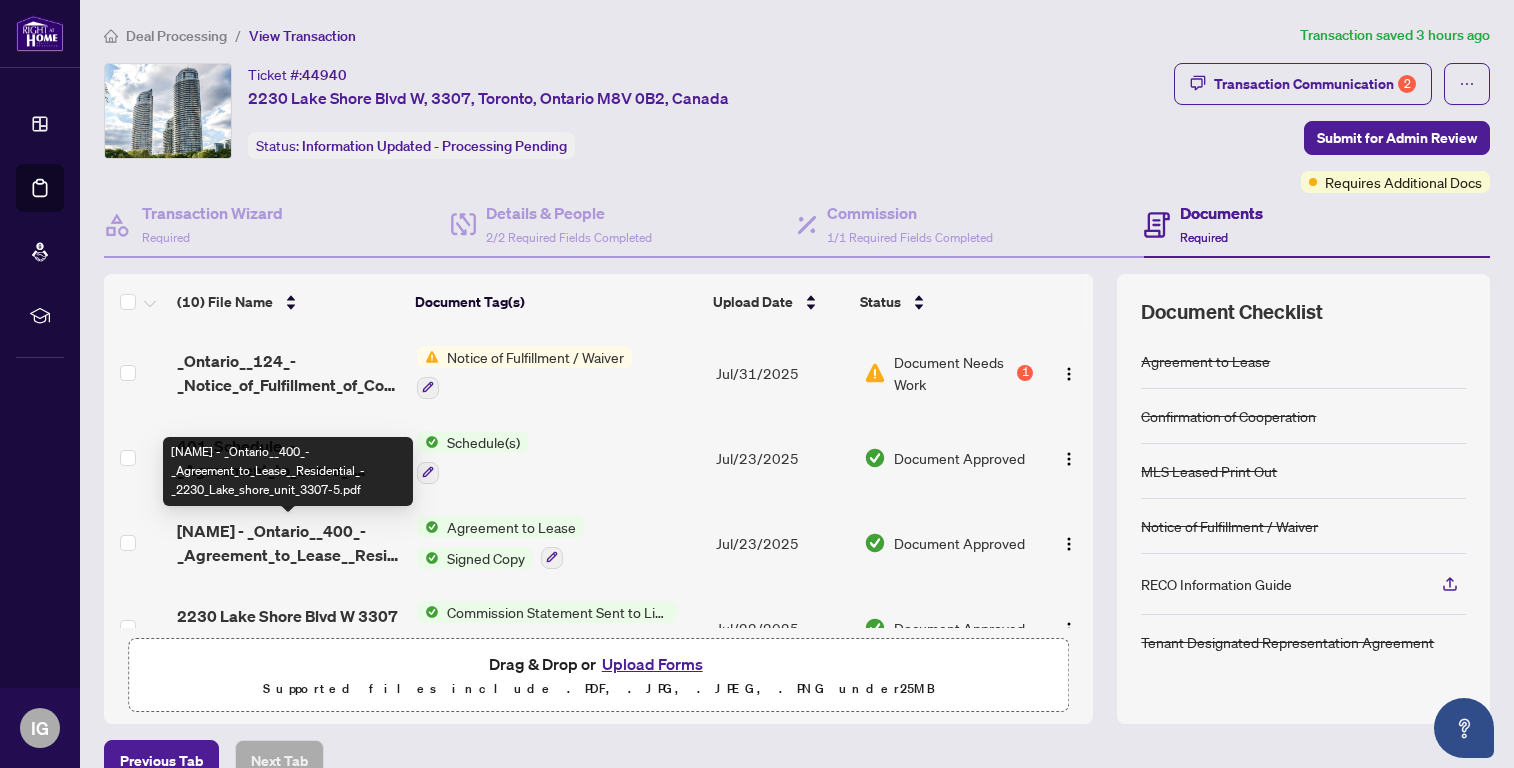 click on "[NAME] - _Ontario__400_-_Agreement_to_Lease__Residential_-_2230_Lake_shore_unit_3307-5.pdf" at bounding box center (288, 543) 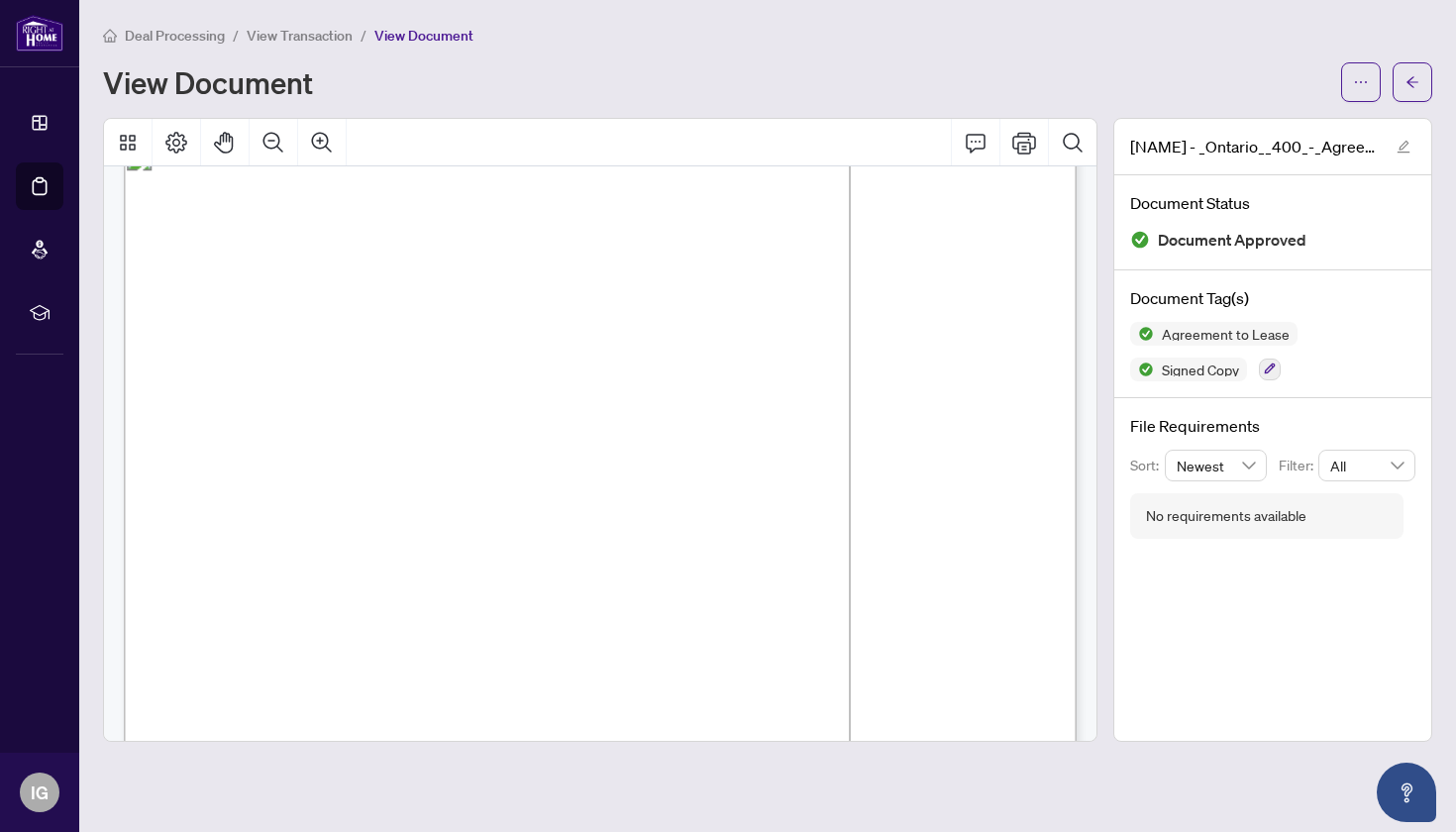 scroll, scrollTop: 2460, scrollLeft: 0, axis: vertical 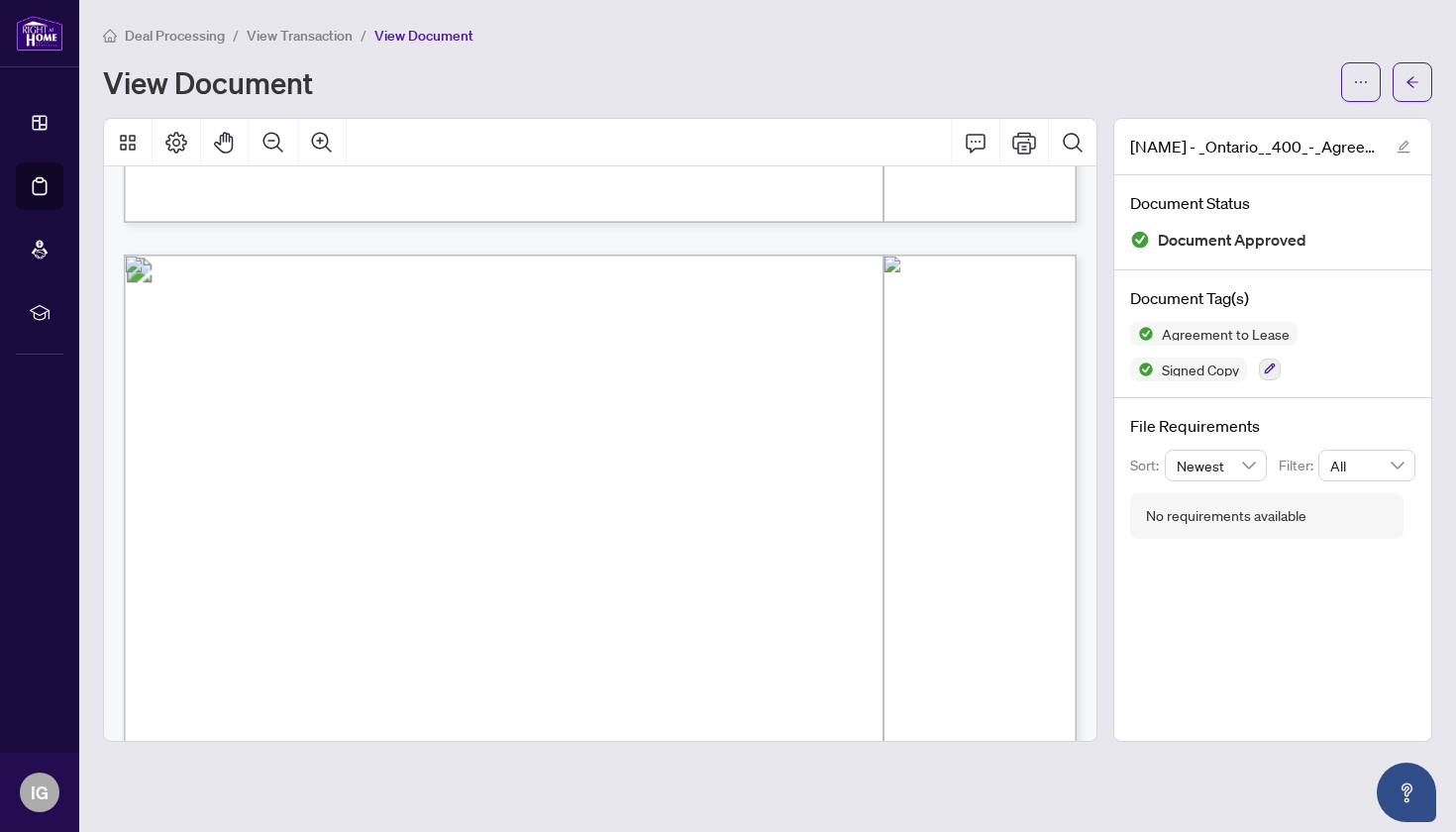 click on "View Transaction" at bounding box center (299, 36) 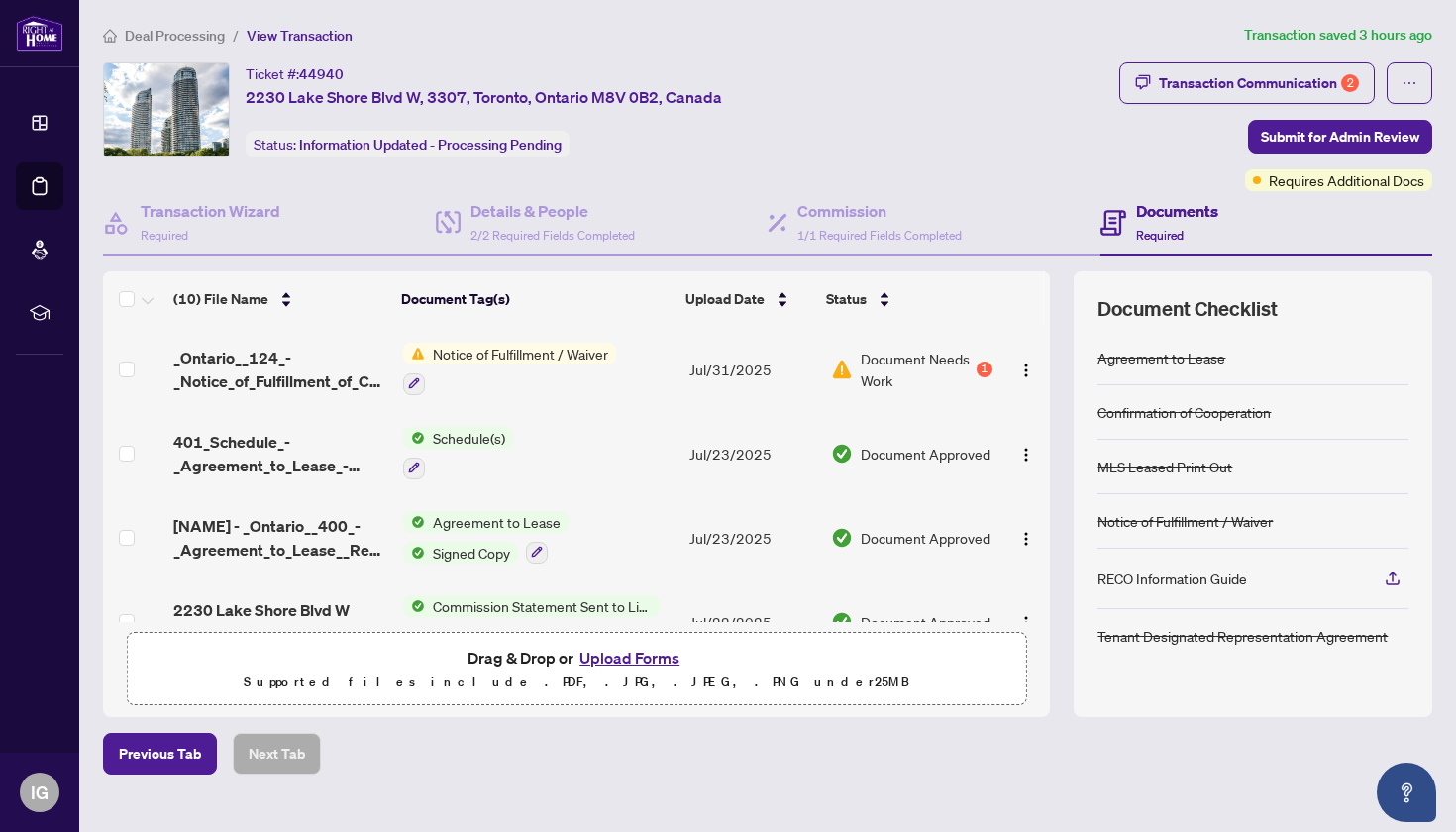 scroll, scrollTop: 0, scrollLeft: 0, axis: both 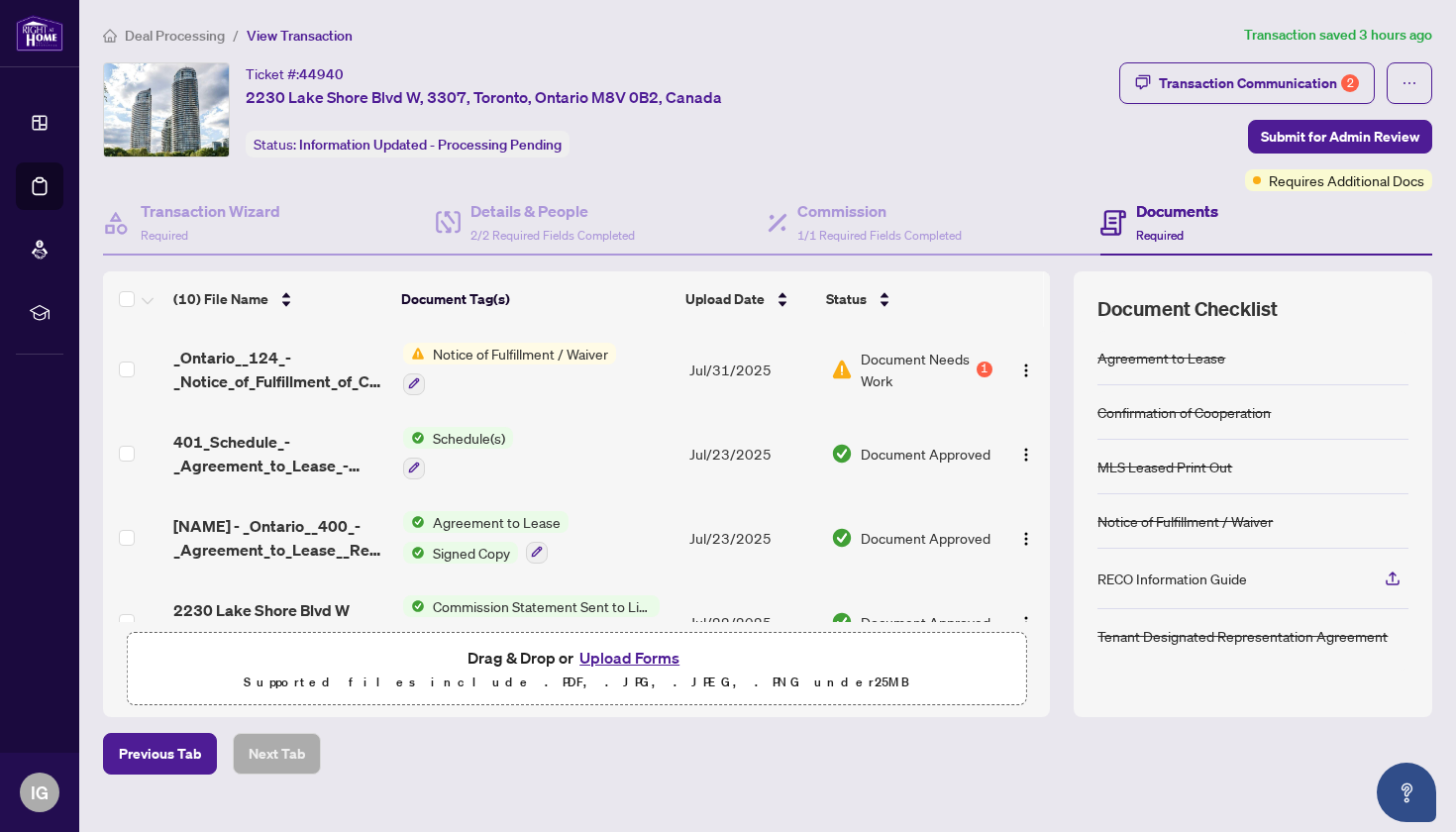 click on "Document Needs Work" at bounding box center [916, 369] 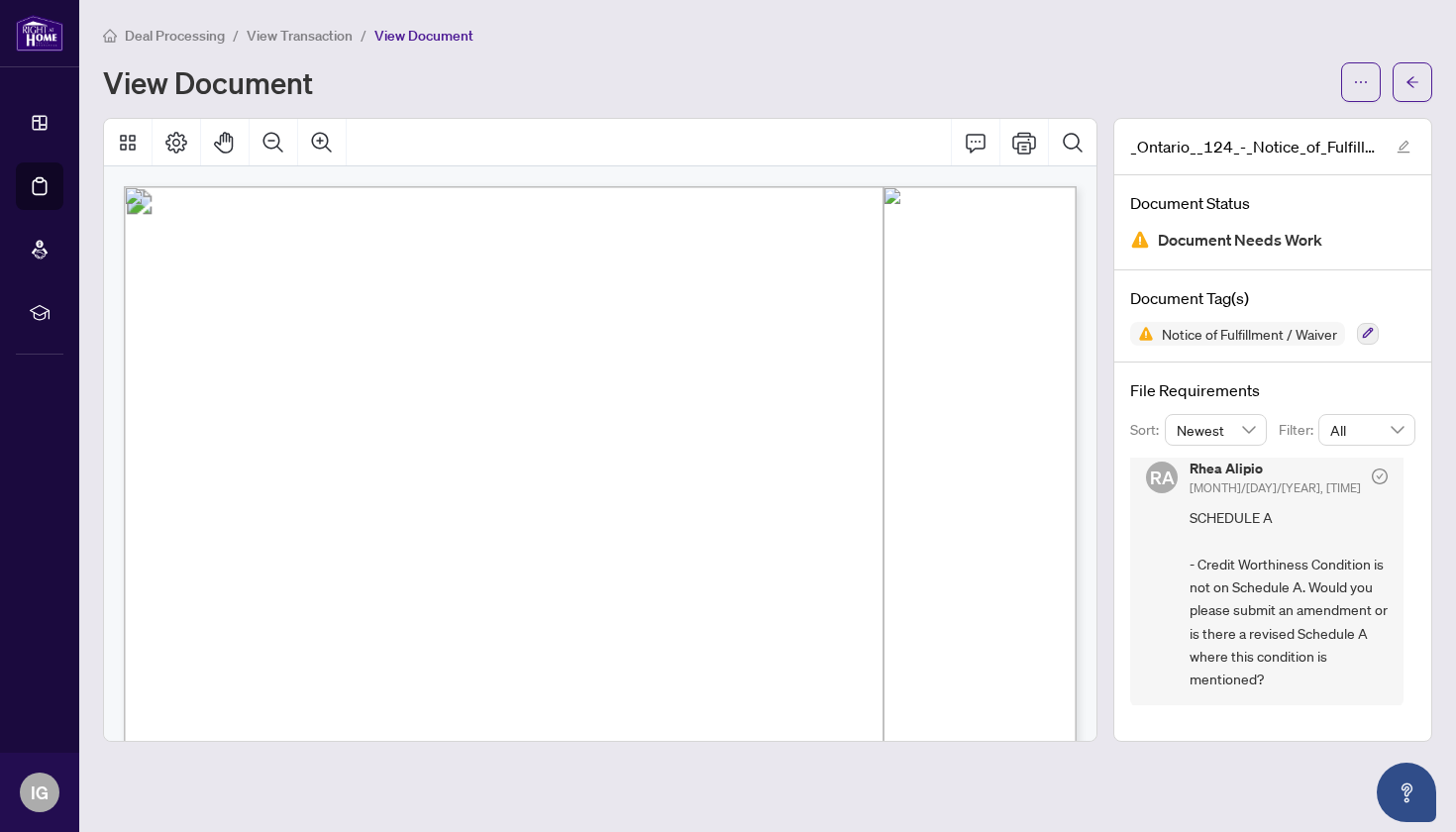 scroll, scrollTop: 11, scrollLeft: 0, axis: vertical 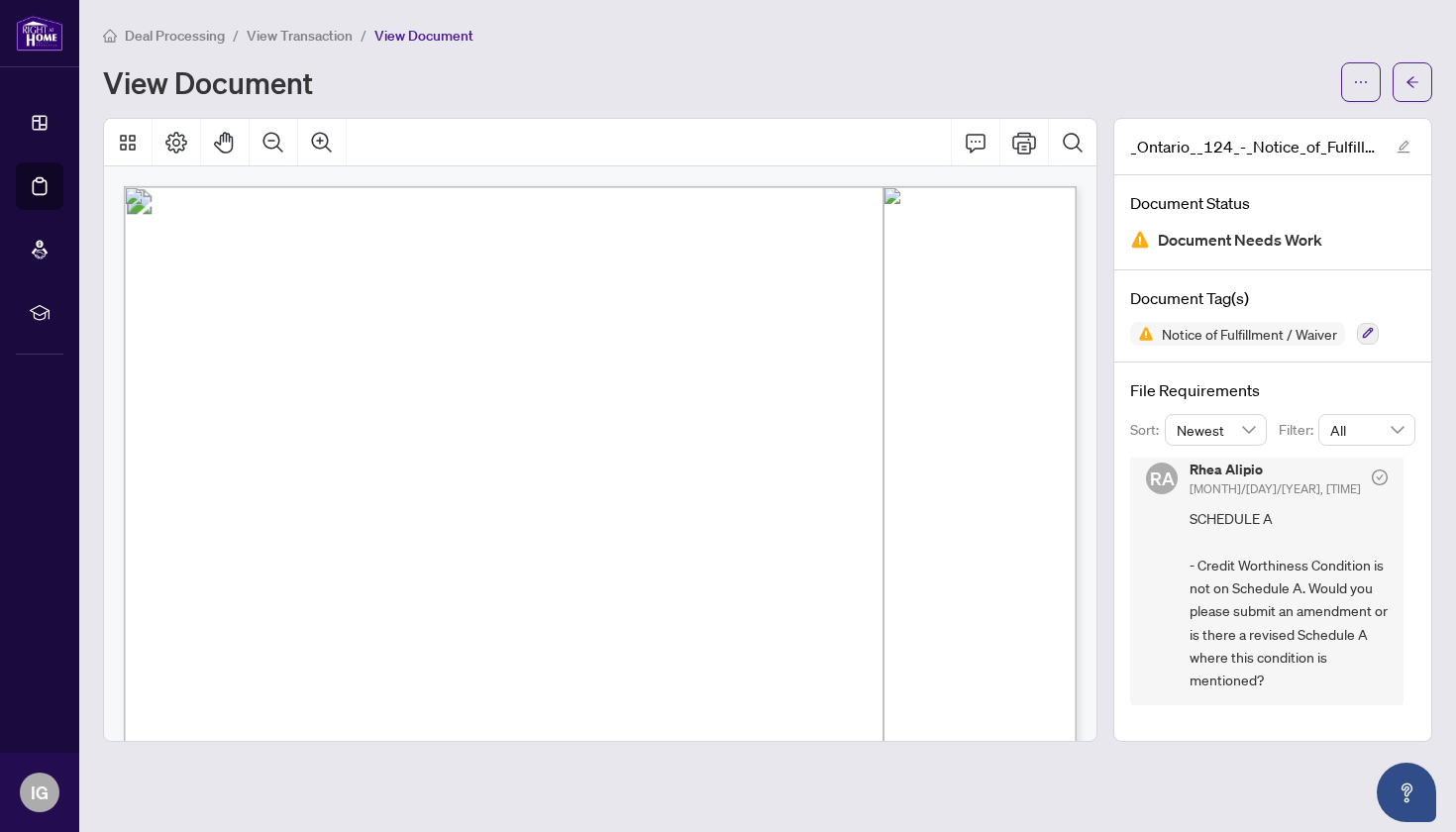 click on "SCHEDULE A
- Credit Worthiness Condition is not on Schedule A. Would you please submit an amendment or is there a revised Schedule A where this condition is mentioned?" at bounding box center [1289, 599] 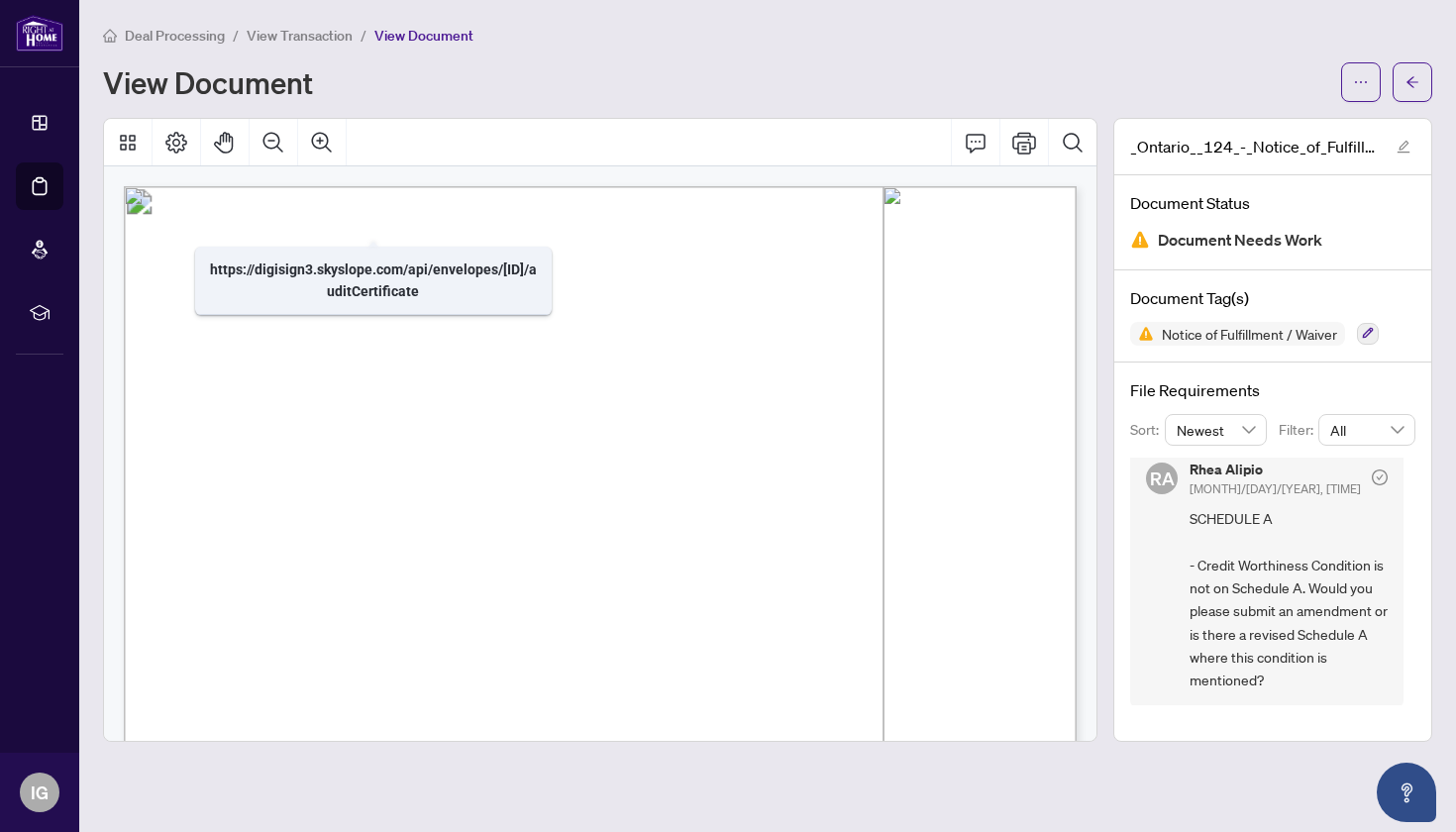 click on "View Transaction" at bounding box center [299, 36] 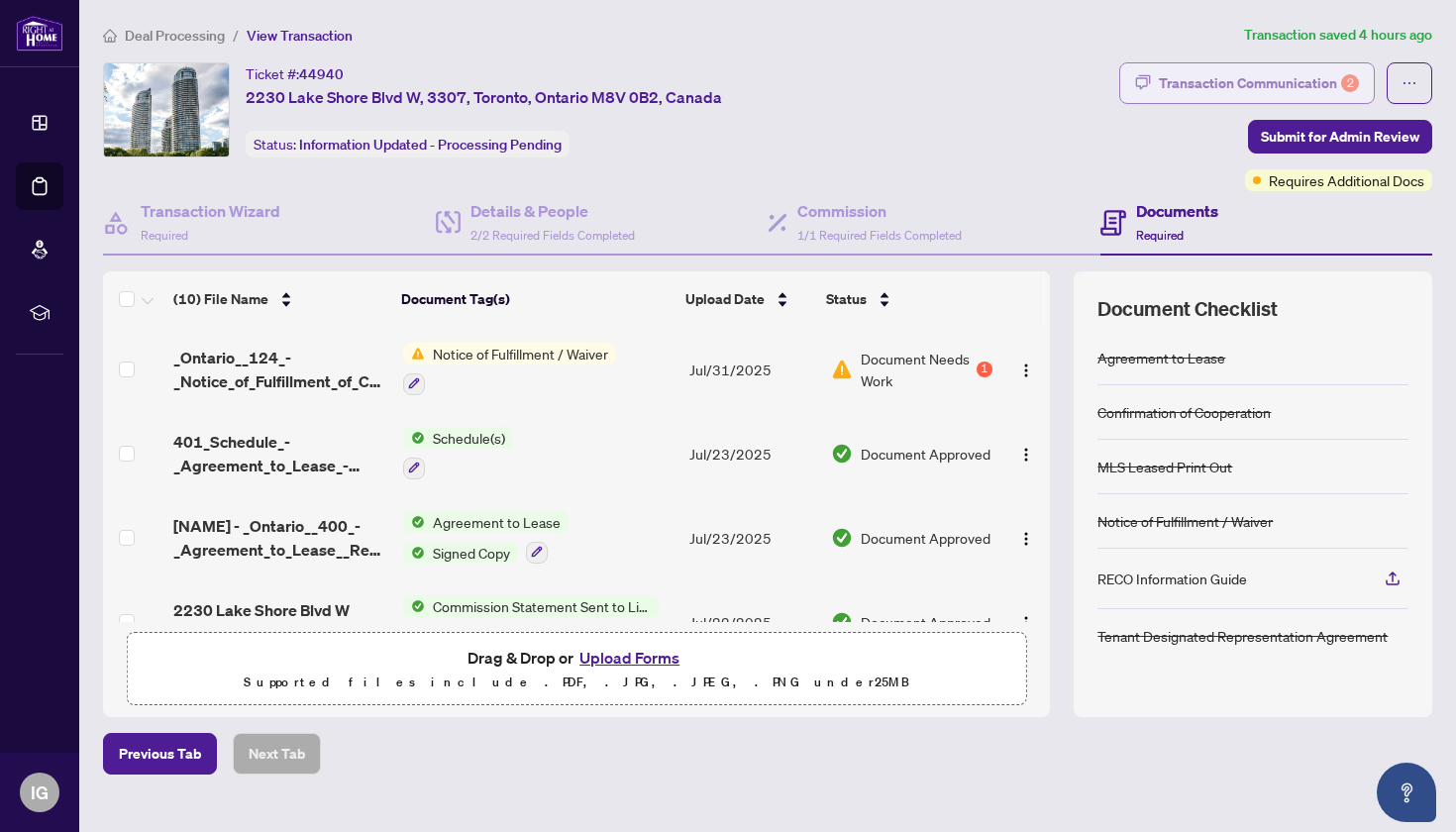 click on "Transaction Communication 2" at bounding box center [1259, 83] 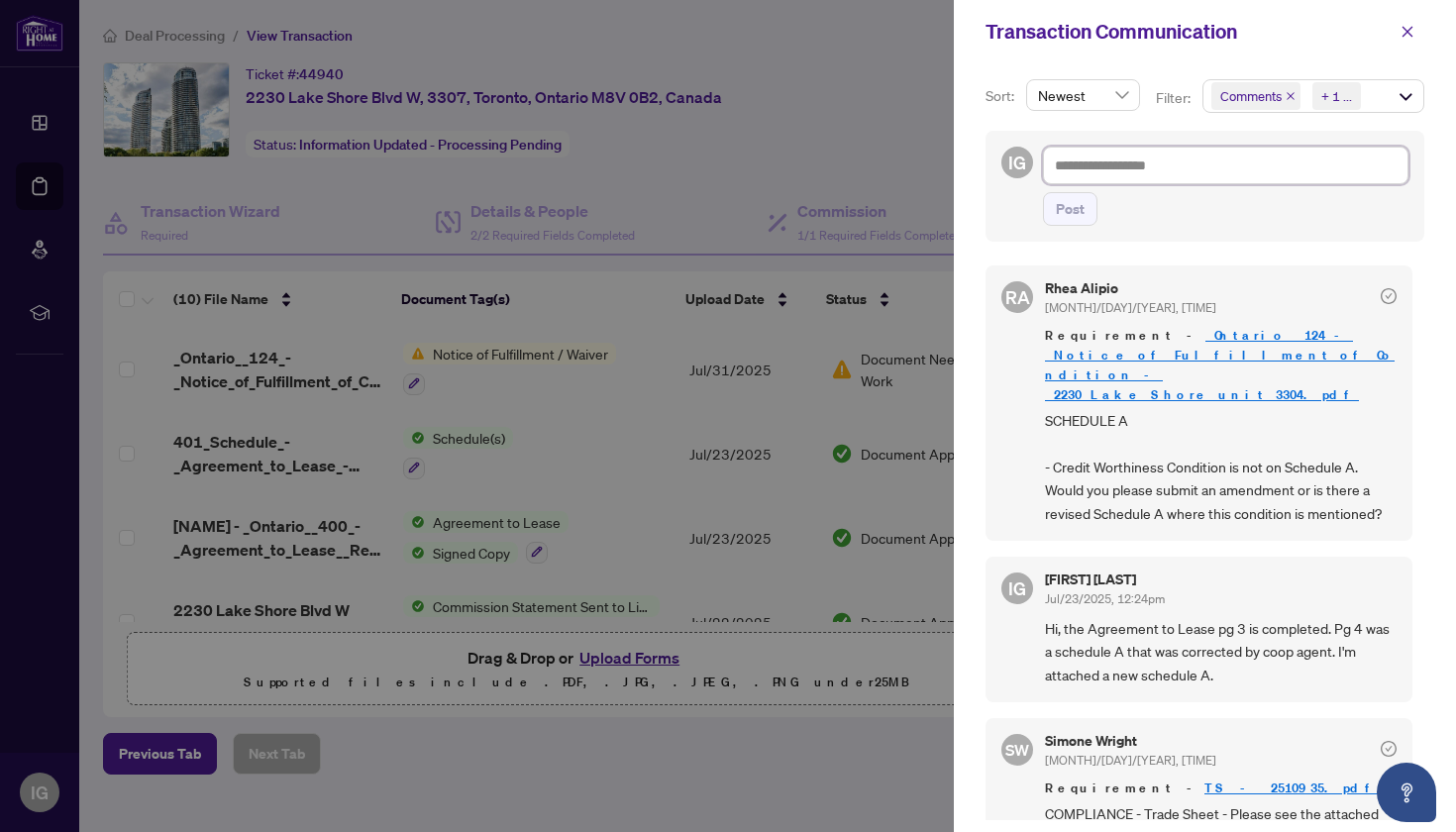 click at bounding box center [1225, 165] 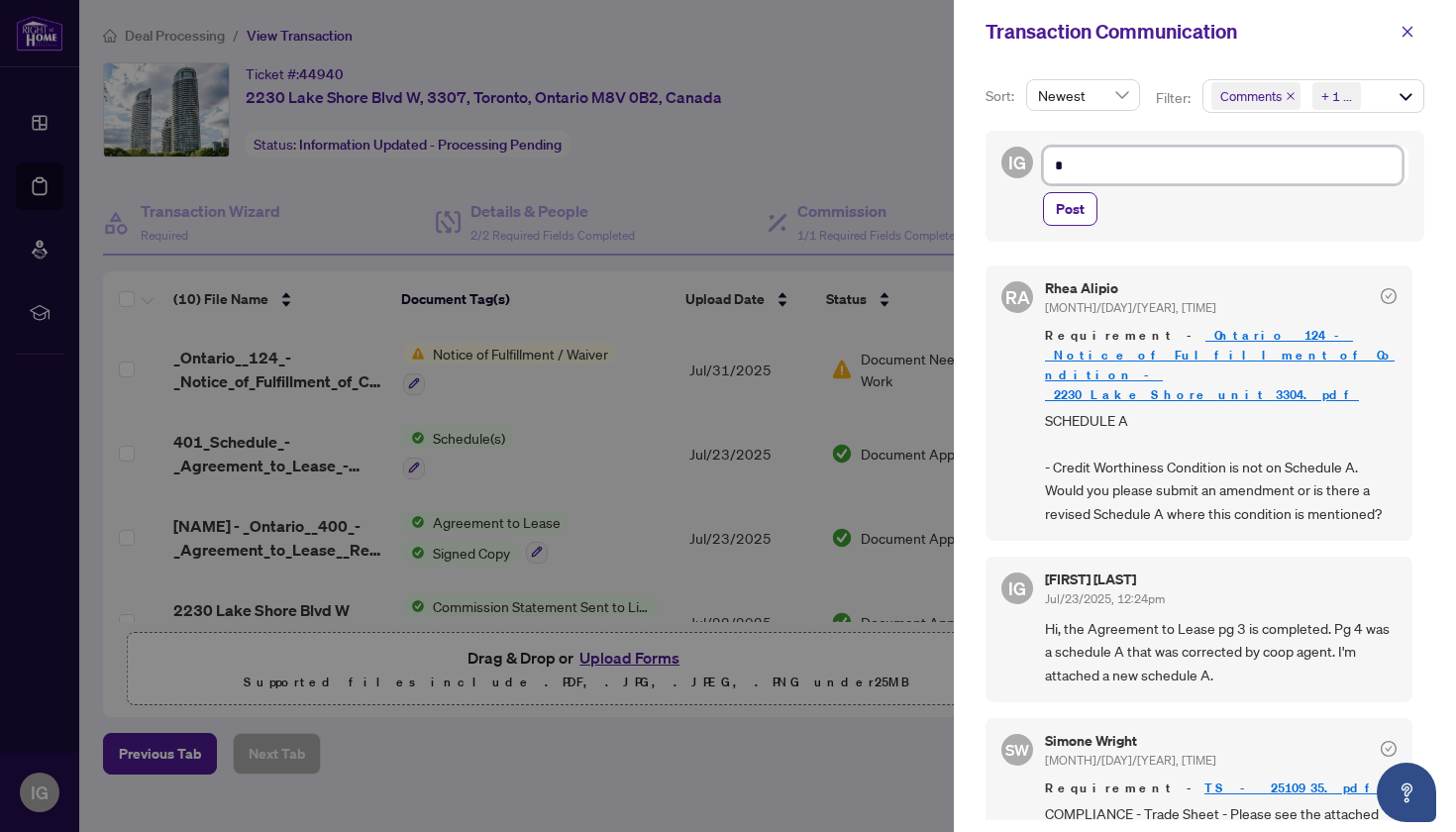 type on "**" 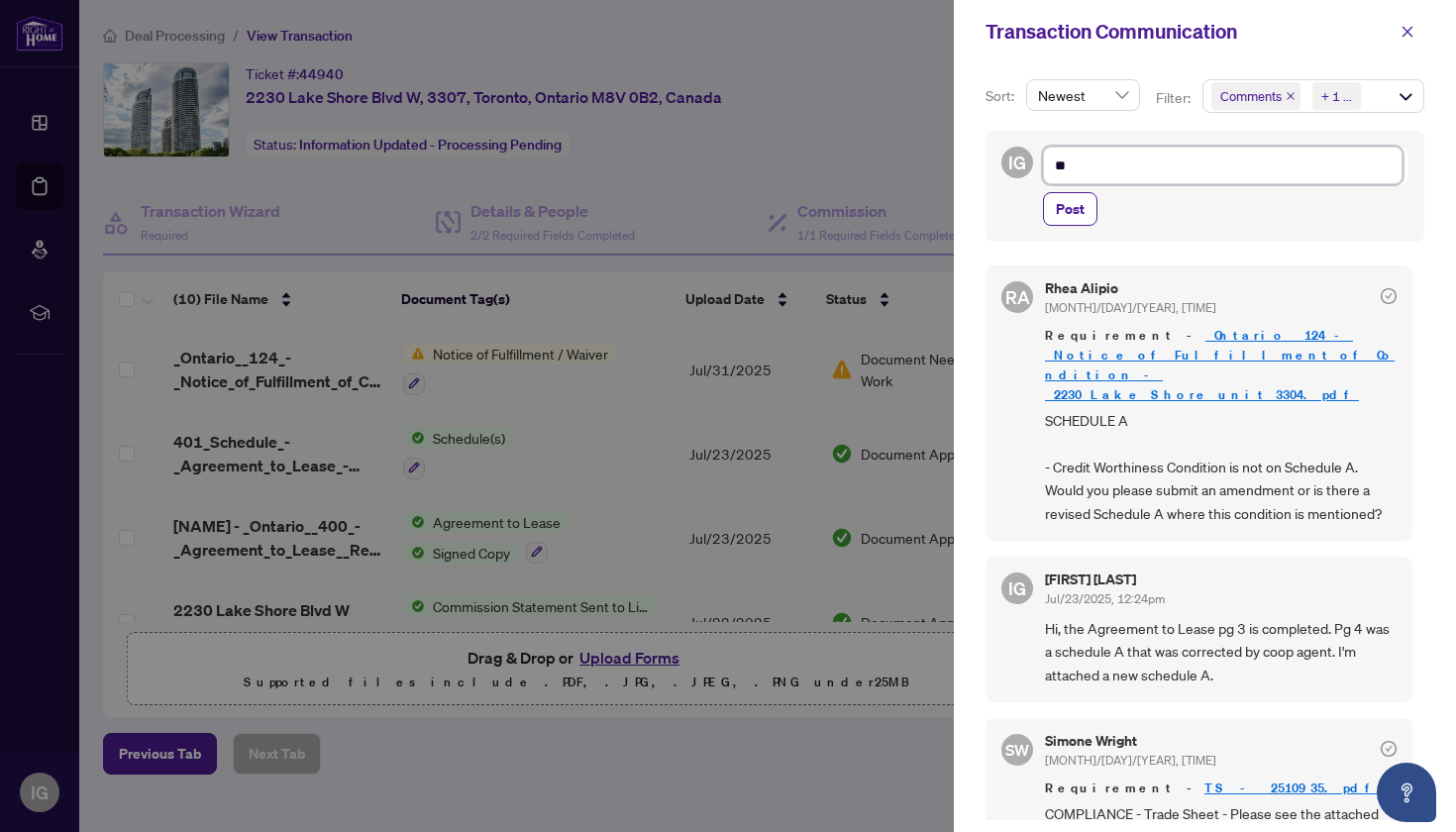 type on "***" 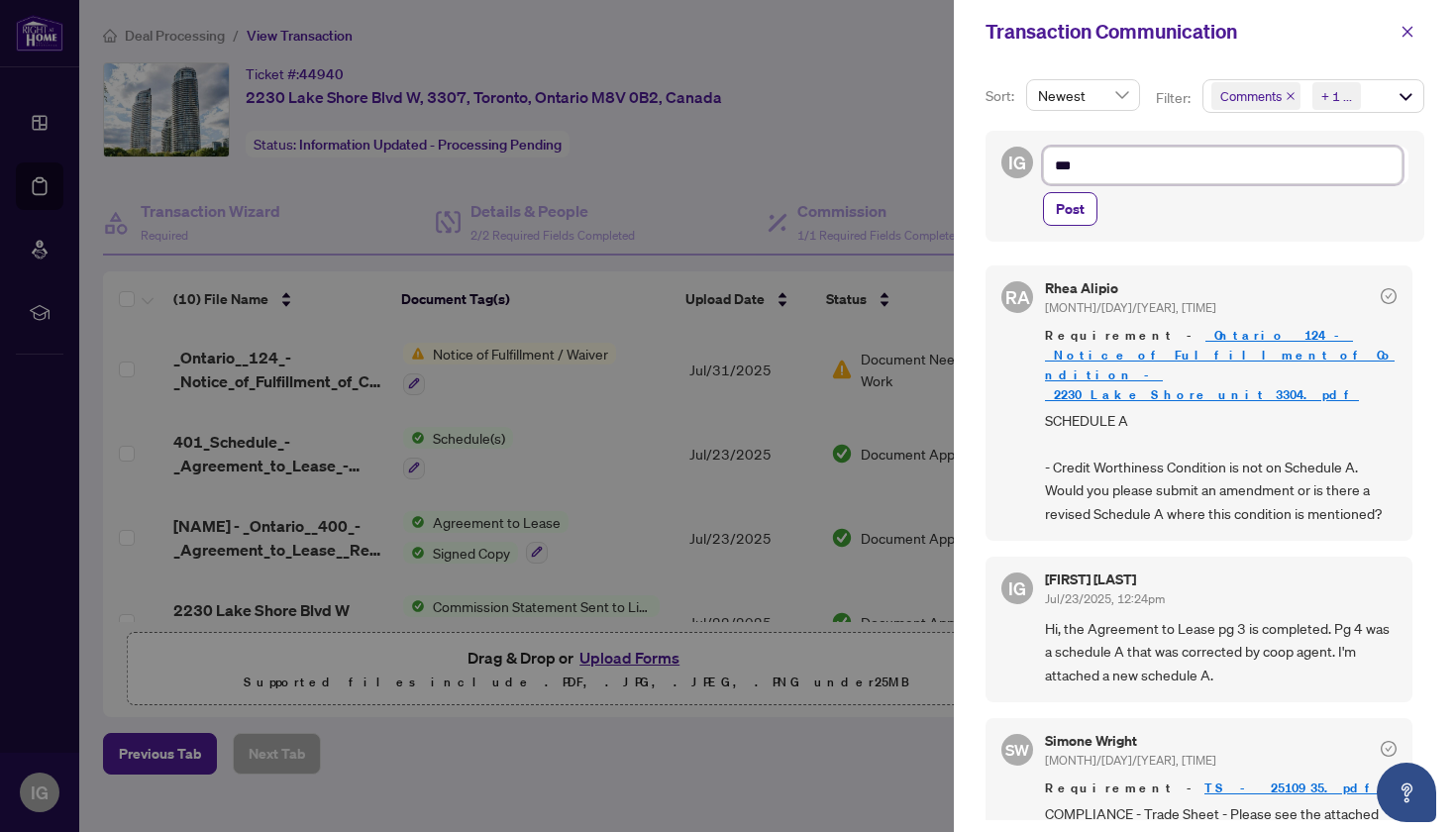 type on "***" 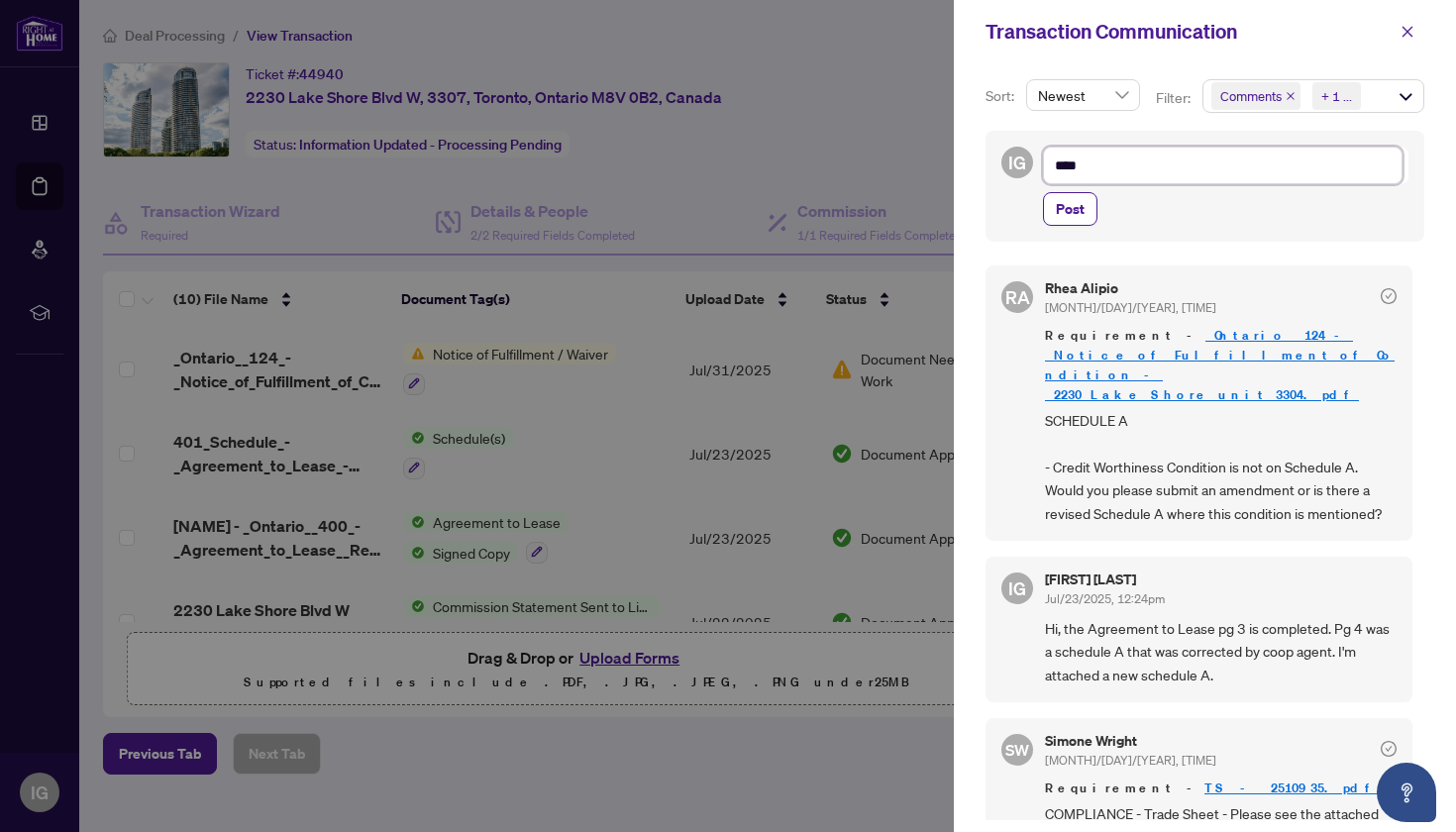 type on "*****" 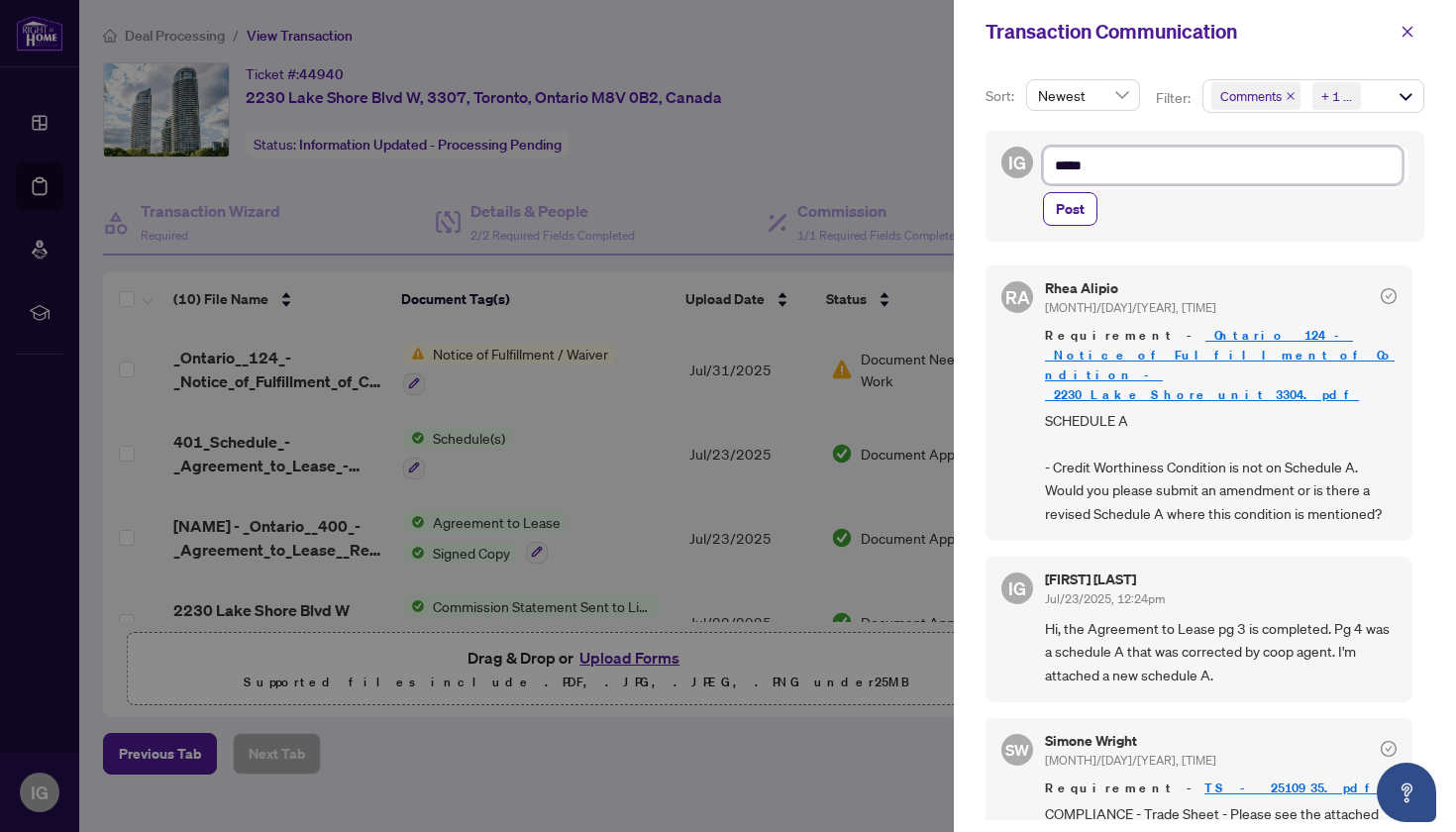 type on "******" 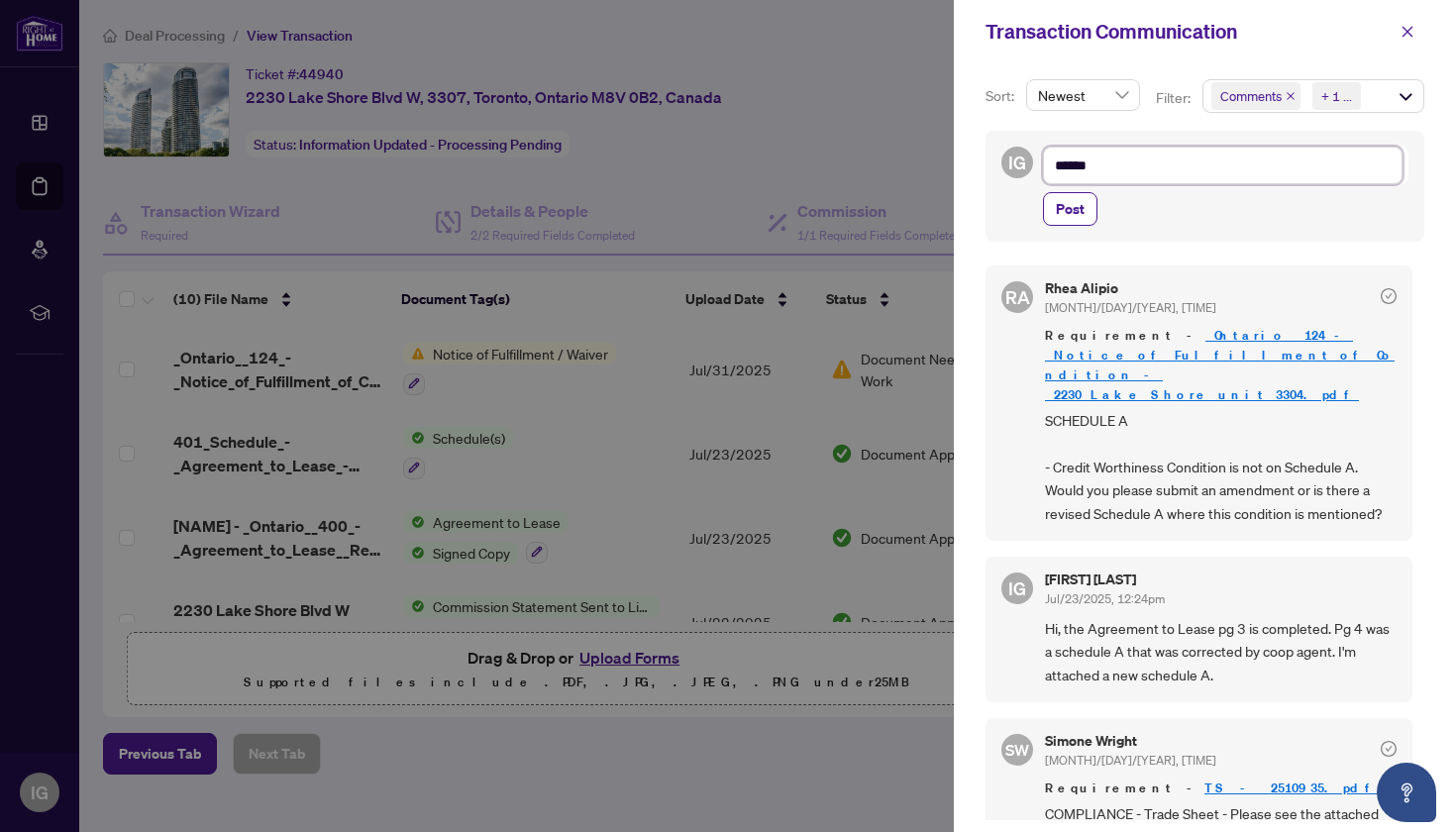 type on "*******" 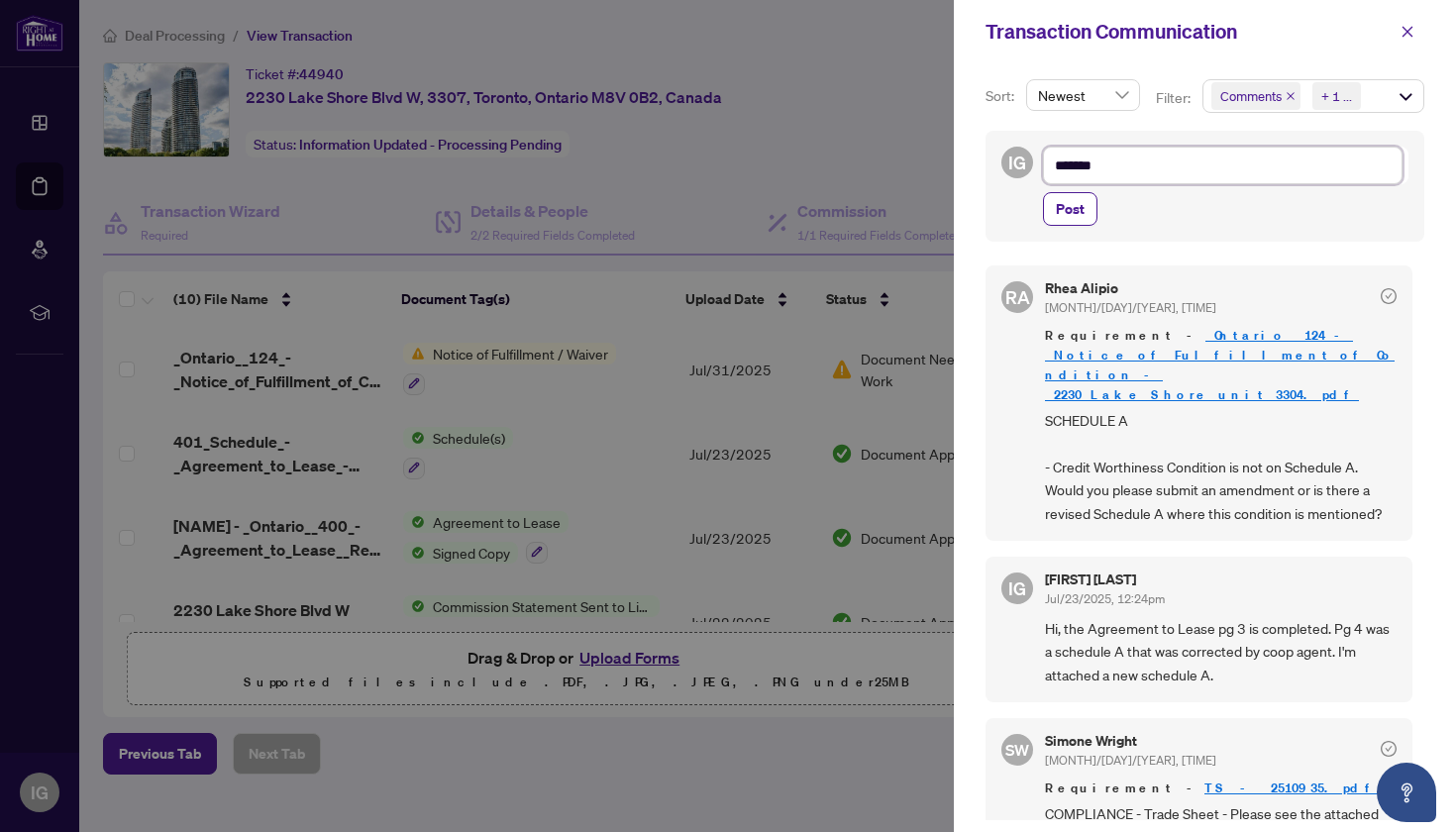 type on "********" 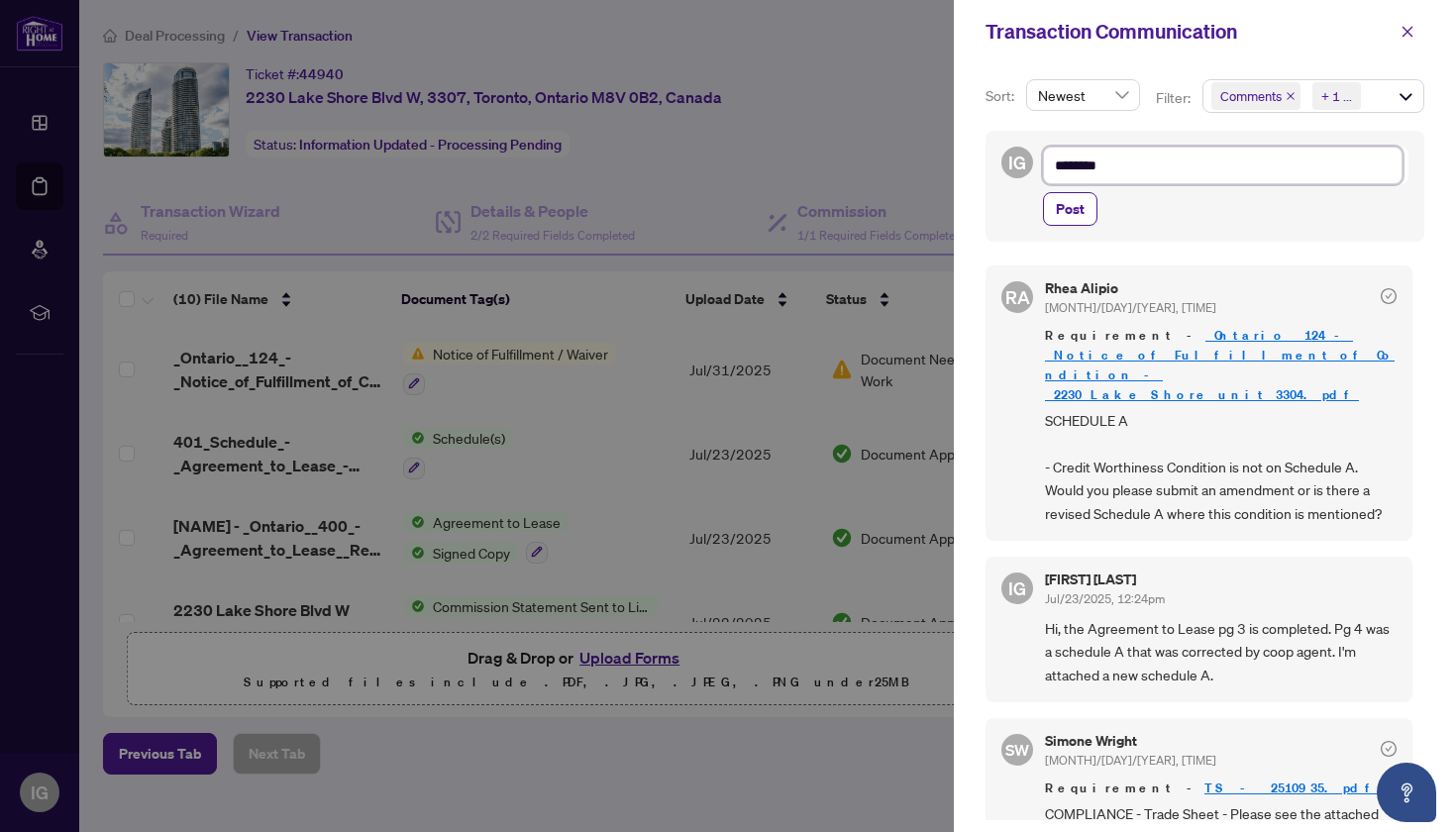 type on "*********" 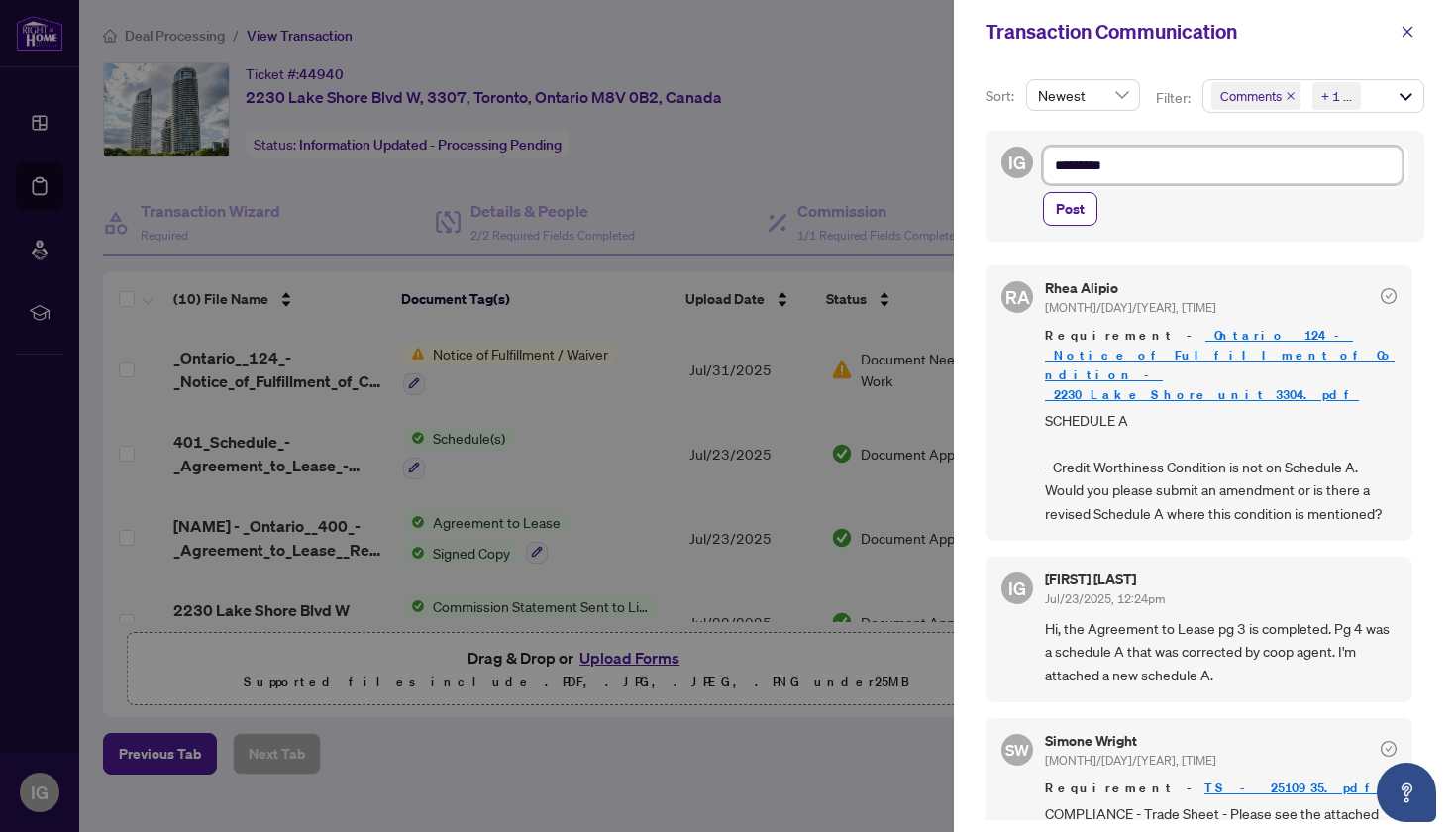 type on "**********" 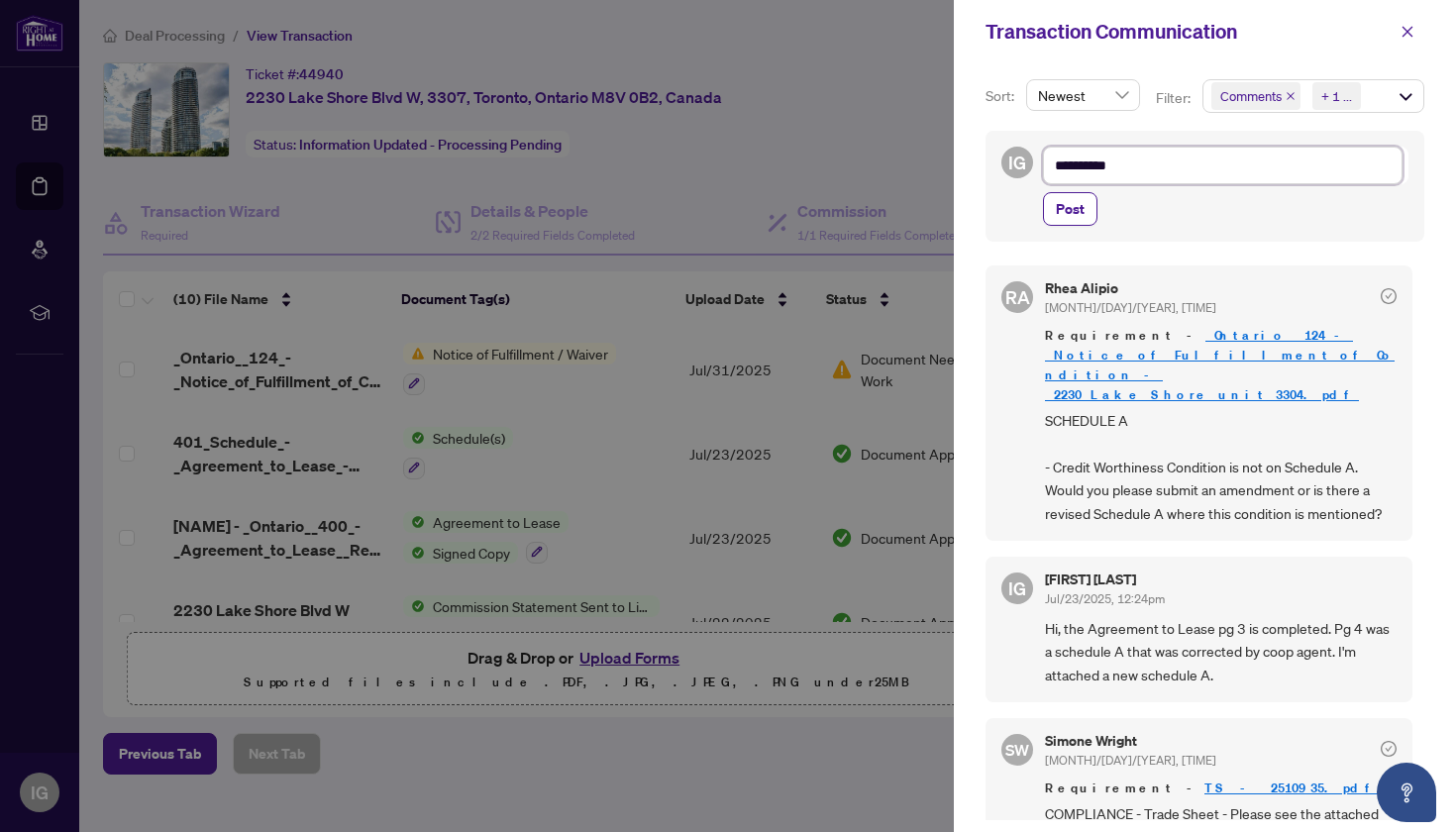 type on "**********" 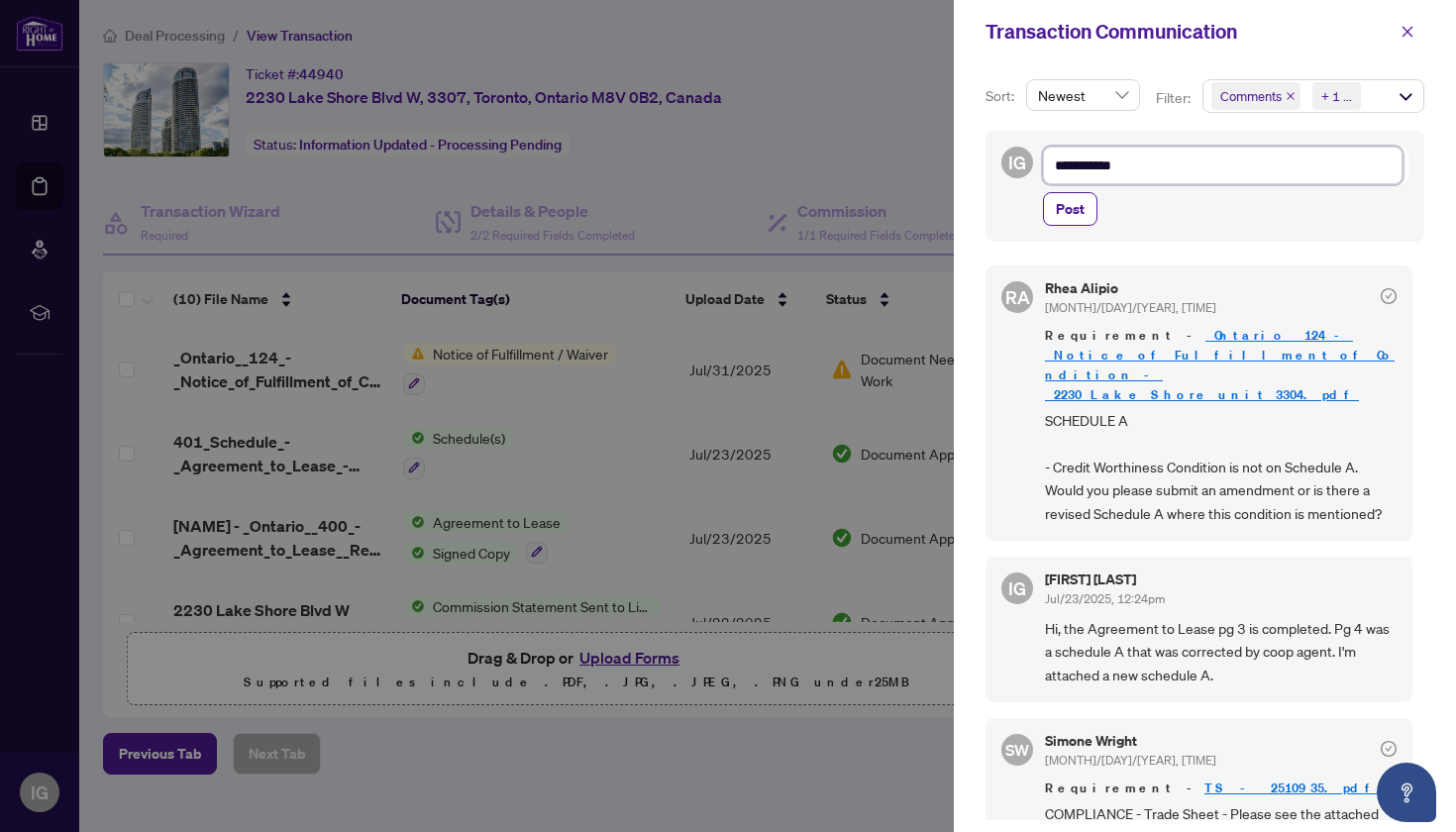 type on "**********" 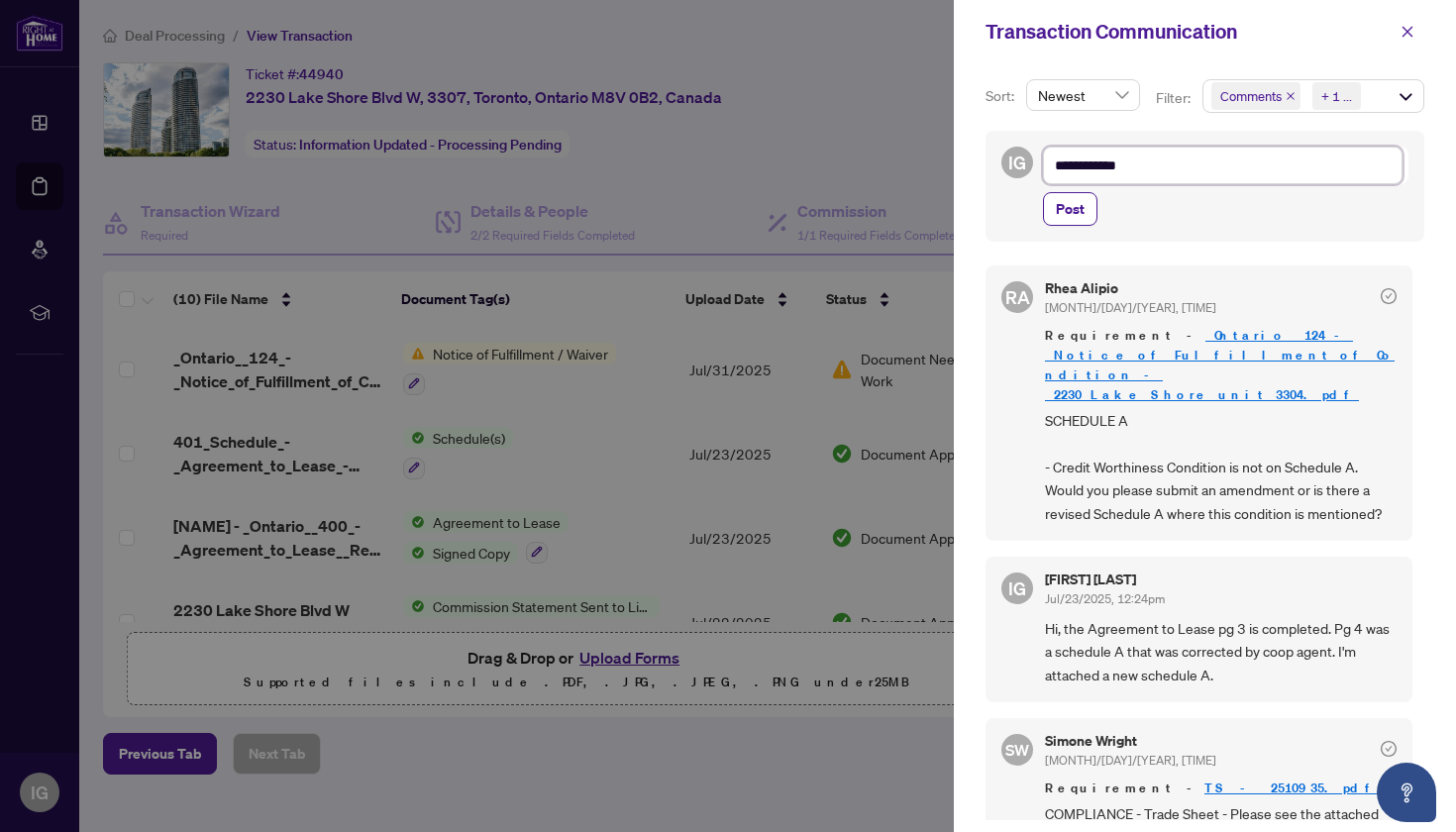 type on "**********" 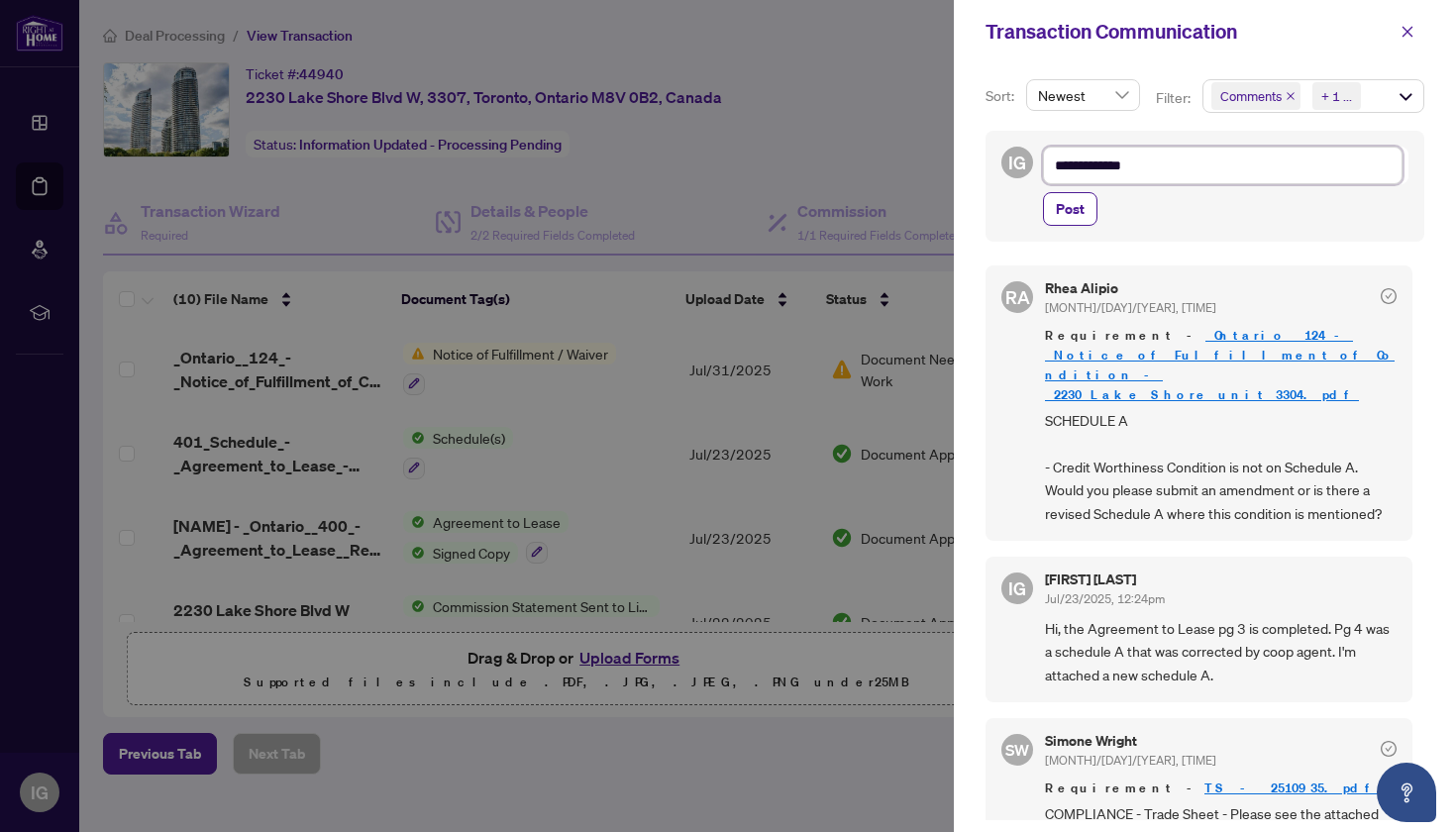 type on "**********" 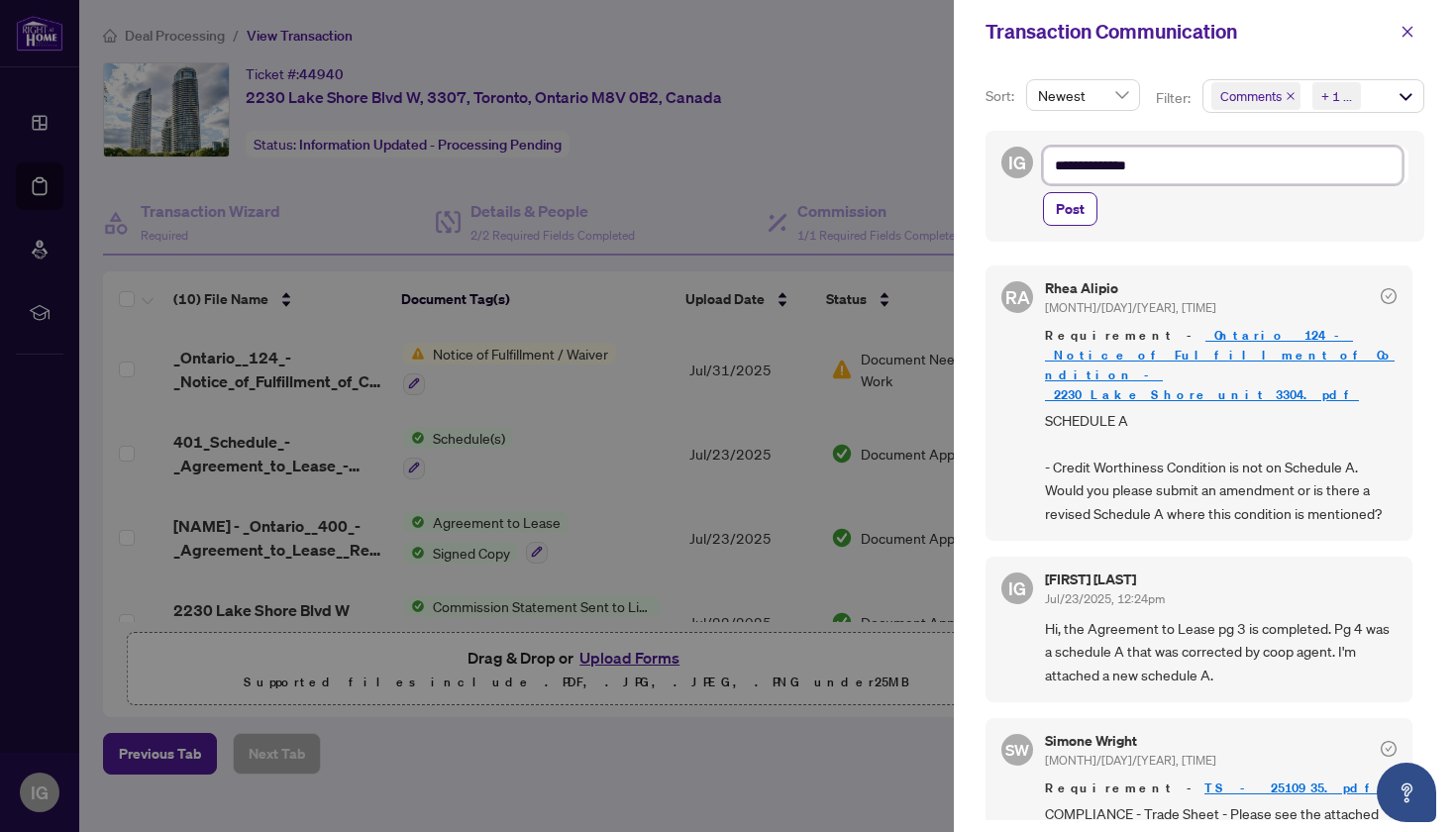 click on "**********" at bounding box center (1222, 165) 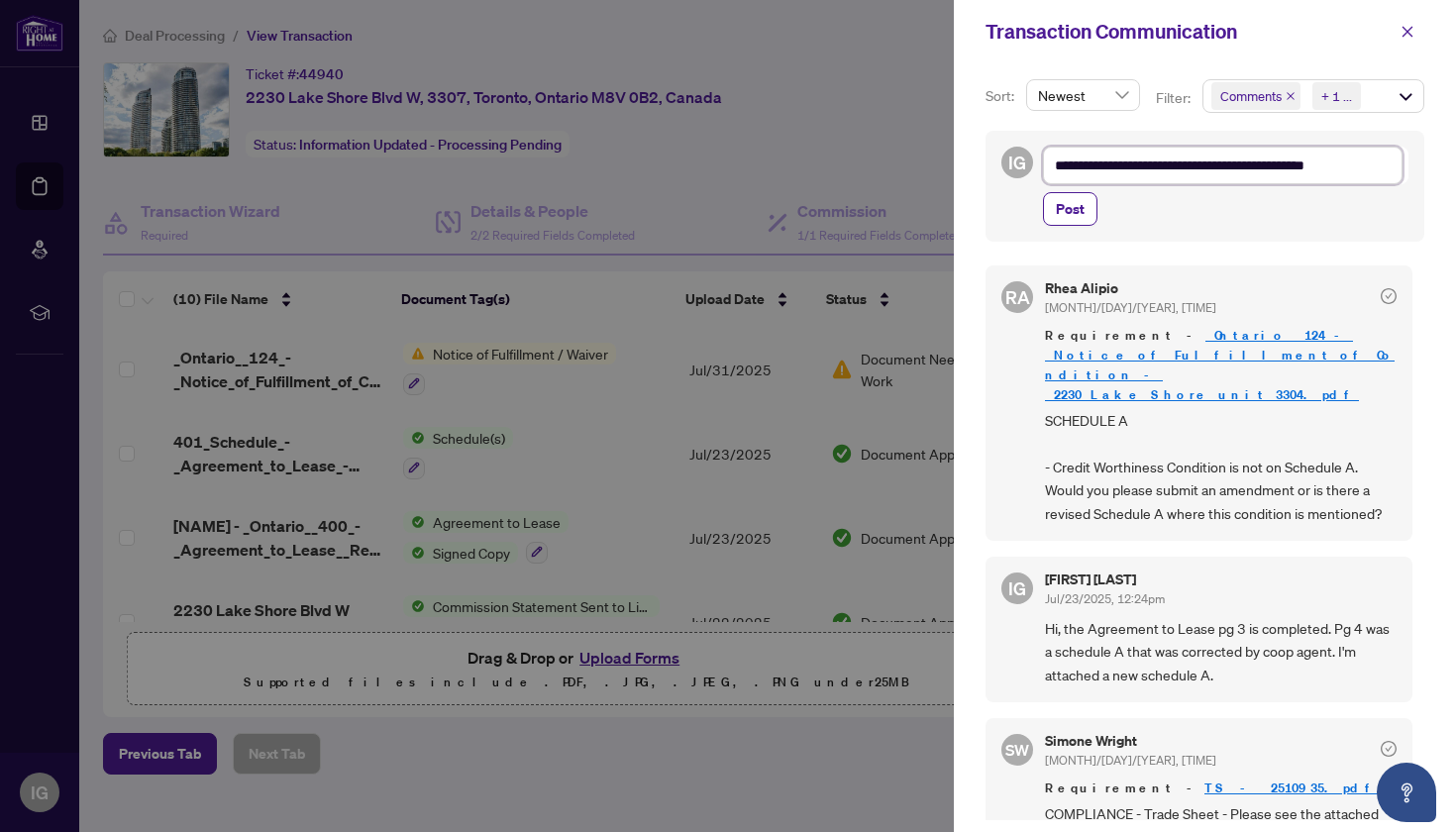 click on "**********" at bounding box center (1222, 165) 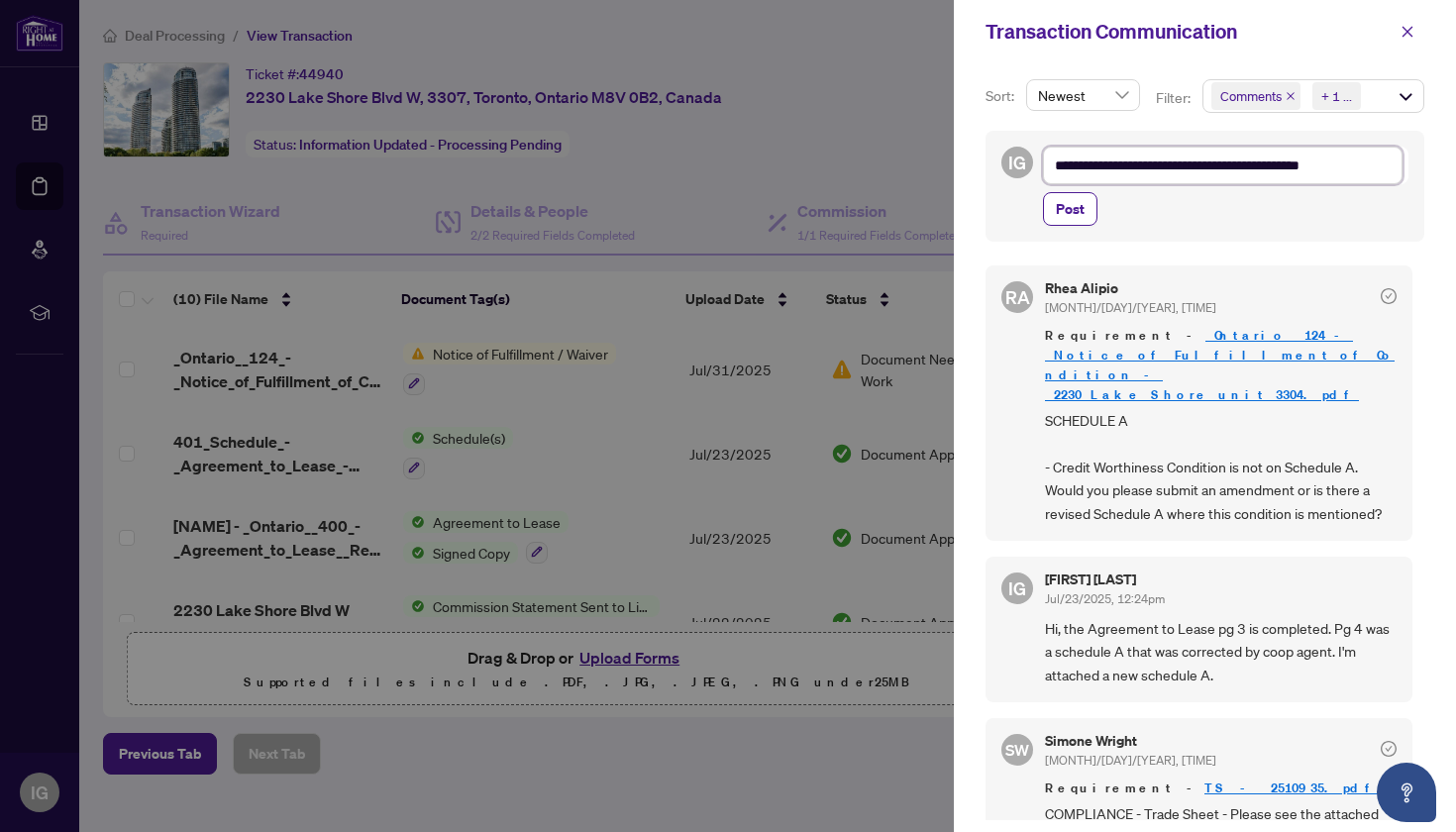type on "**********" 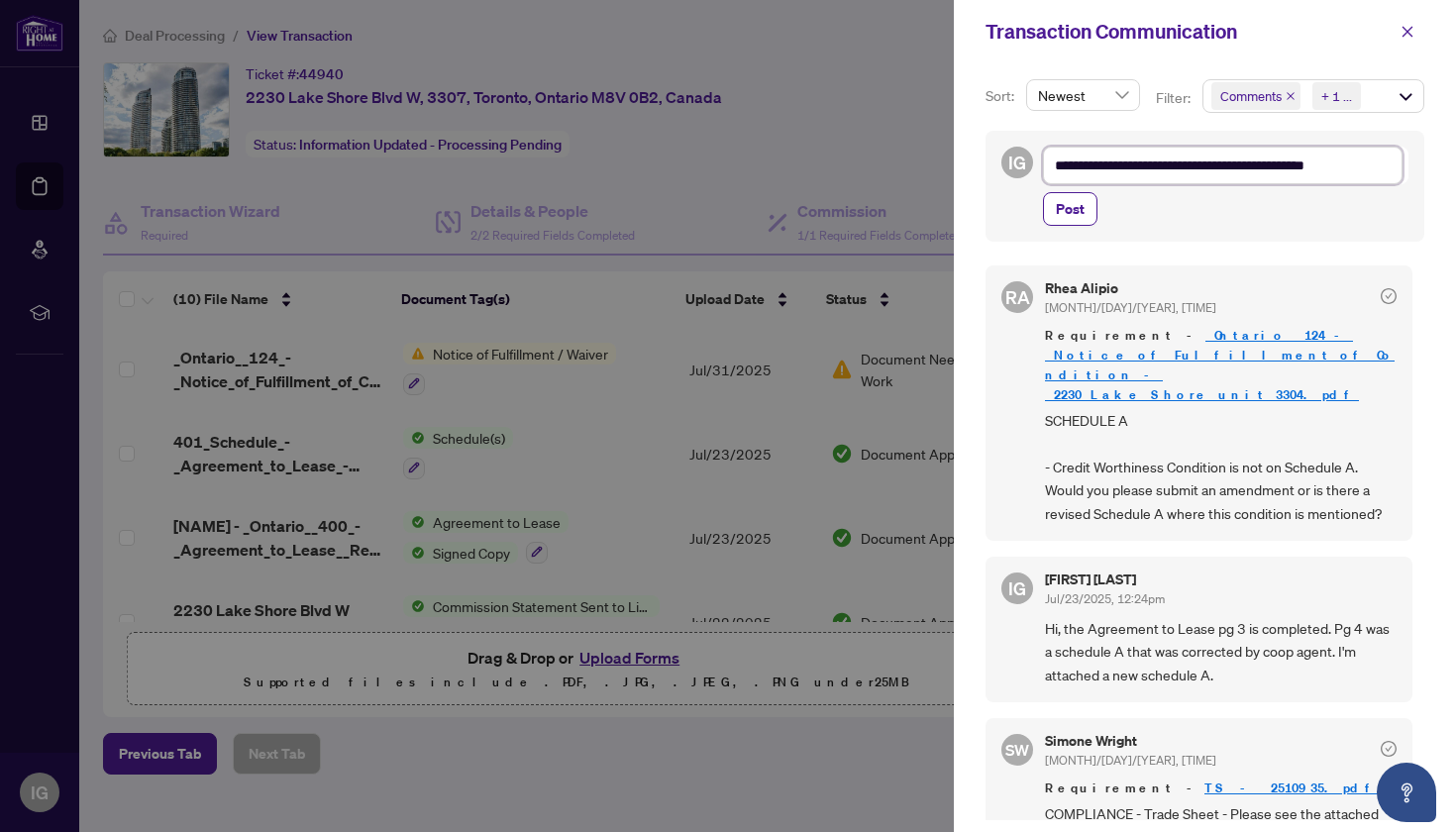 type on "**********" 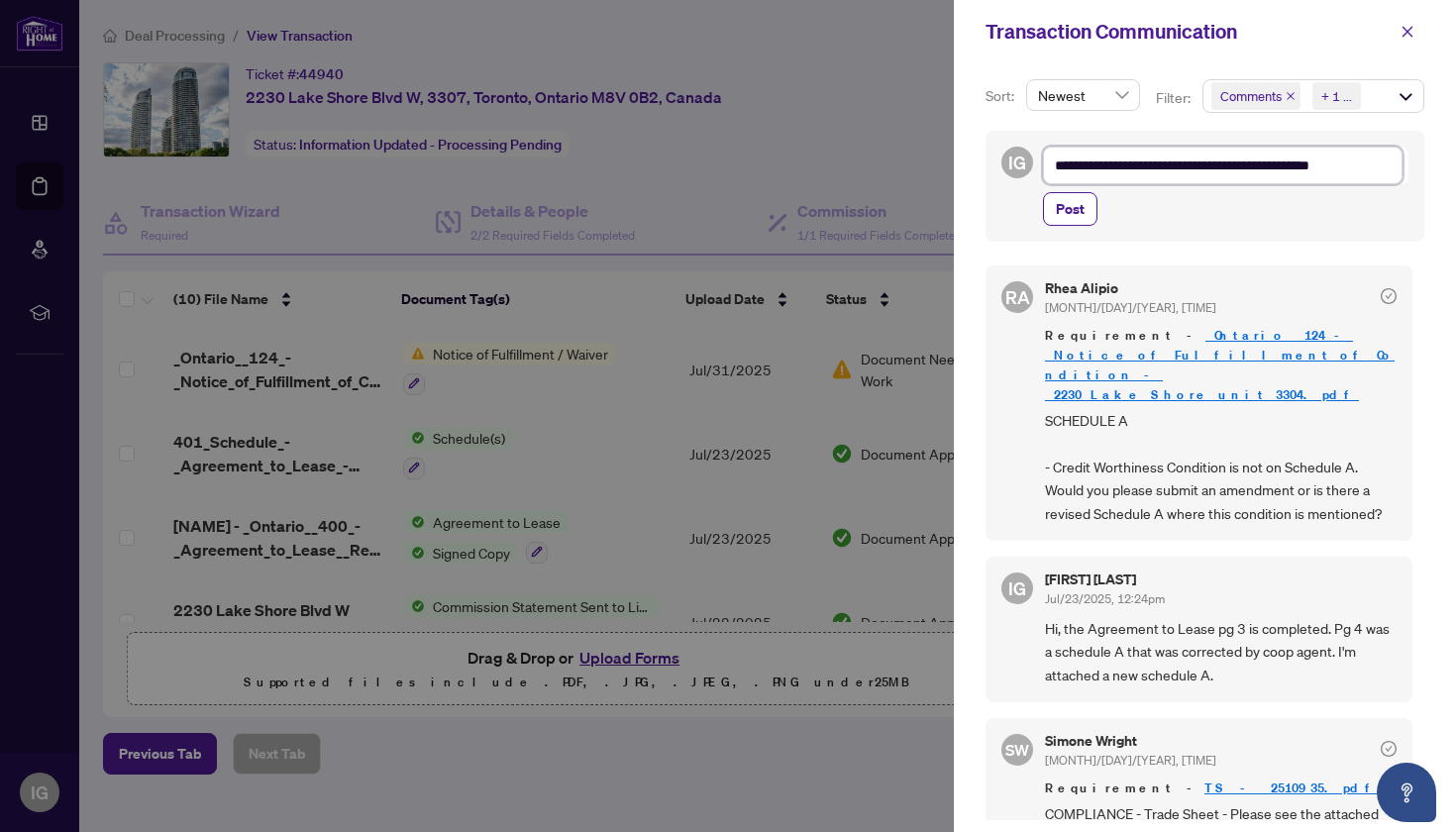 type on "**********" 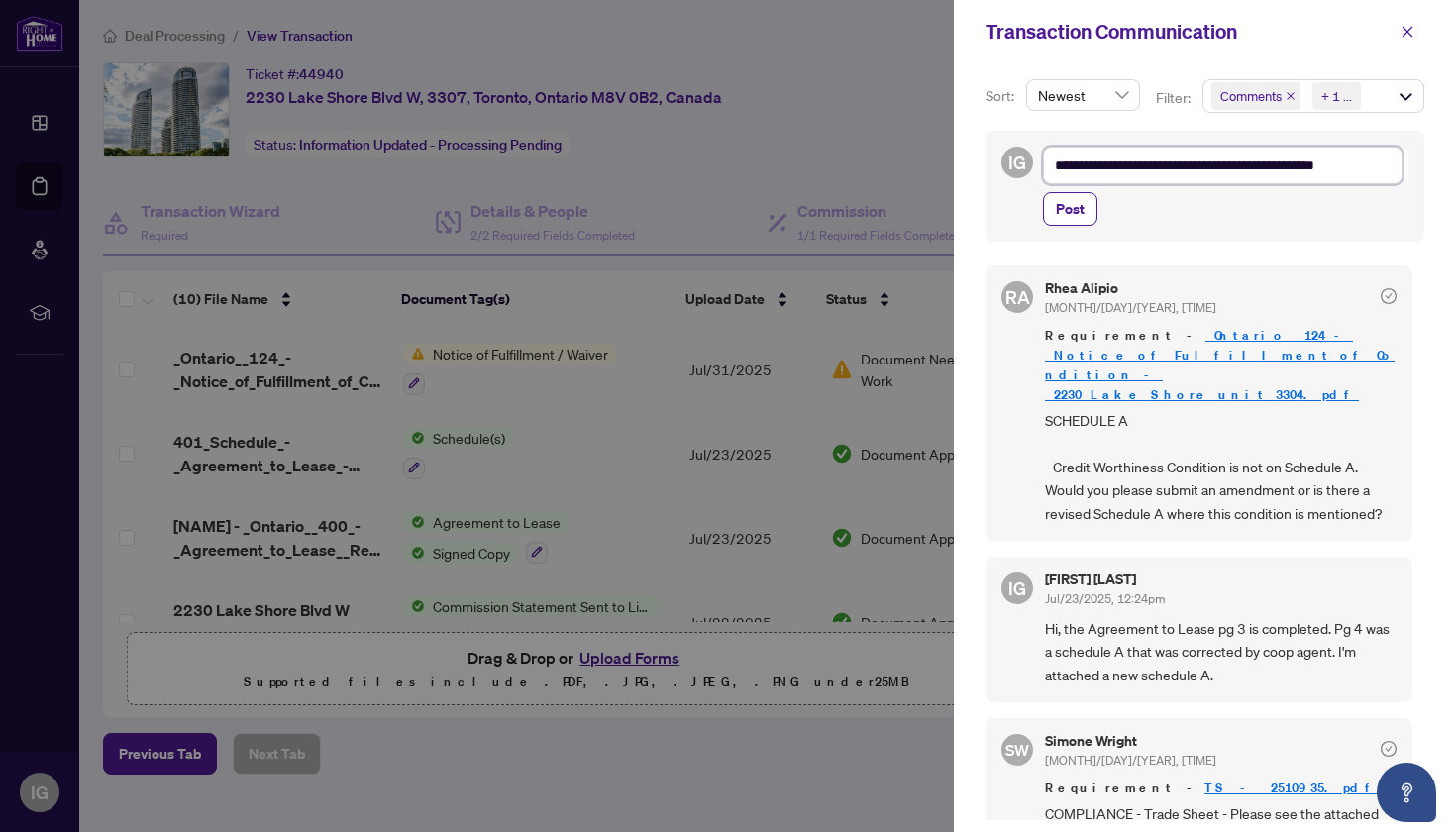 click on "**********" at bounding box center (1222, 165) 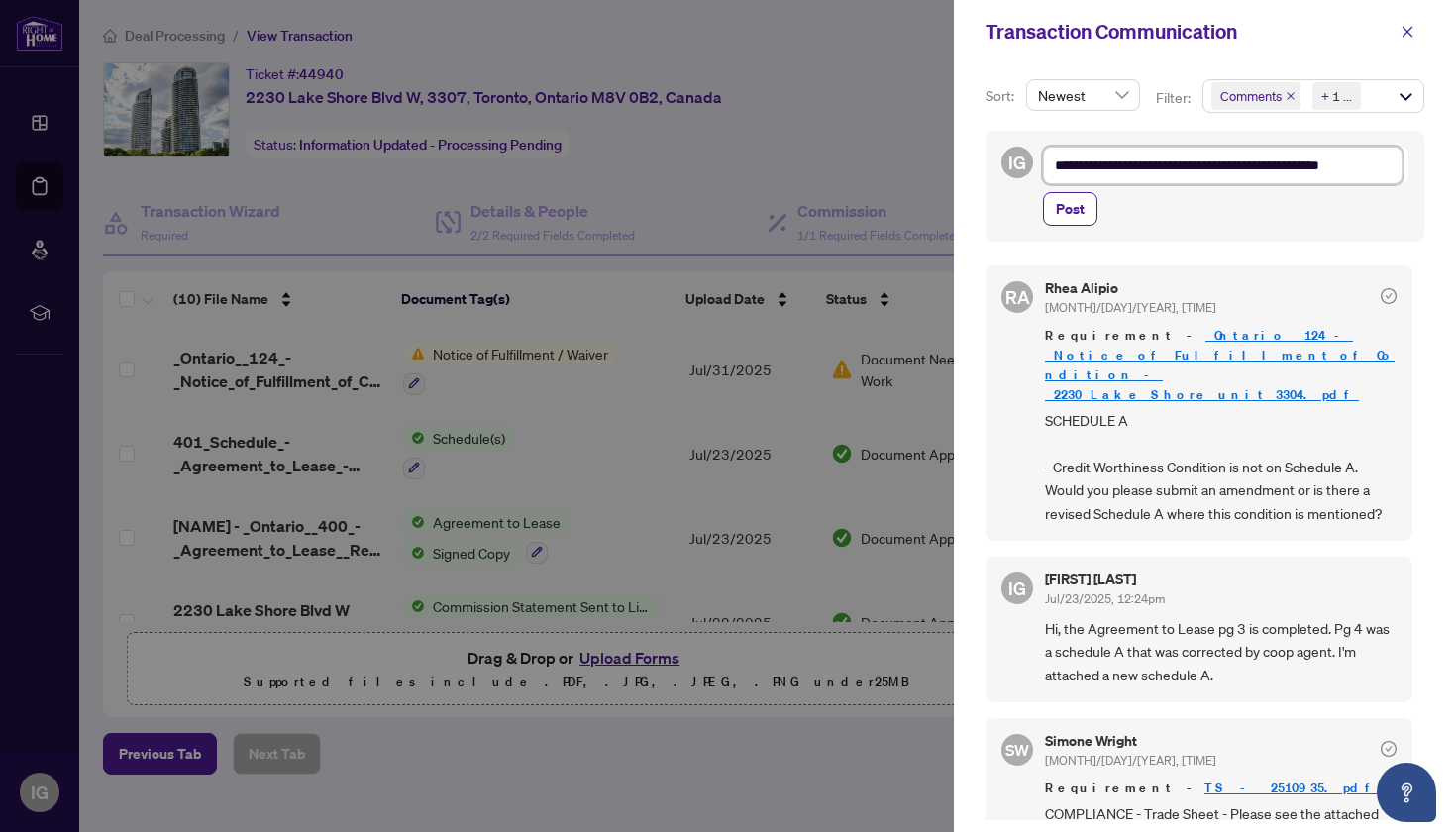type on "**********" 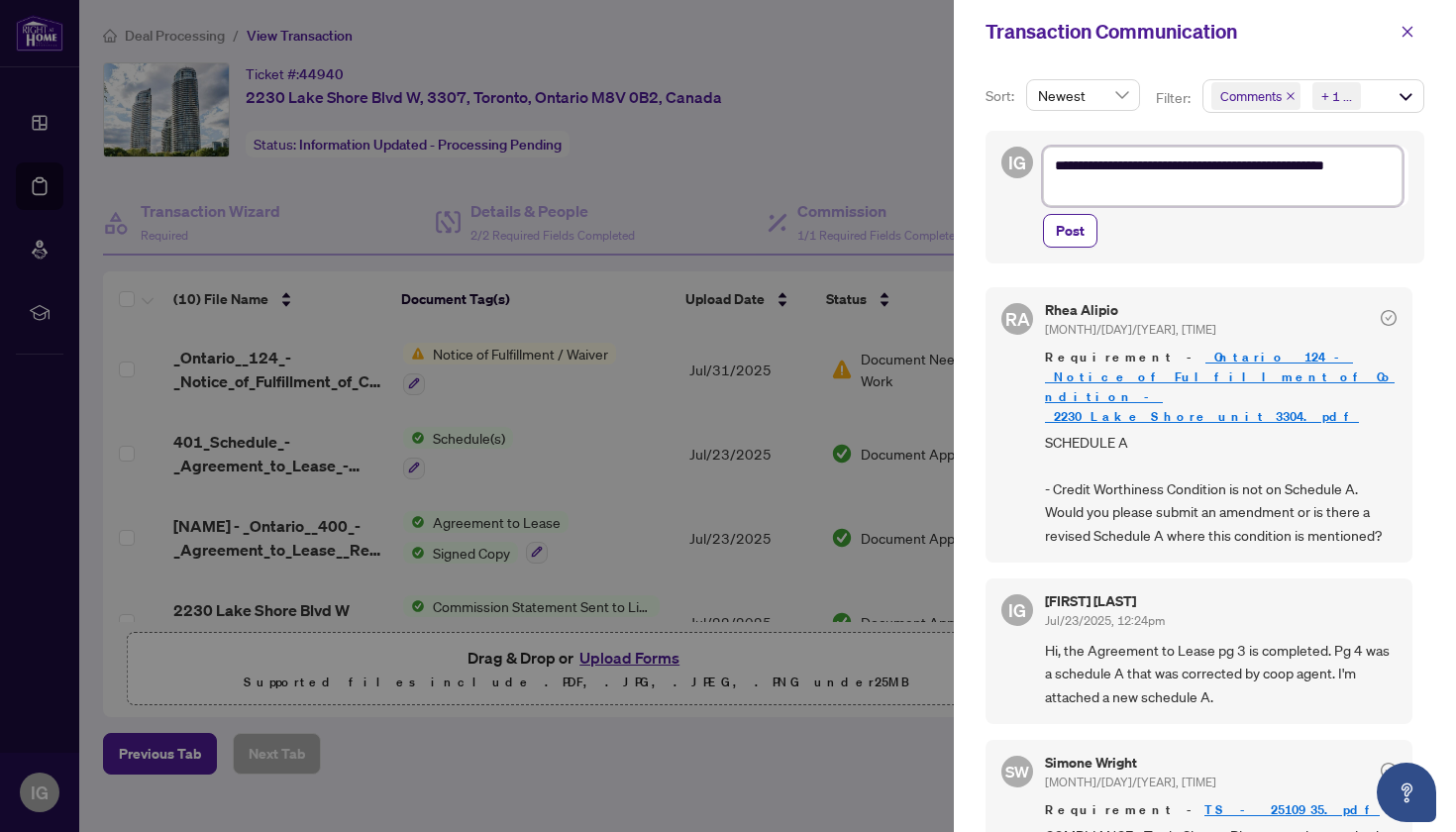 type on "**********" 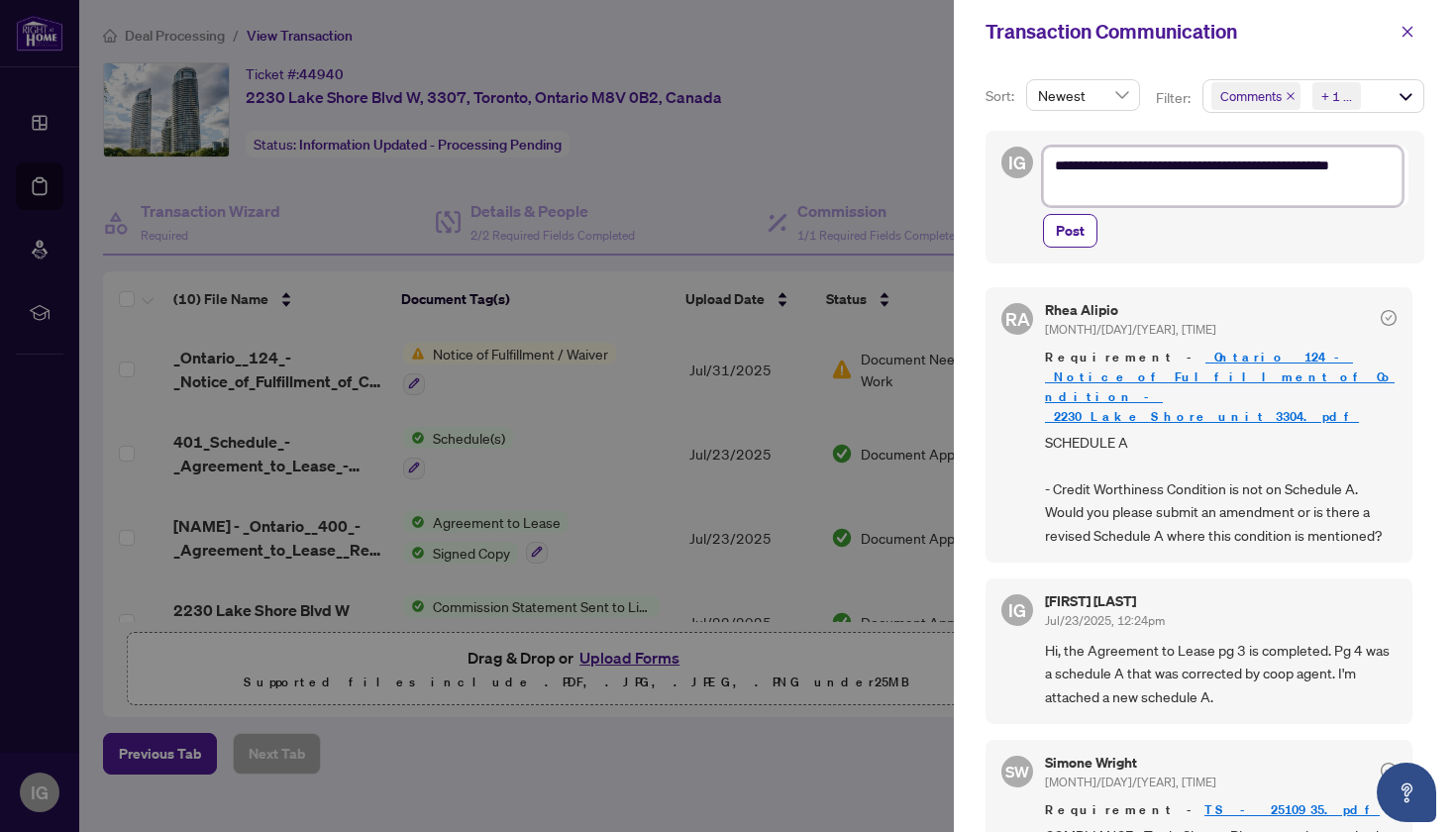 type on "**********" 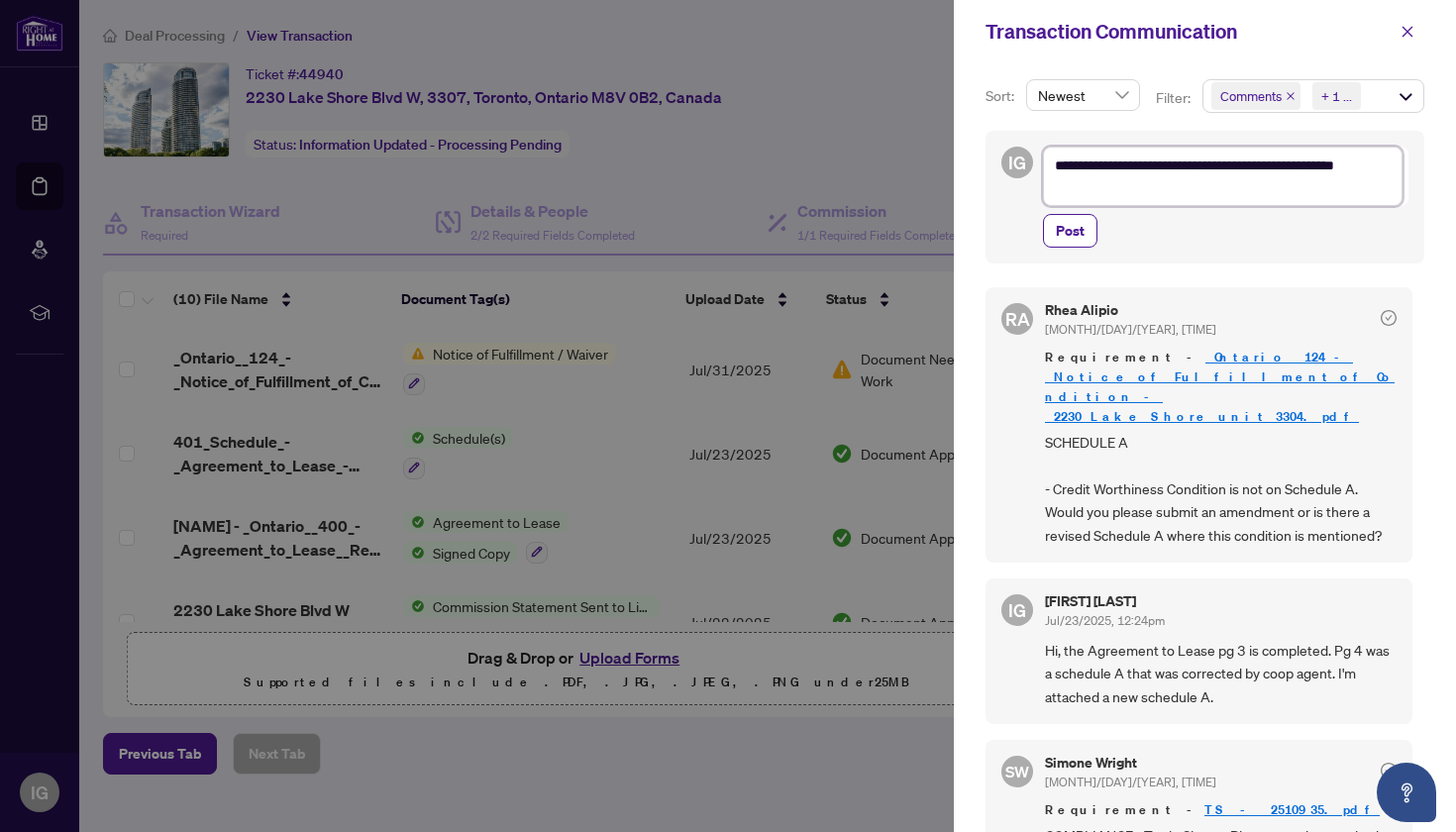 type on "**********" 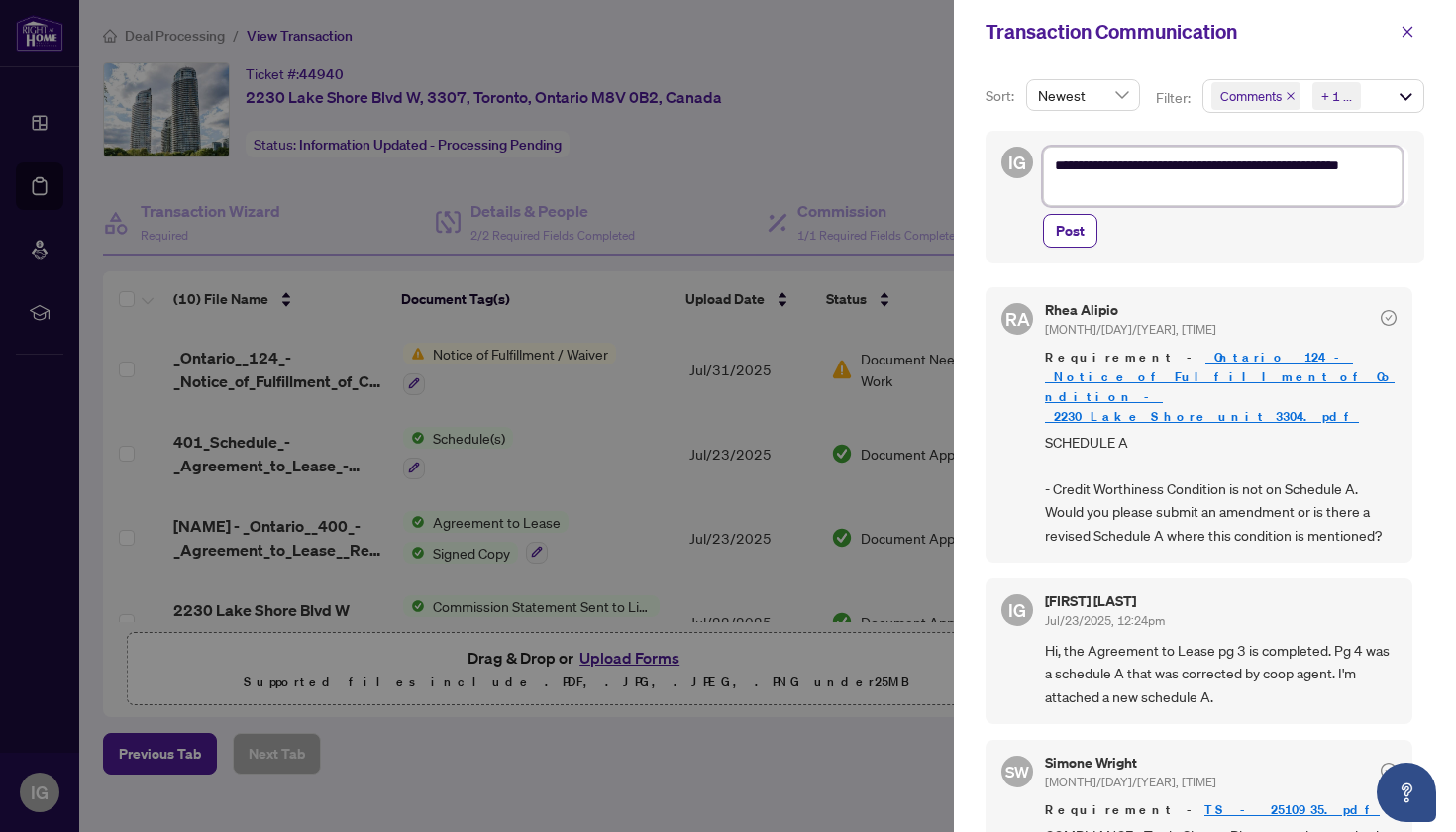 type on "**********" 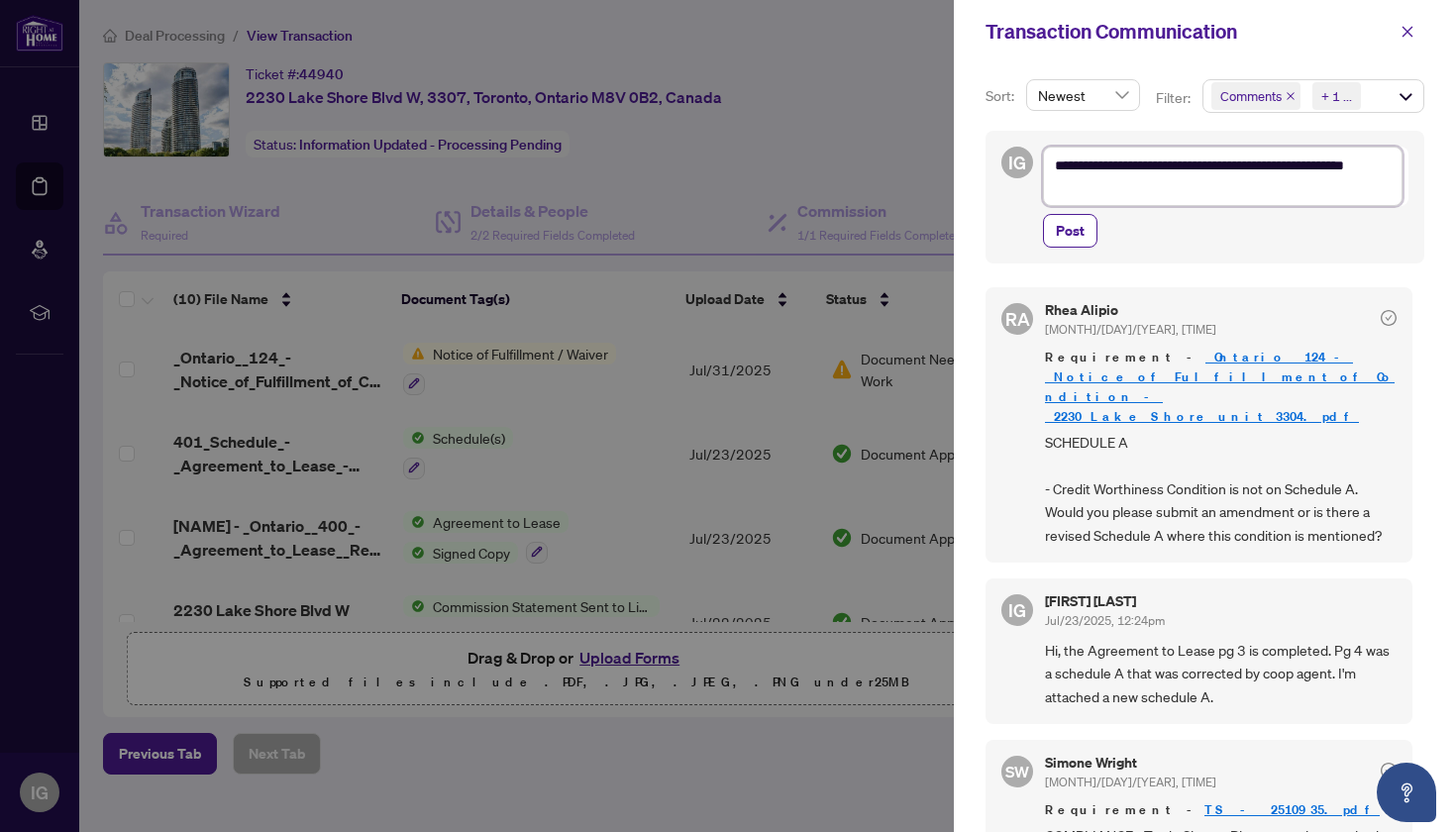 type on "**********" 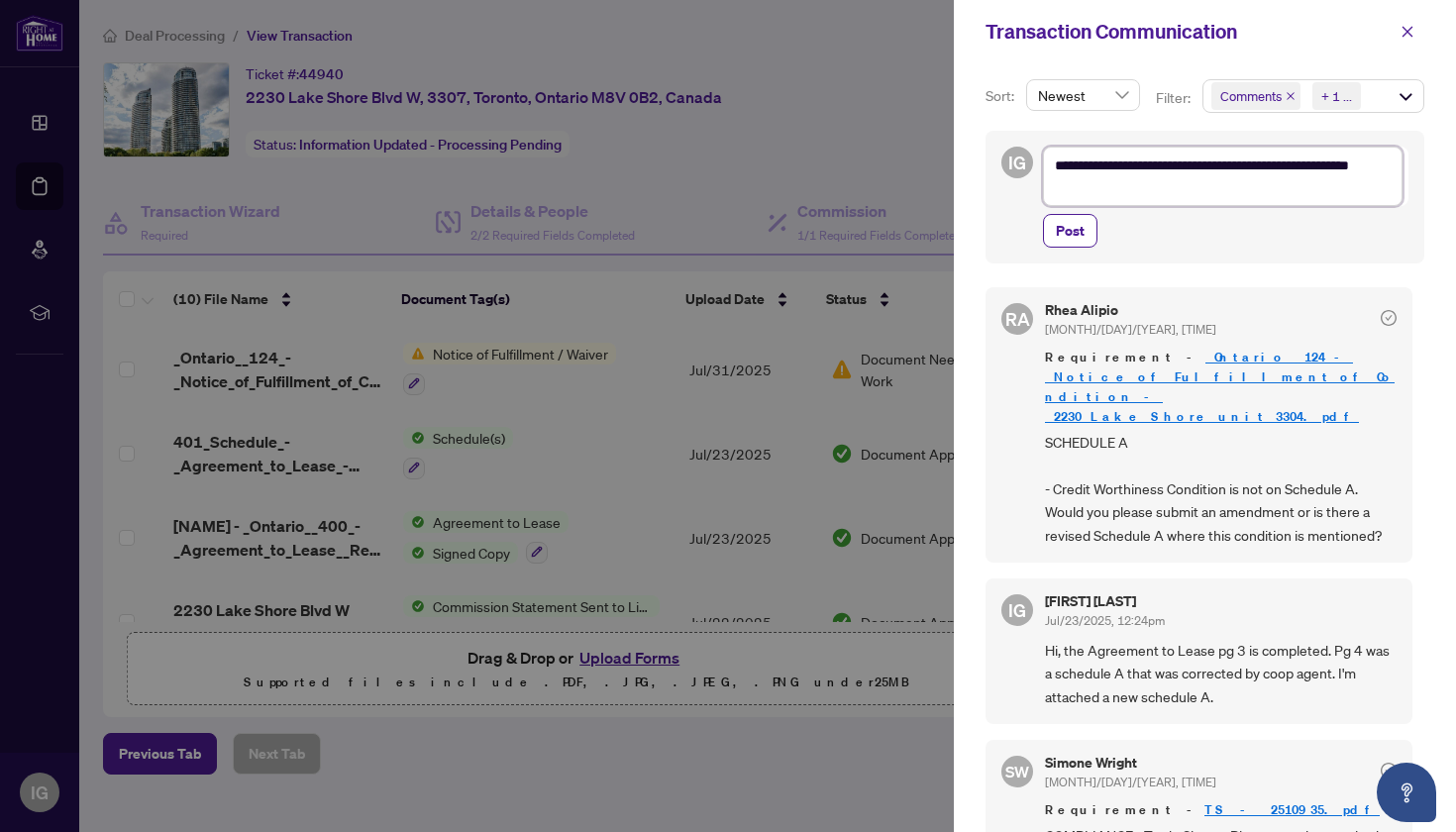type on "**********" 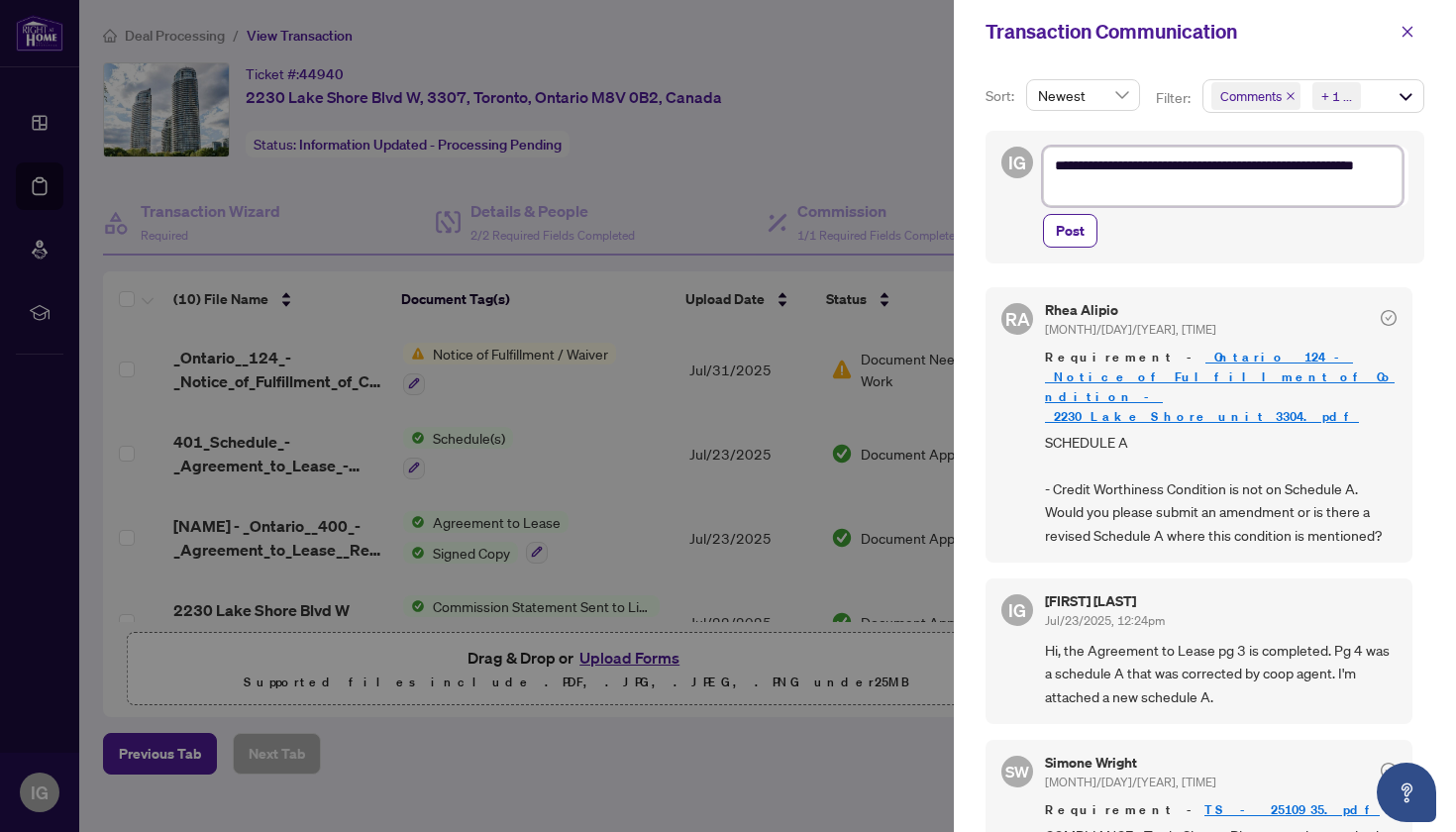 type on "**********" 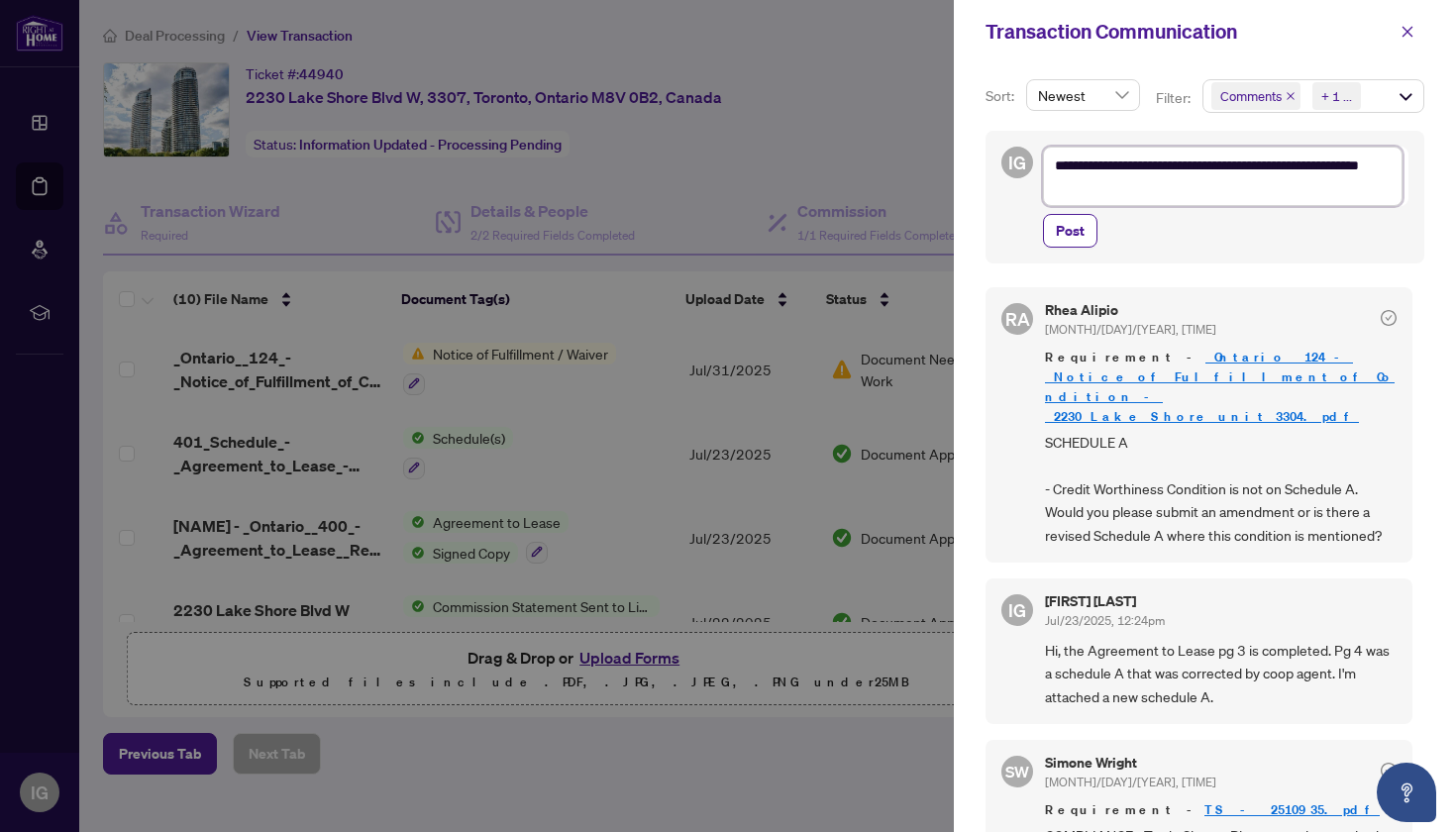 type on "**********" 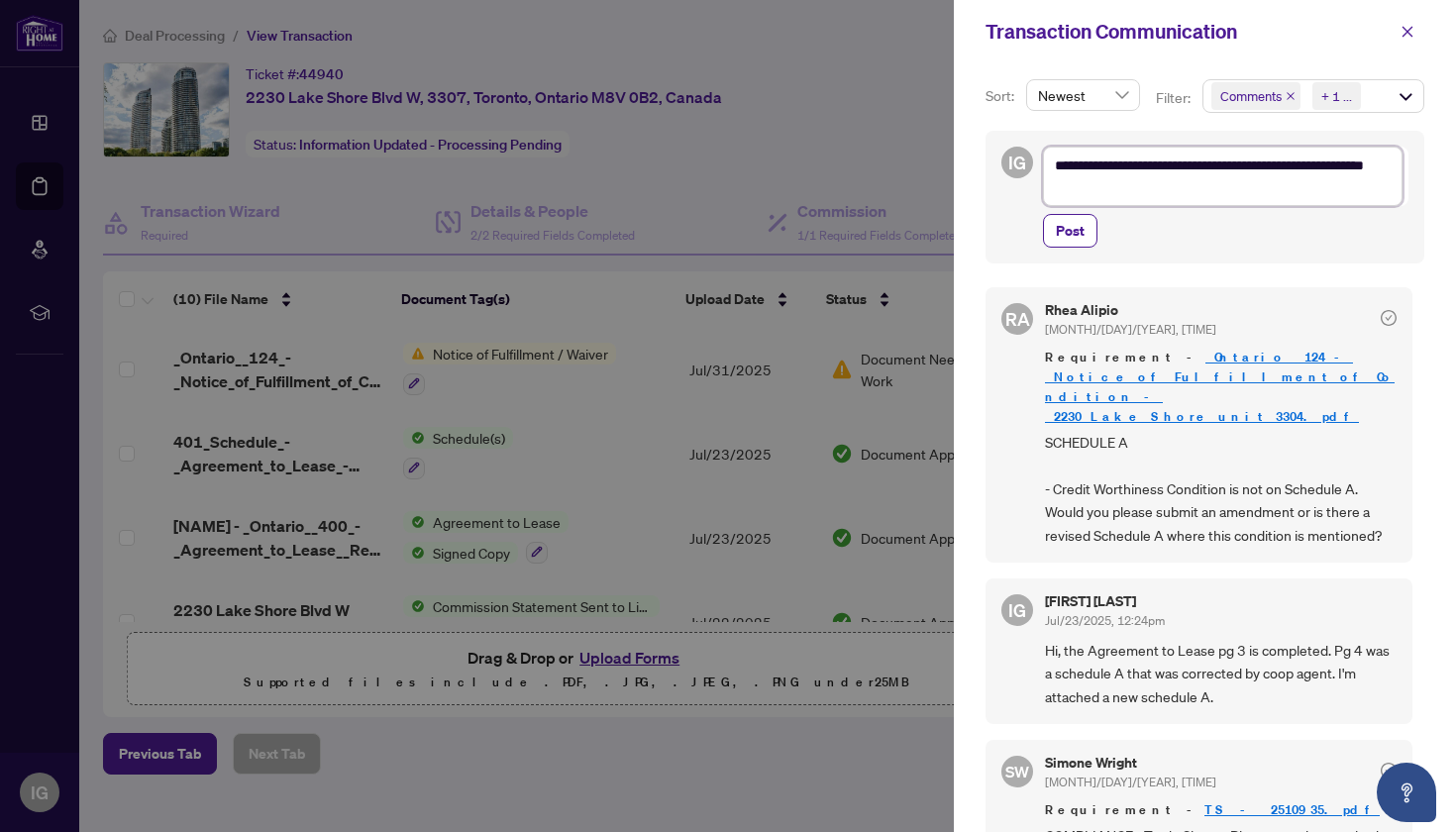 type on "**********" 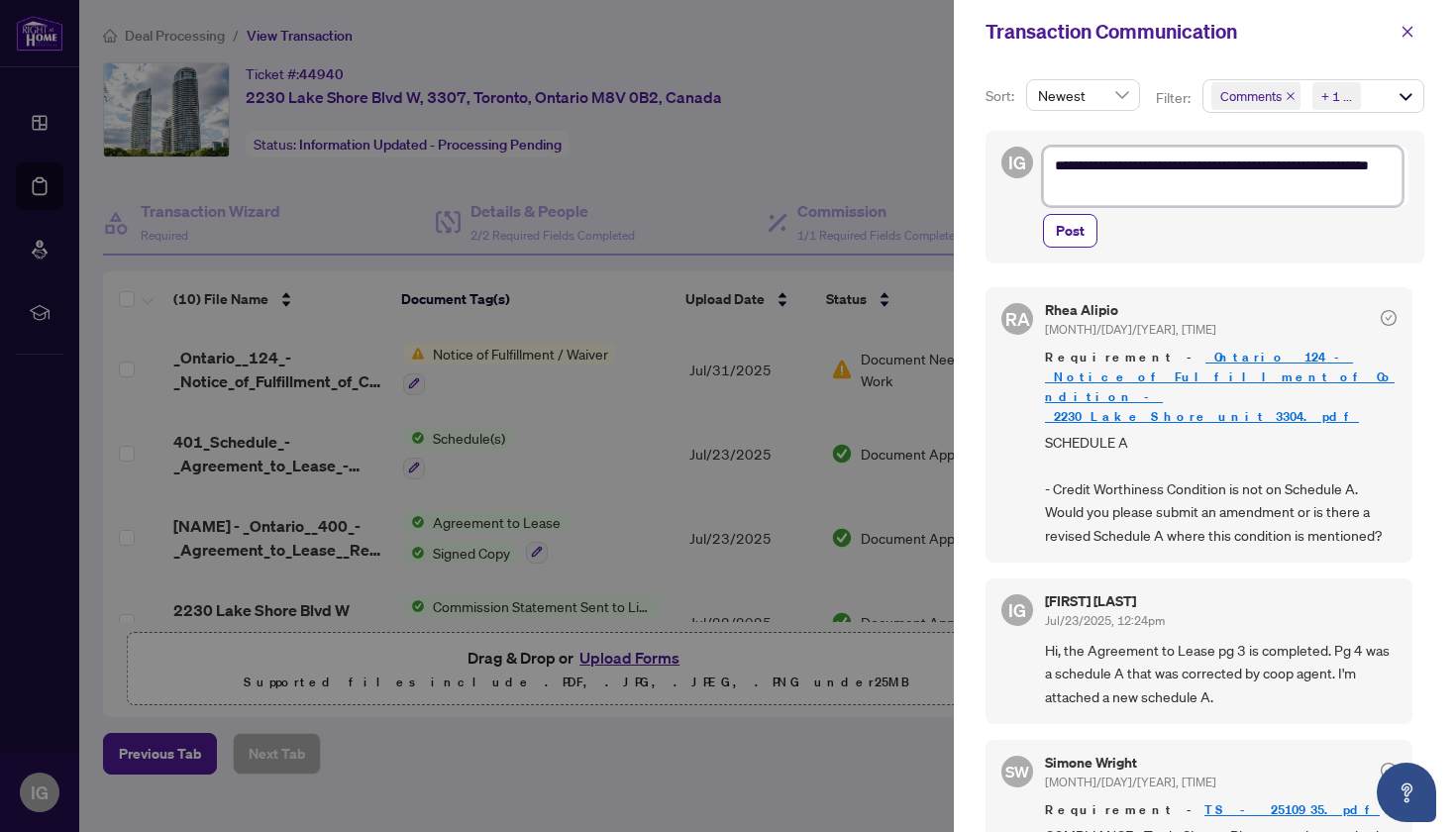 click on "**********" at bounding box center [1222, 176] 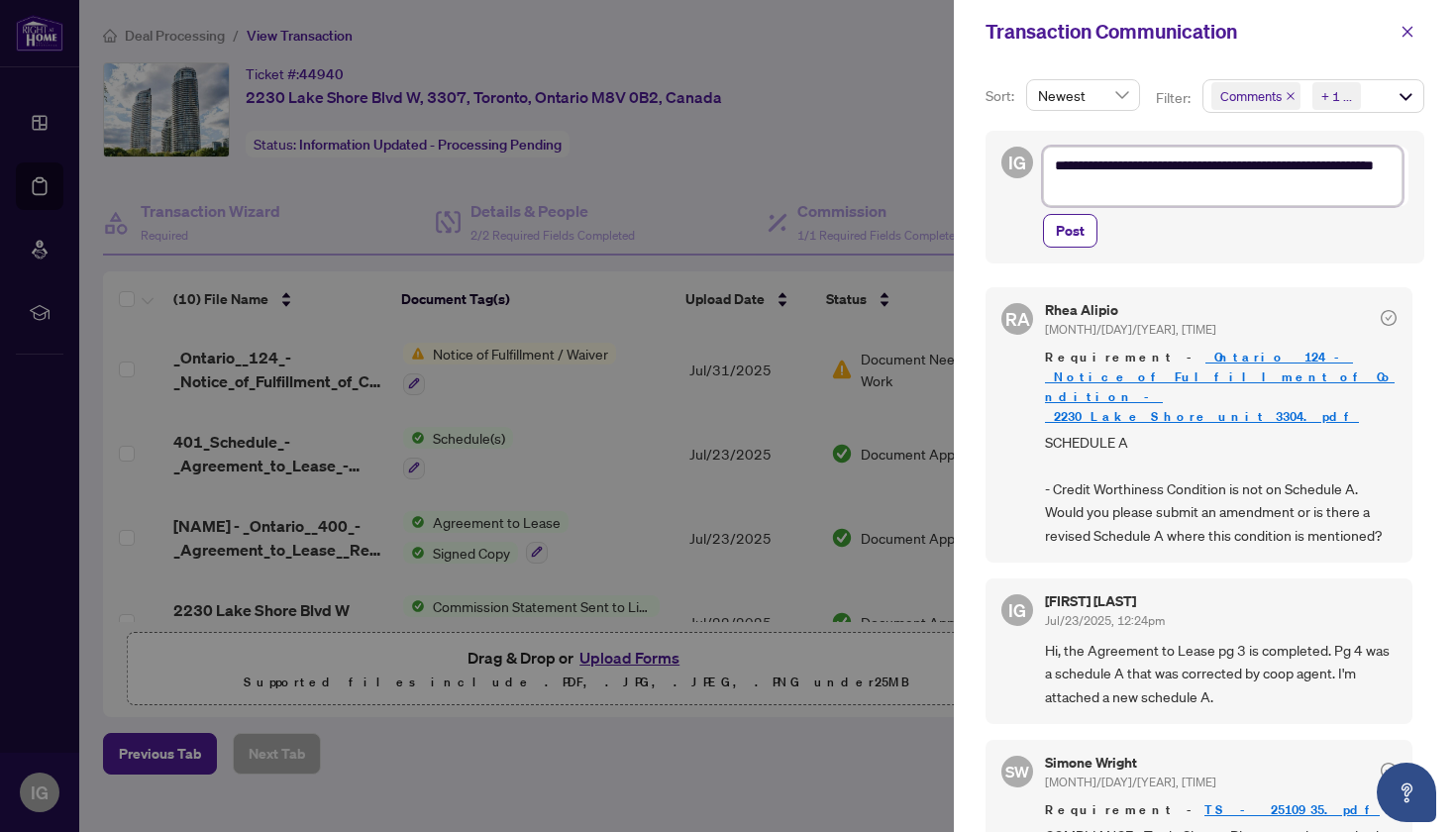type on "**********" 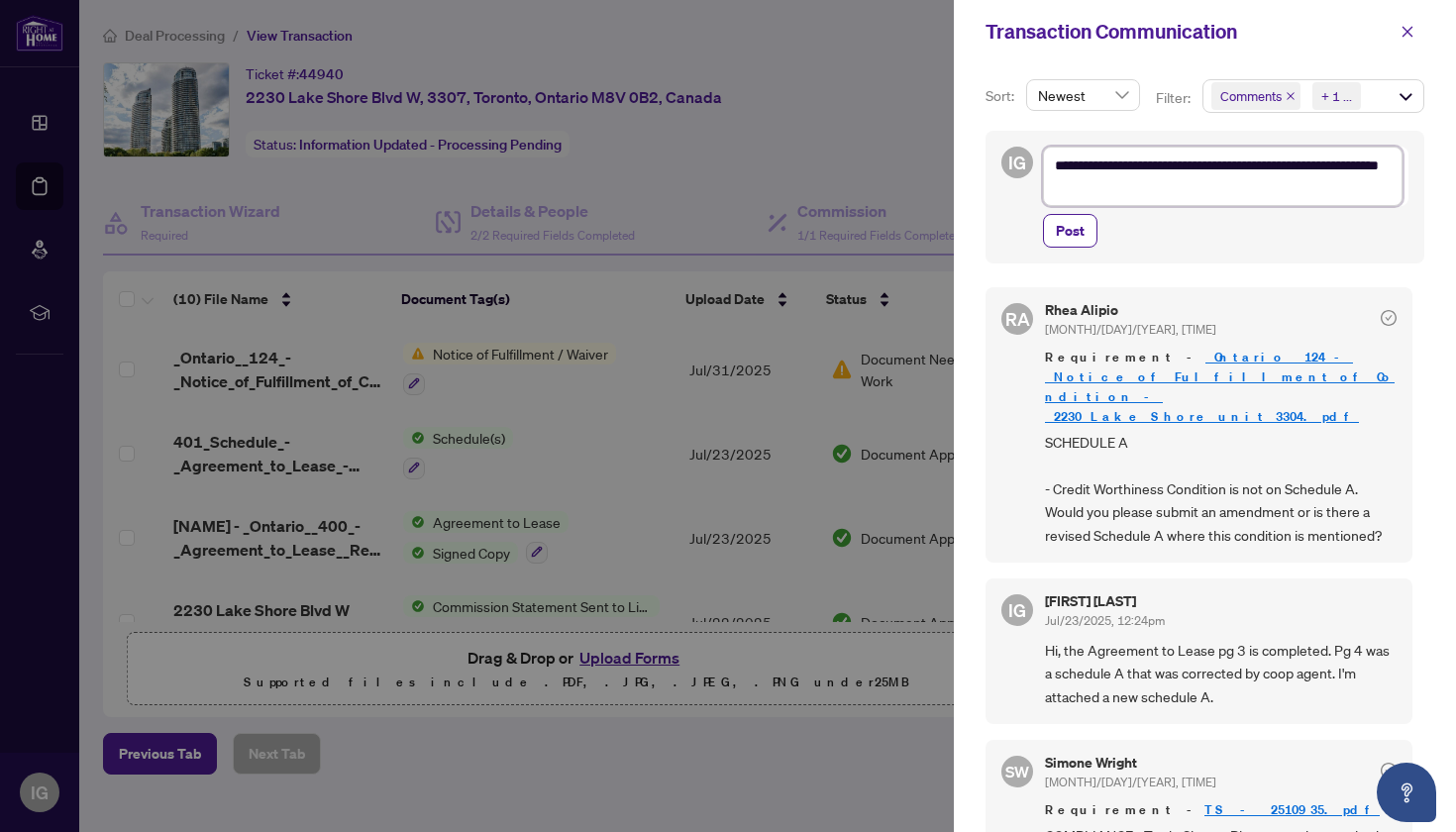 type on "**********" 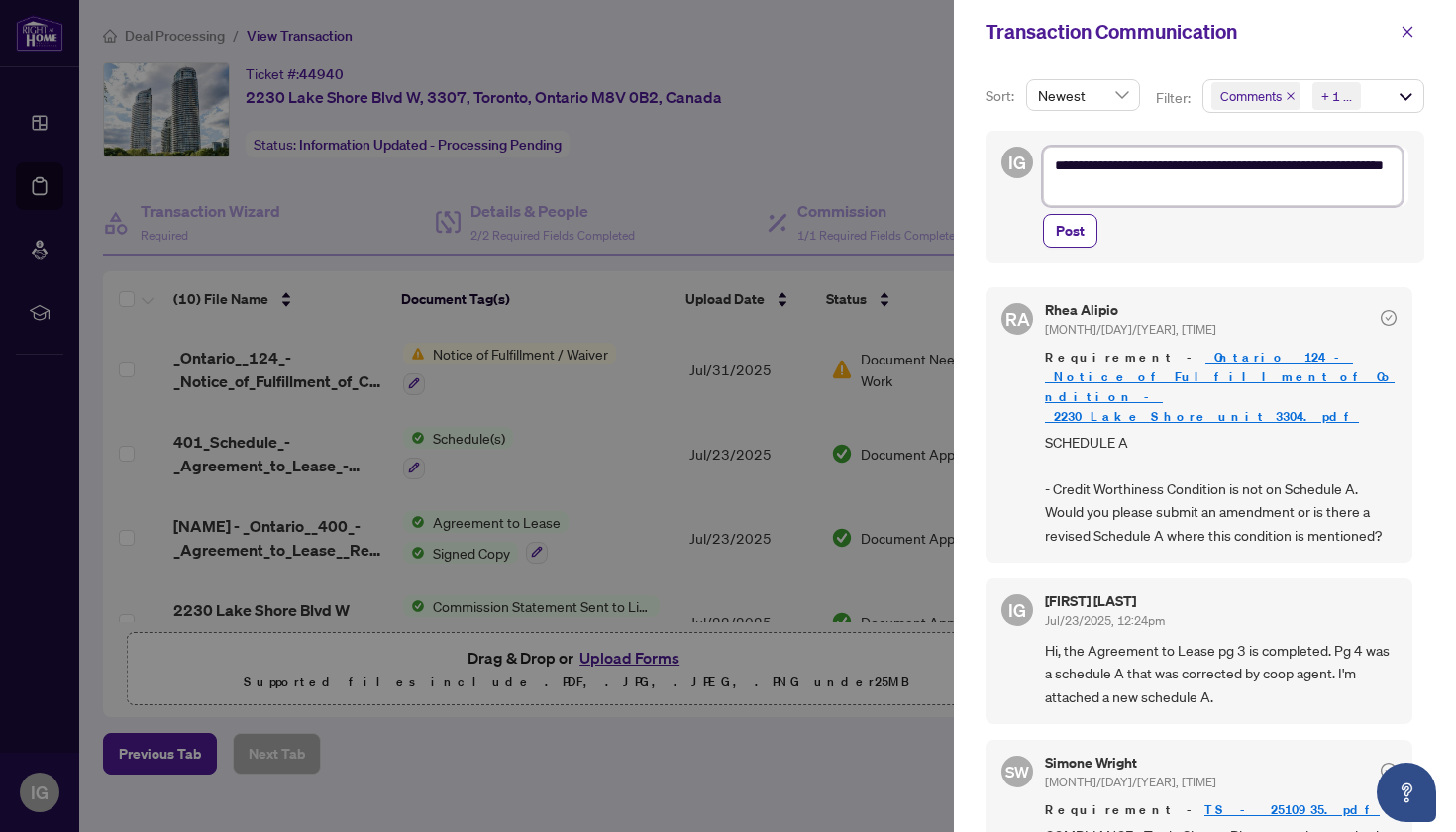 type on "**********" 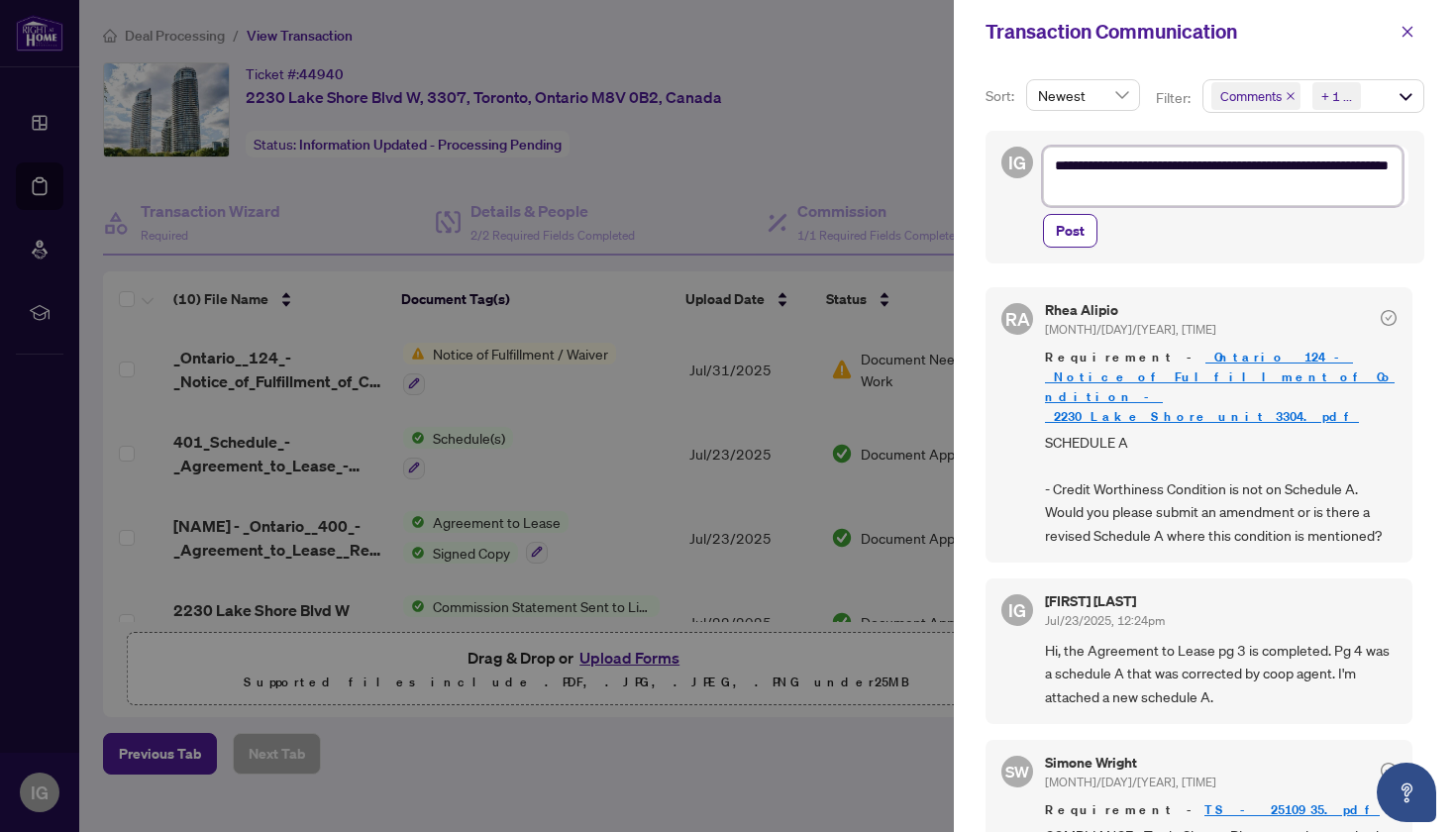 type on "**********" 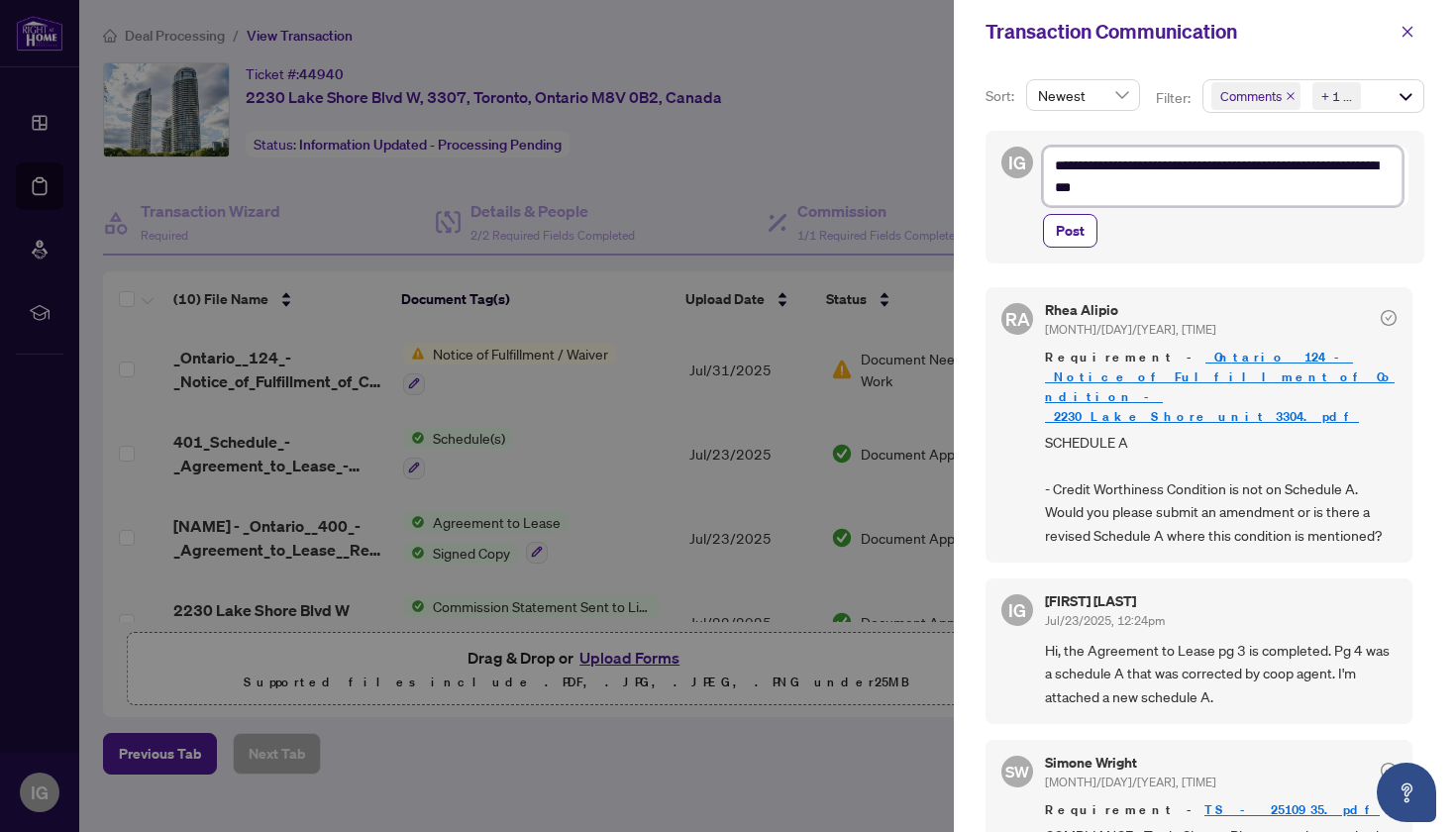 type on "**********" 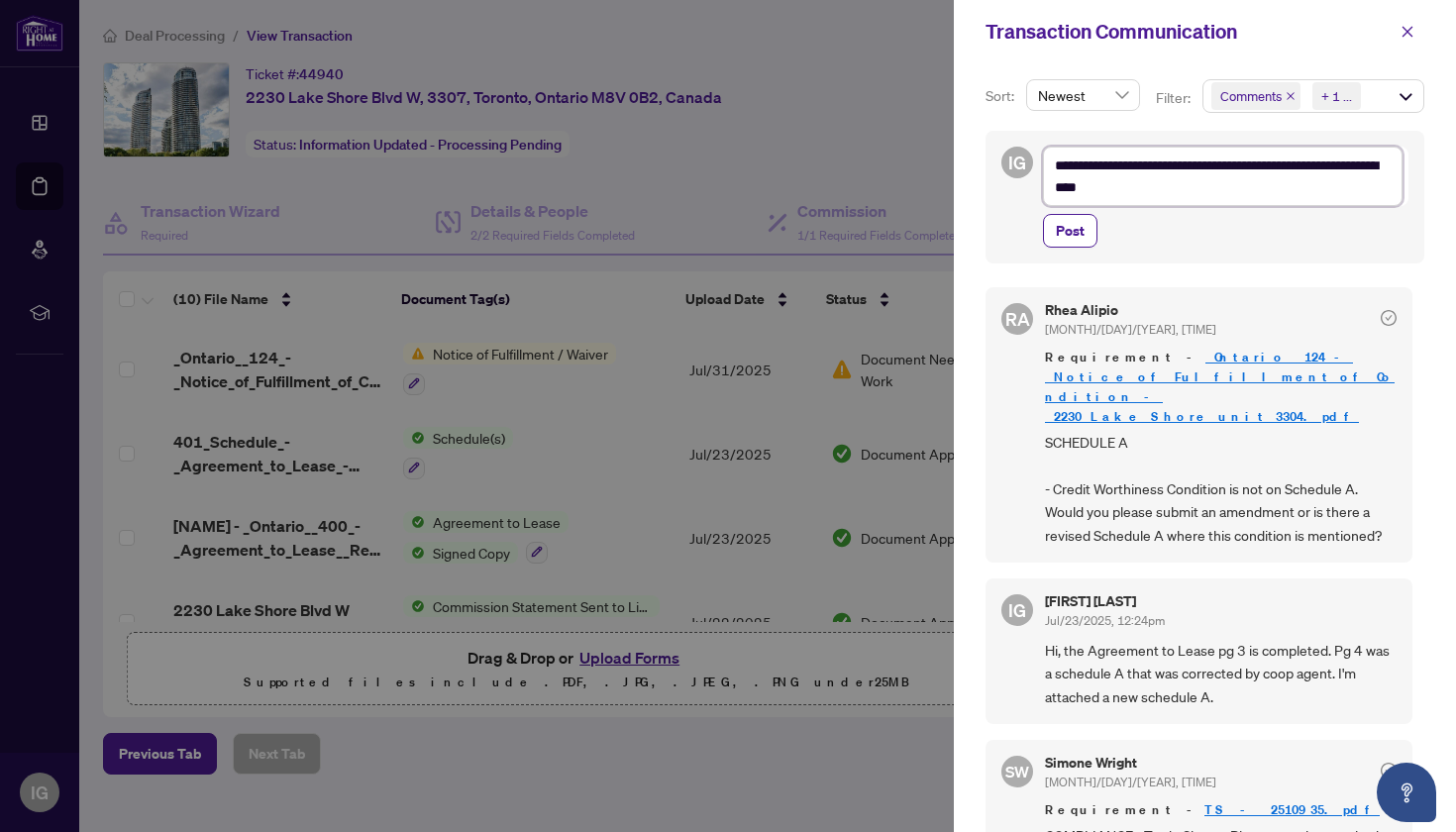 type on "**********" 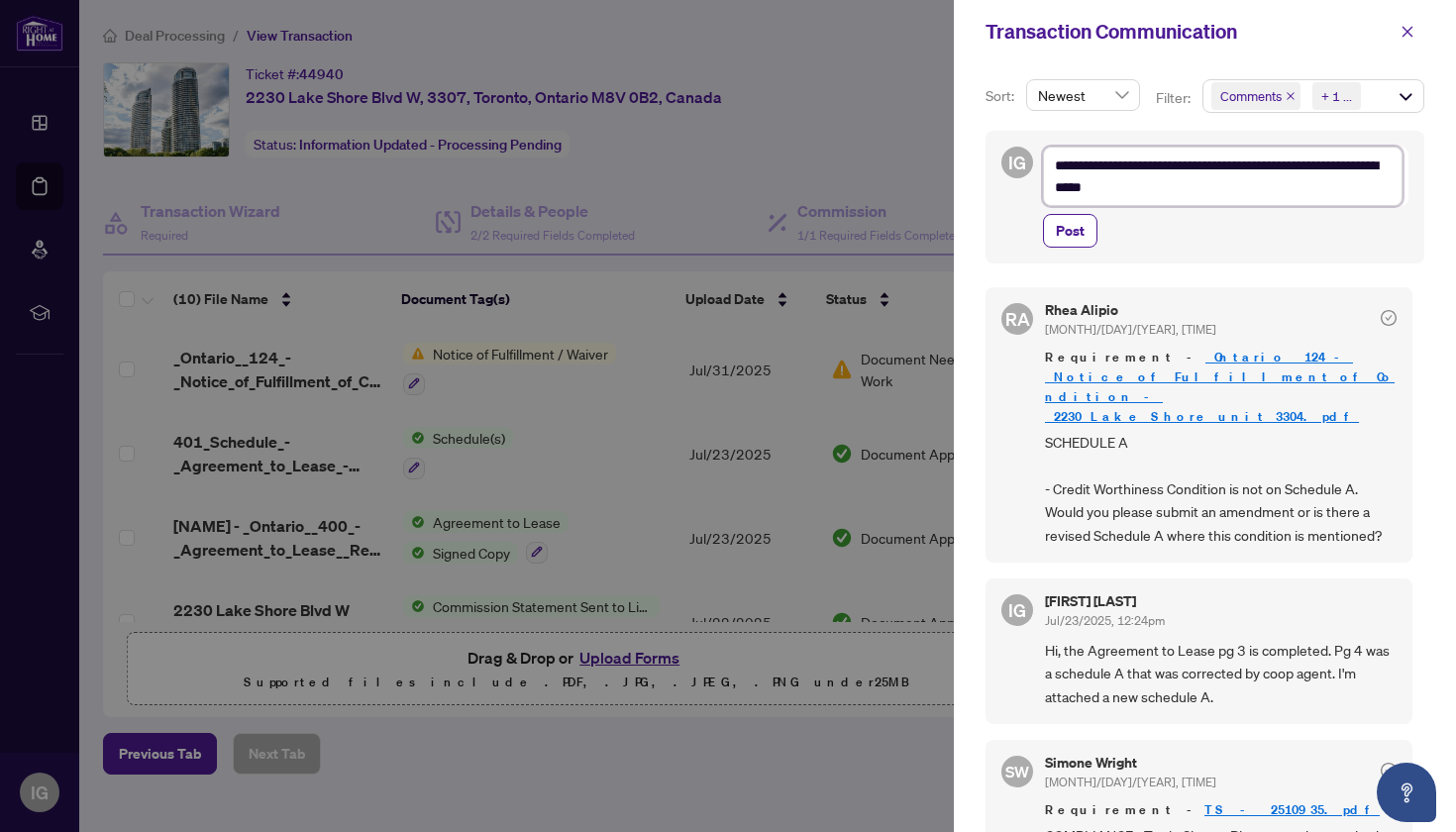 type on "**********" 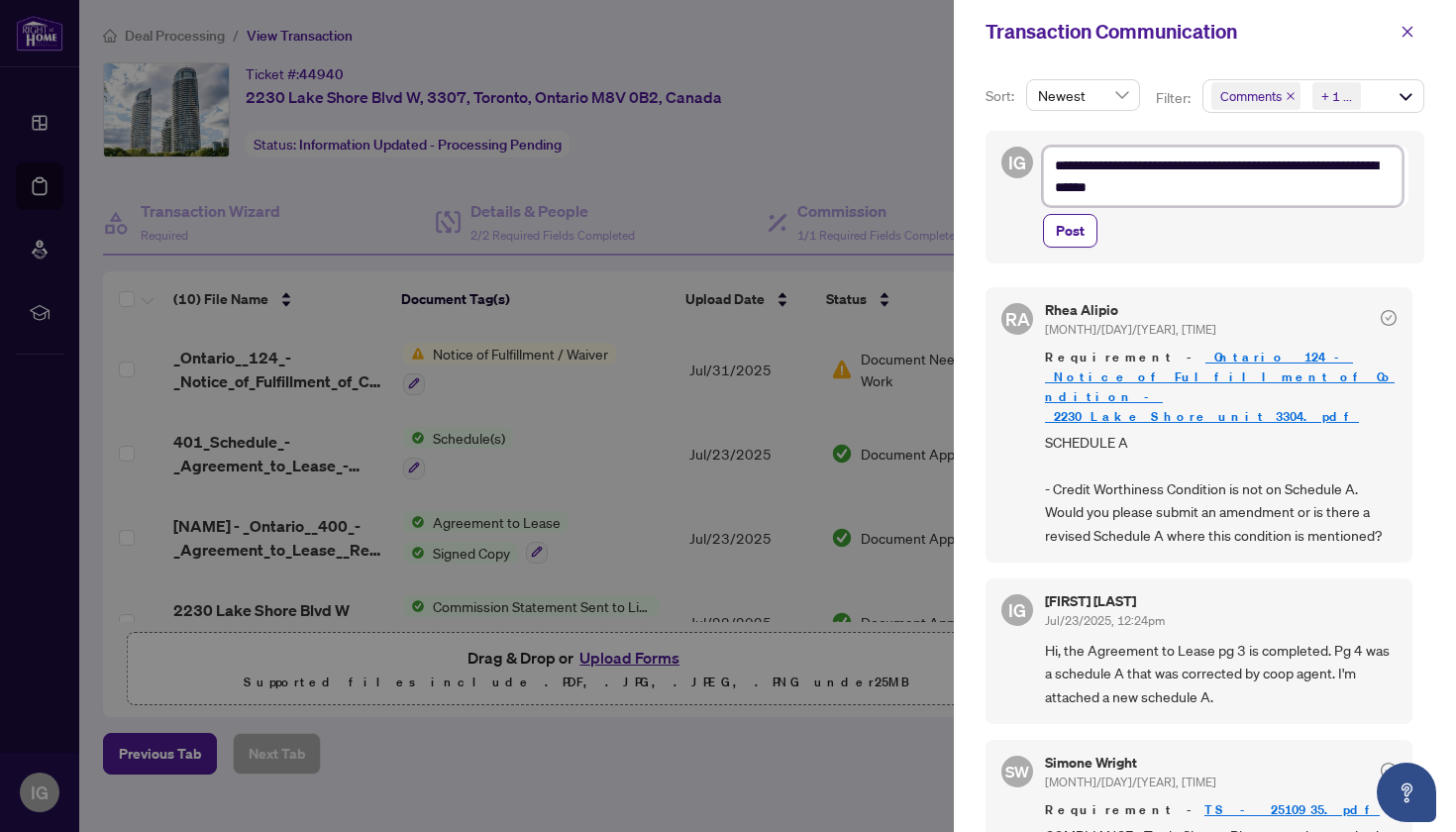 type on "**********" 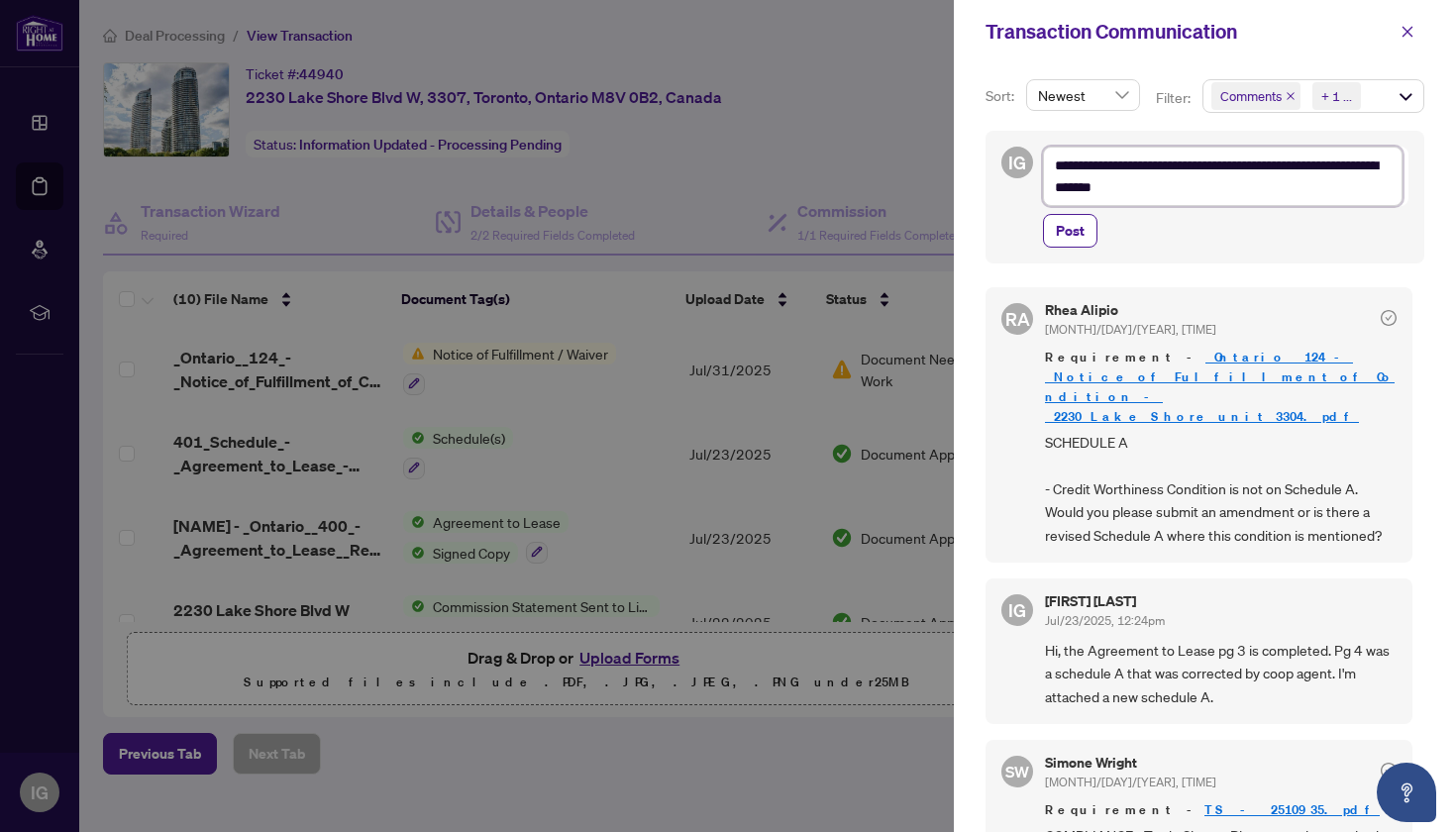 type on "**********" 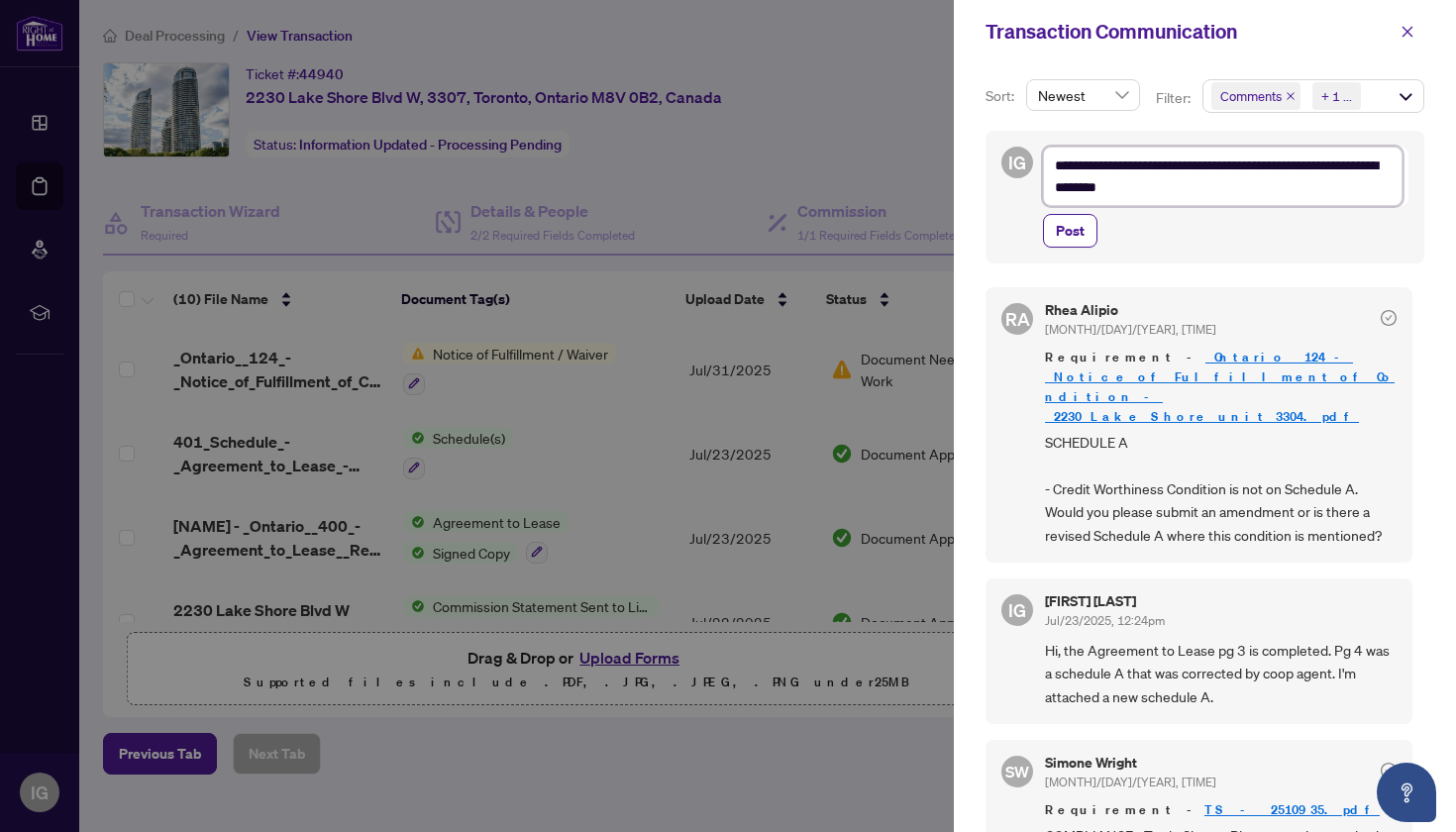 type on "**********" 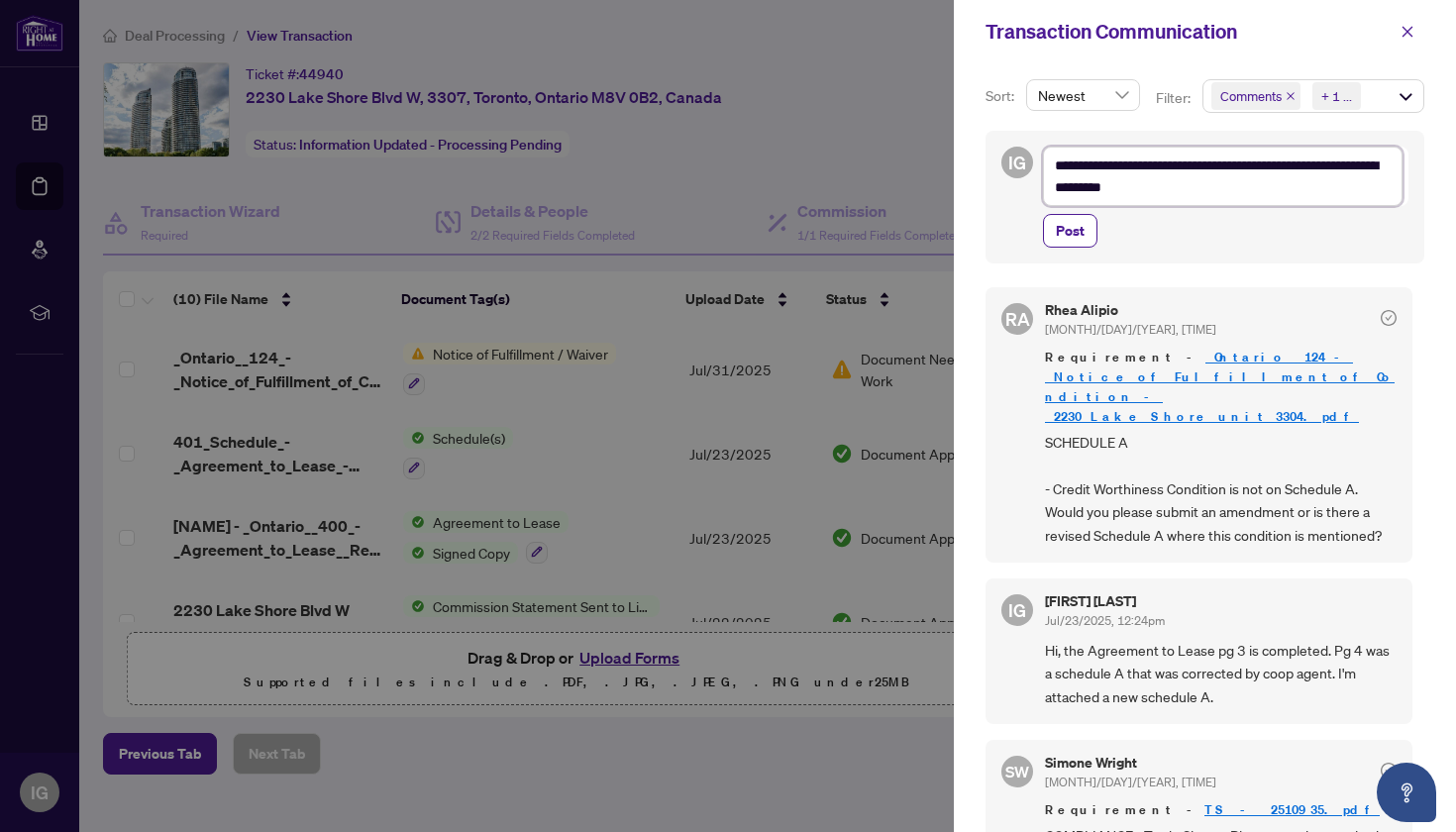 type on "**********" 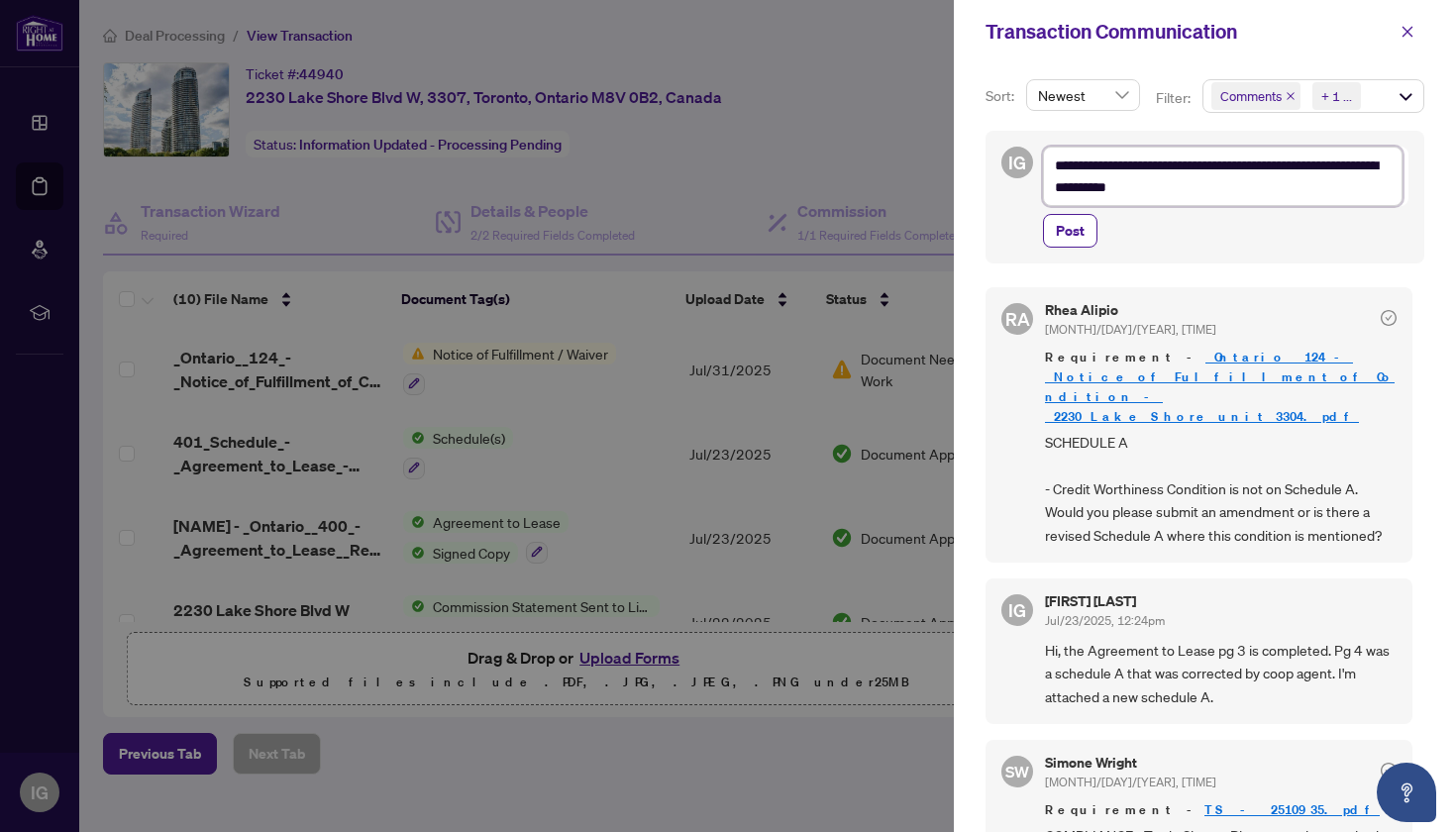 type on "**********" 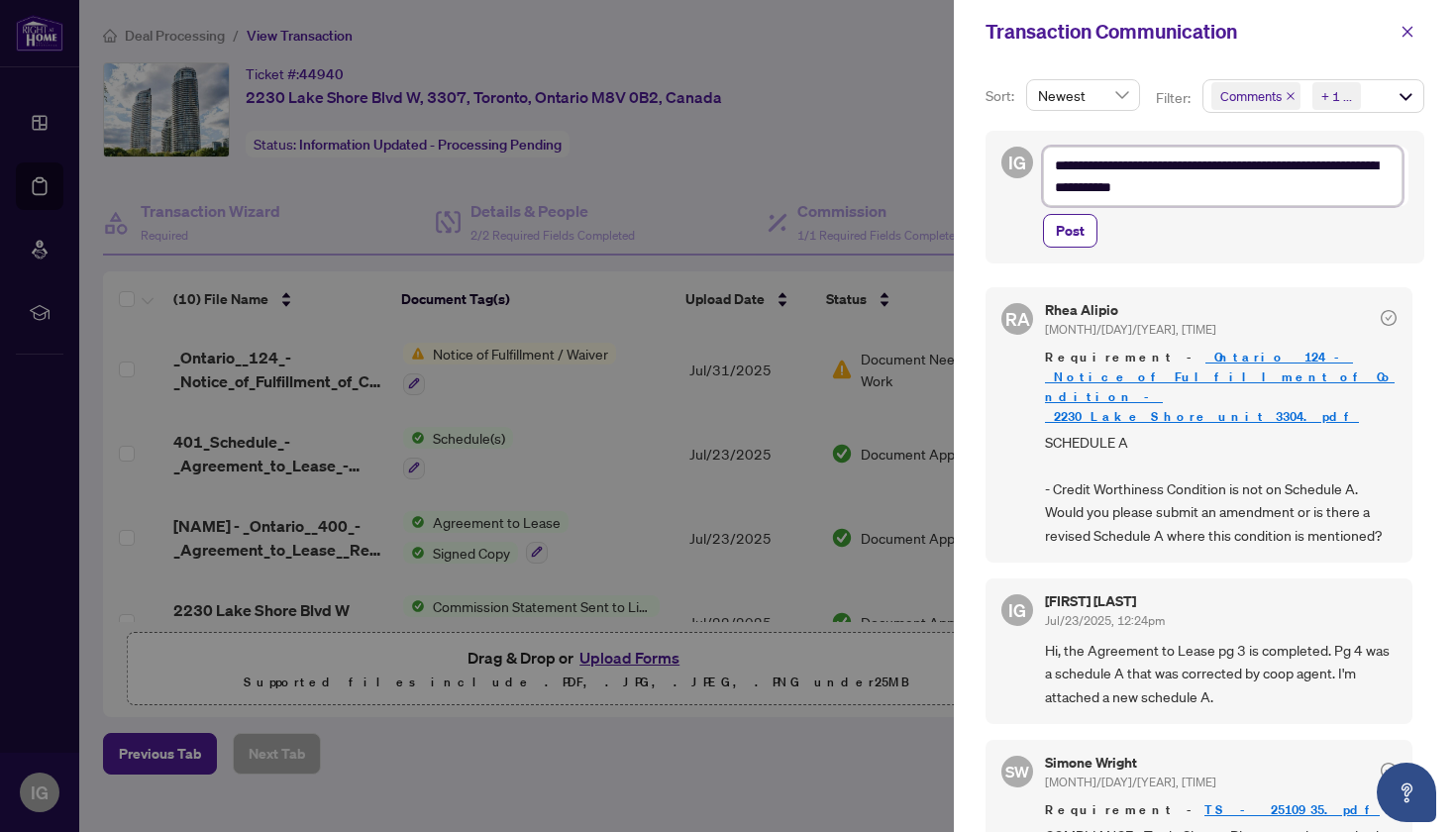 type on "**********" 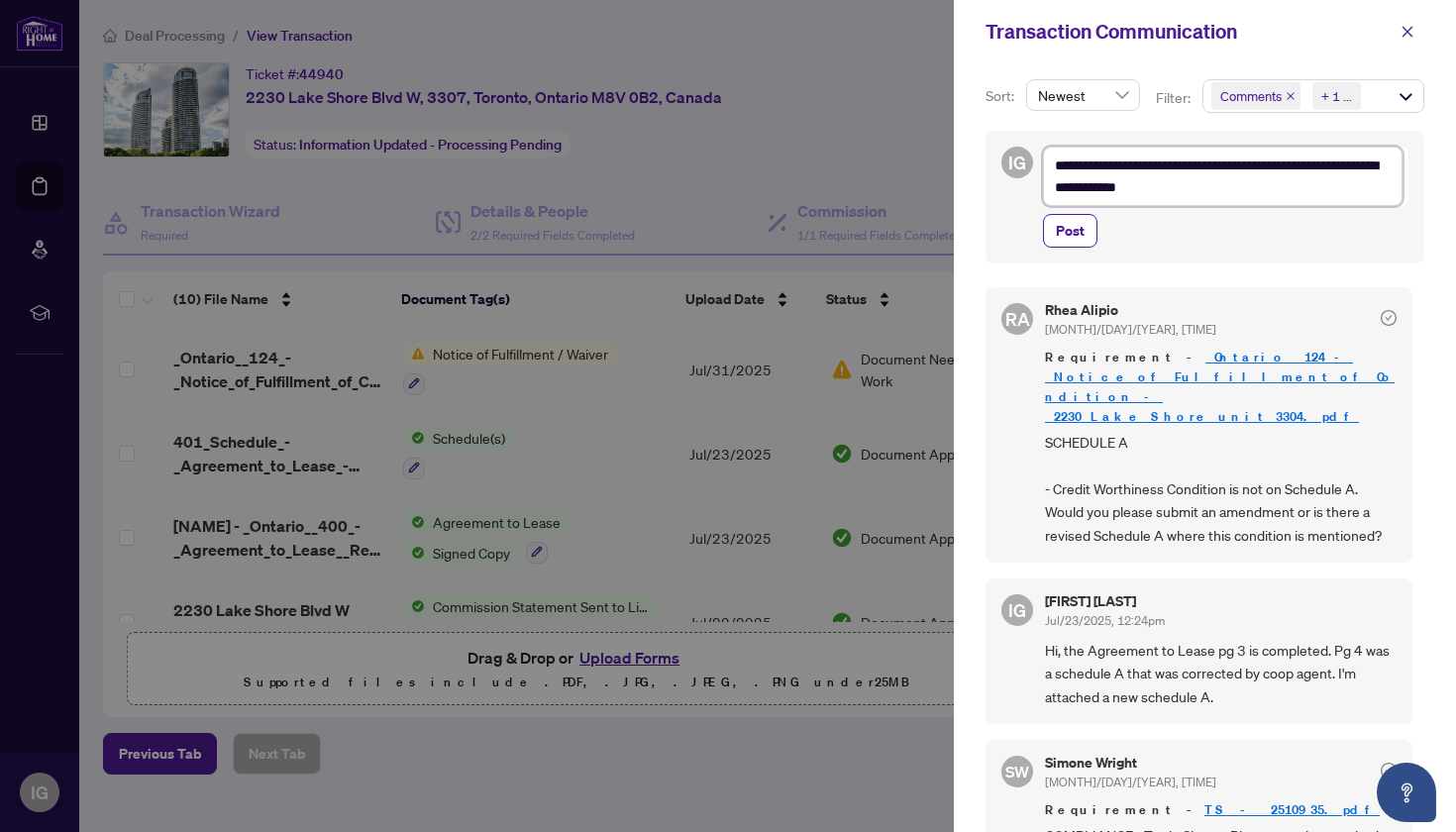 type on "**********" 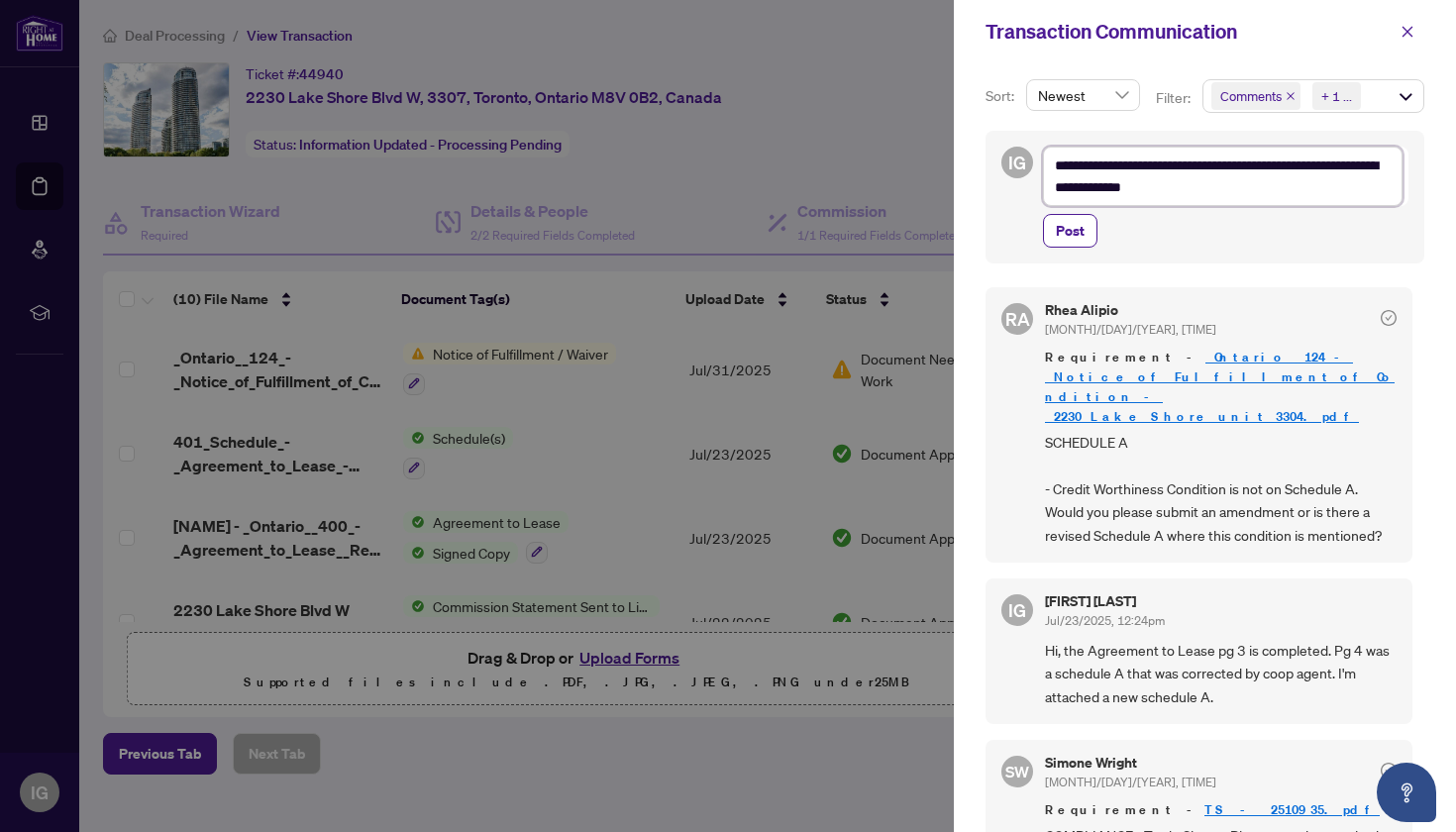 type on "**********" 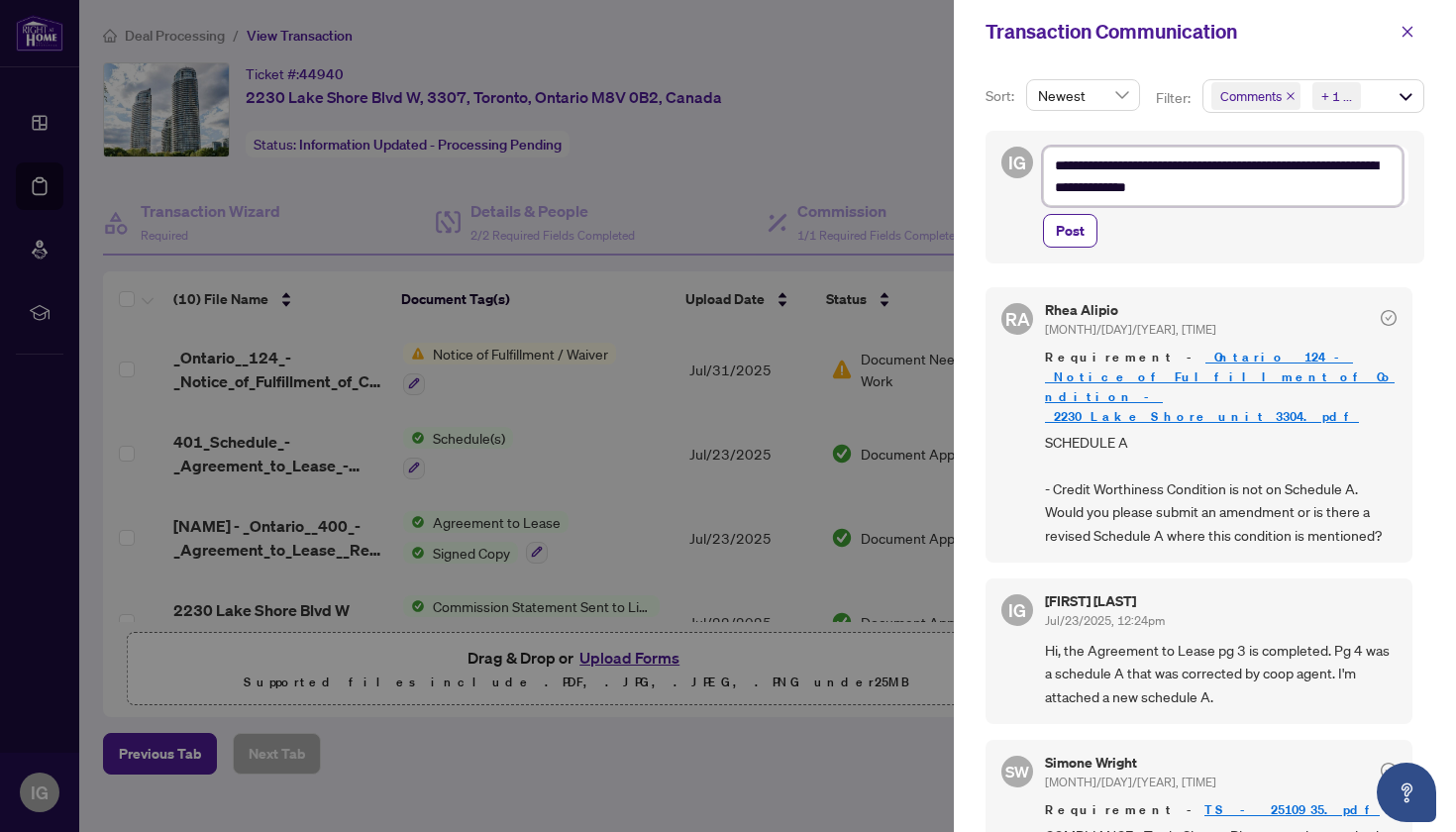 type on "**********" 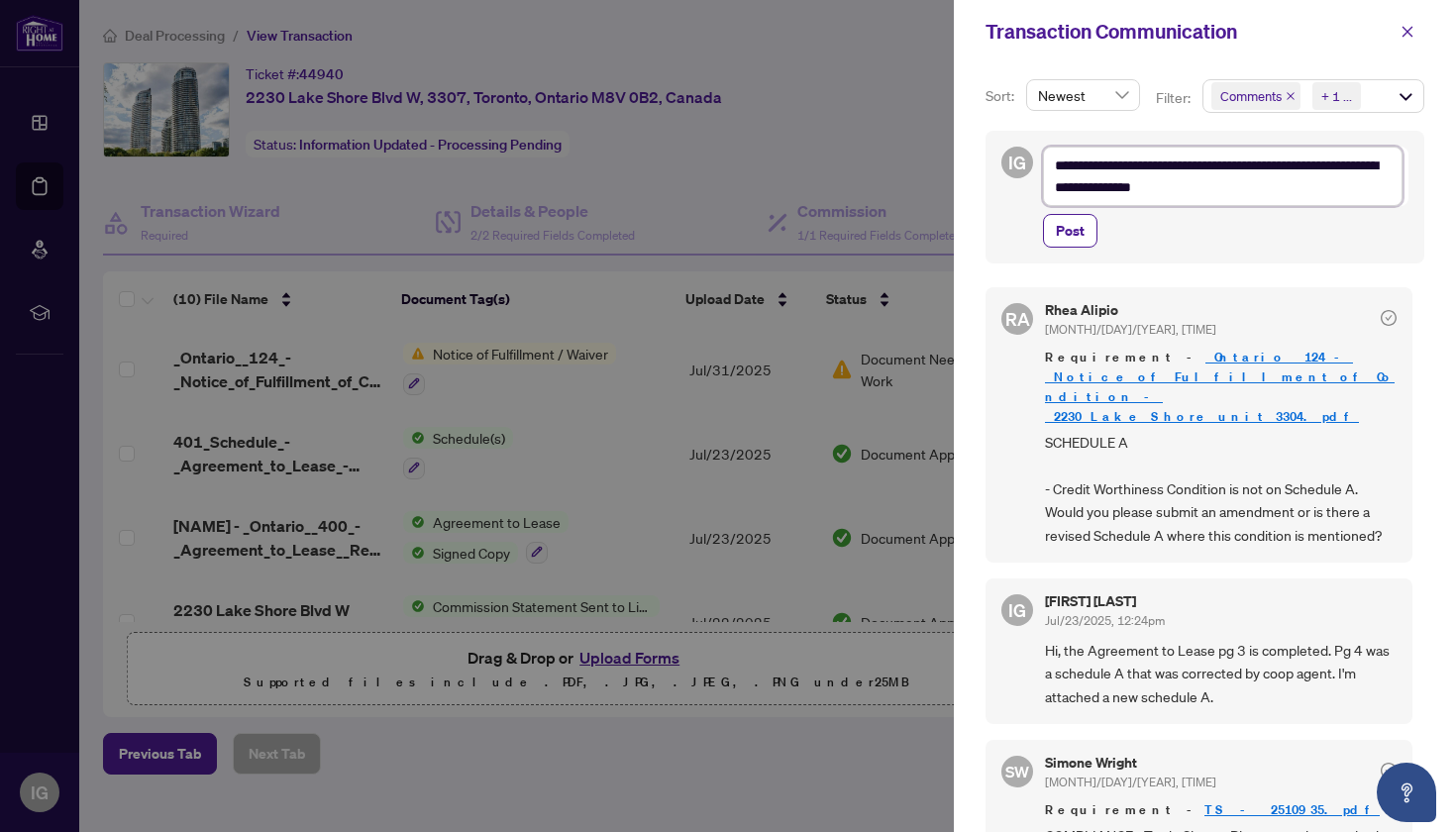 type on "**********" 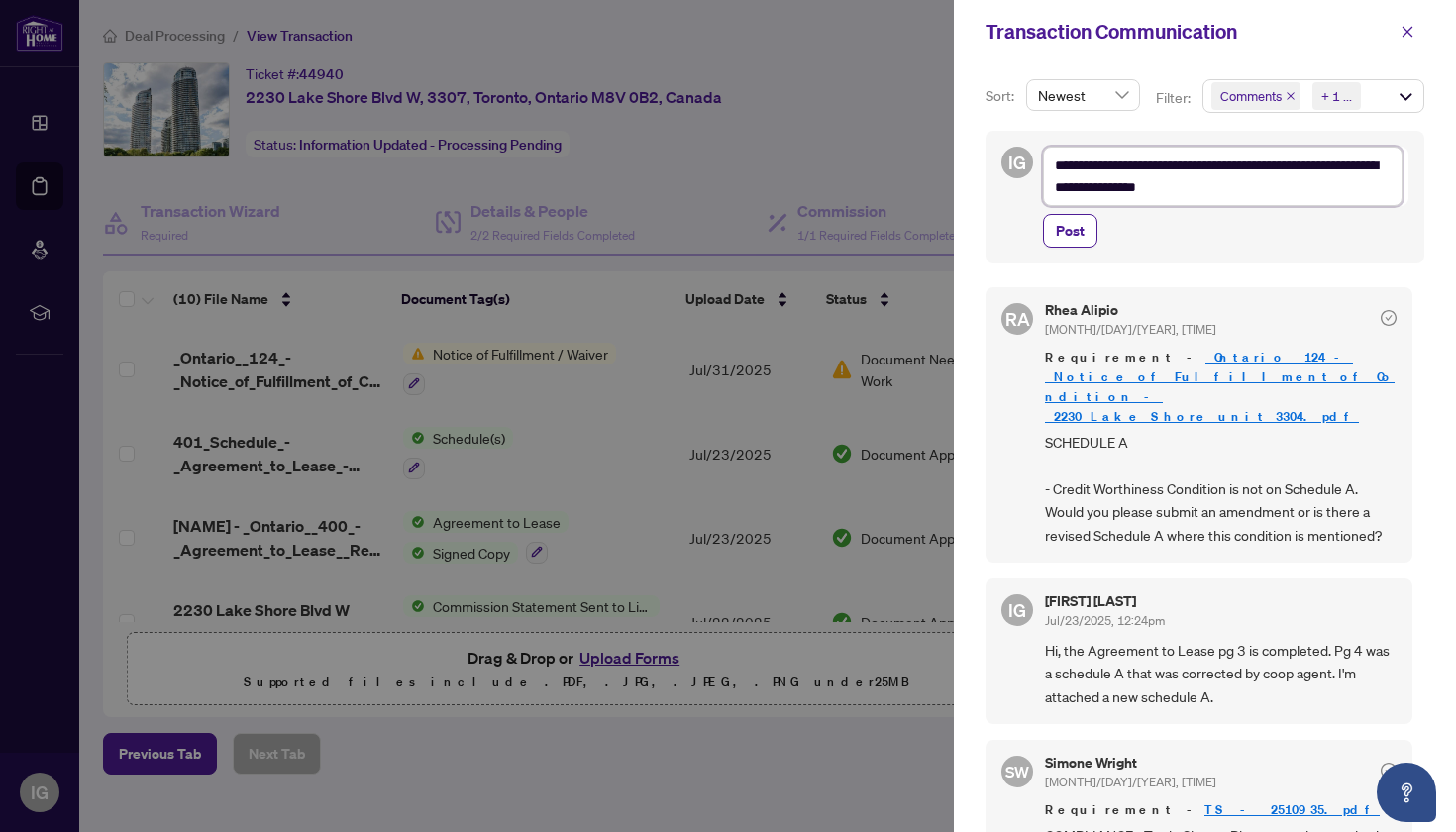 type on "**********" 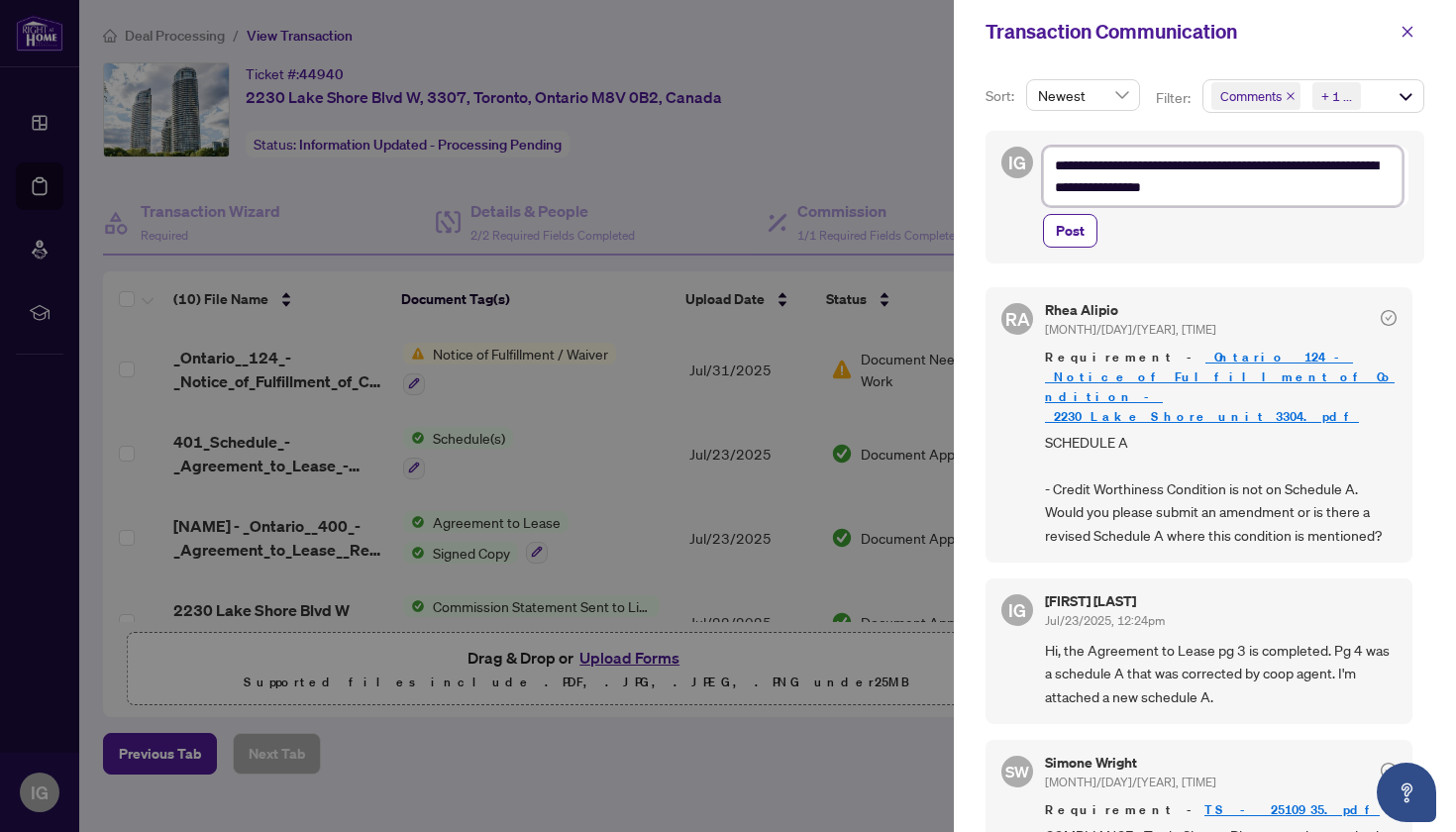 type on "**********" 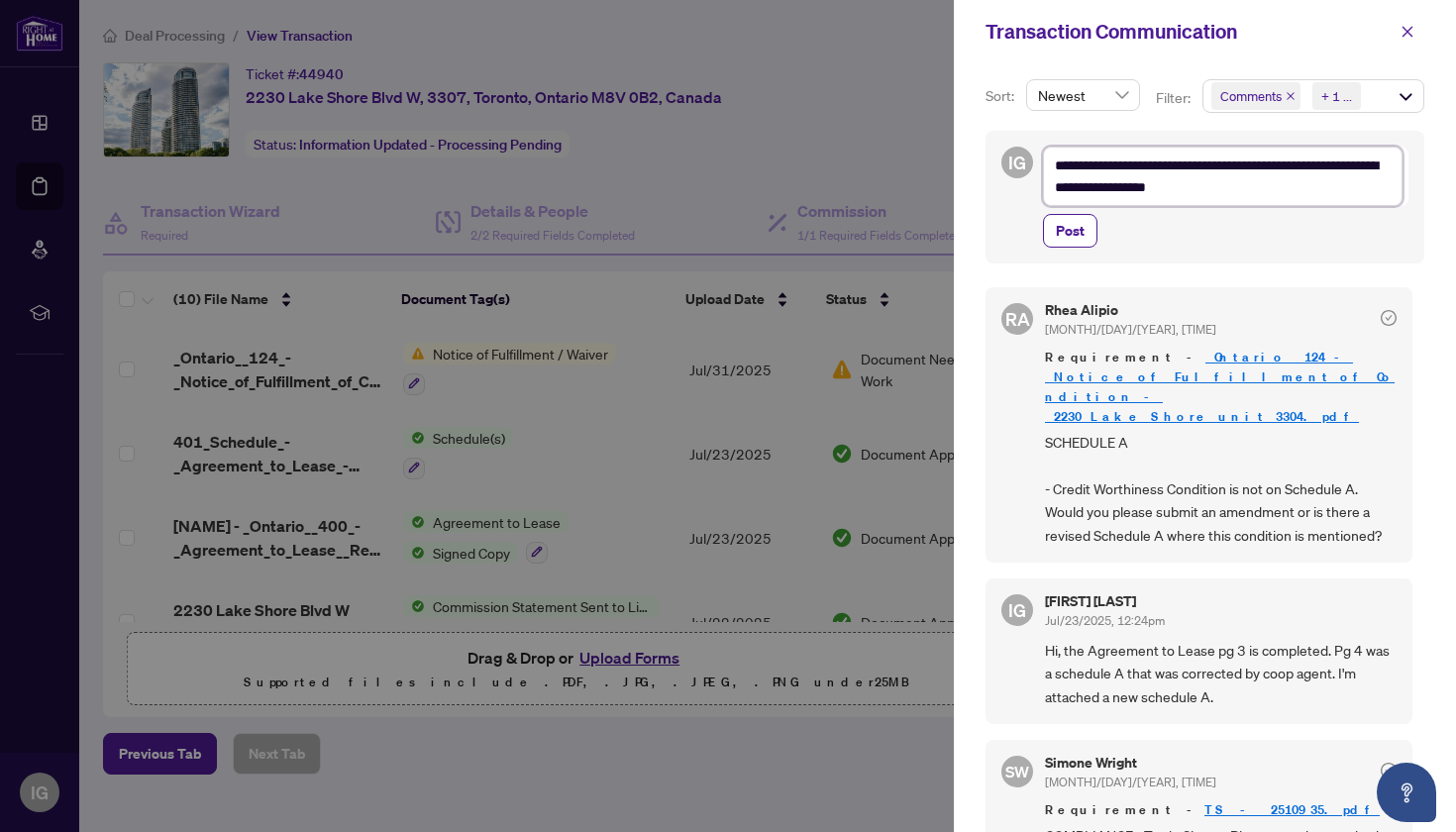 type on "**********" 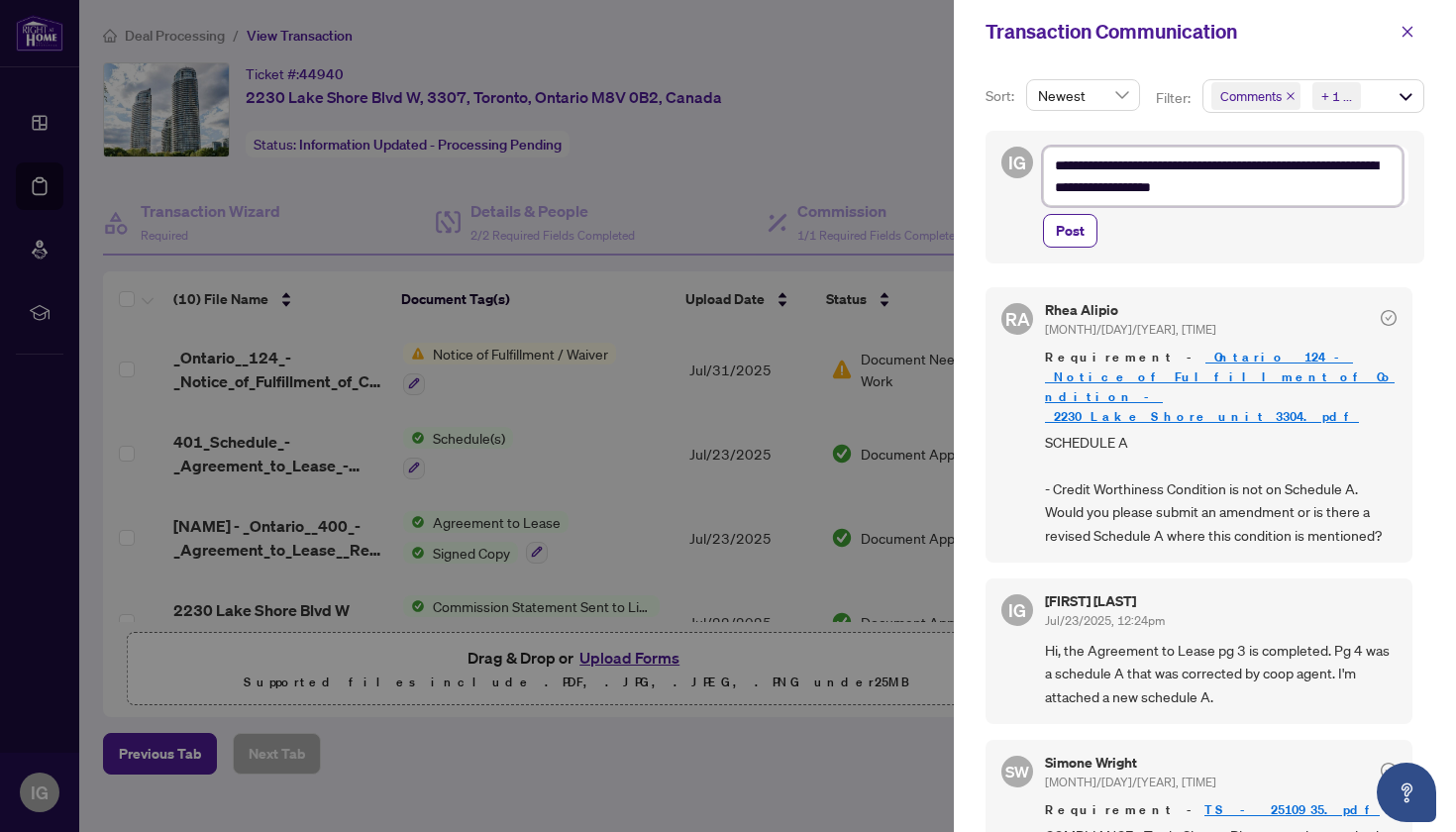 type on "**********" 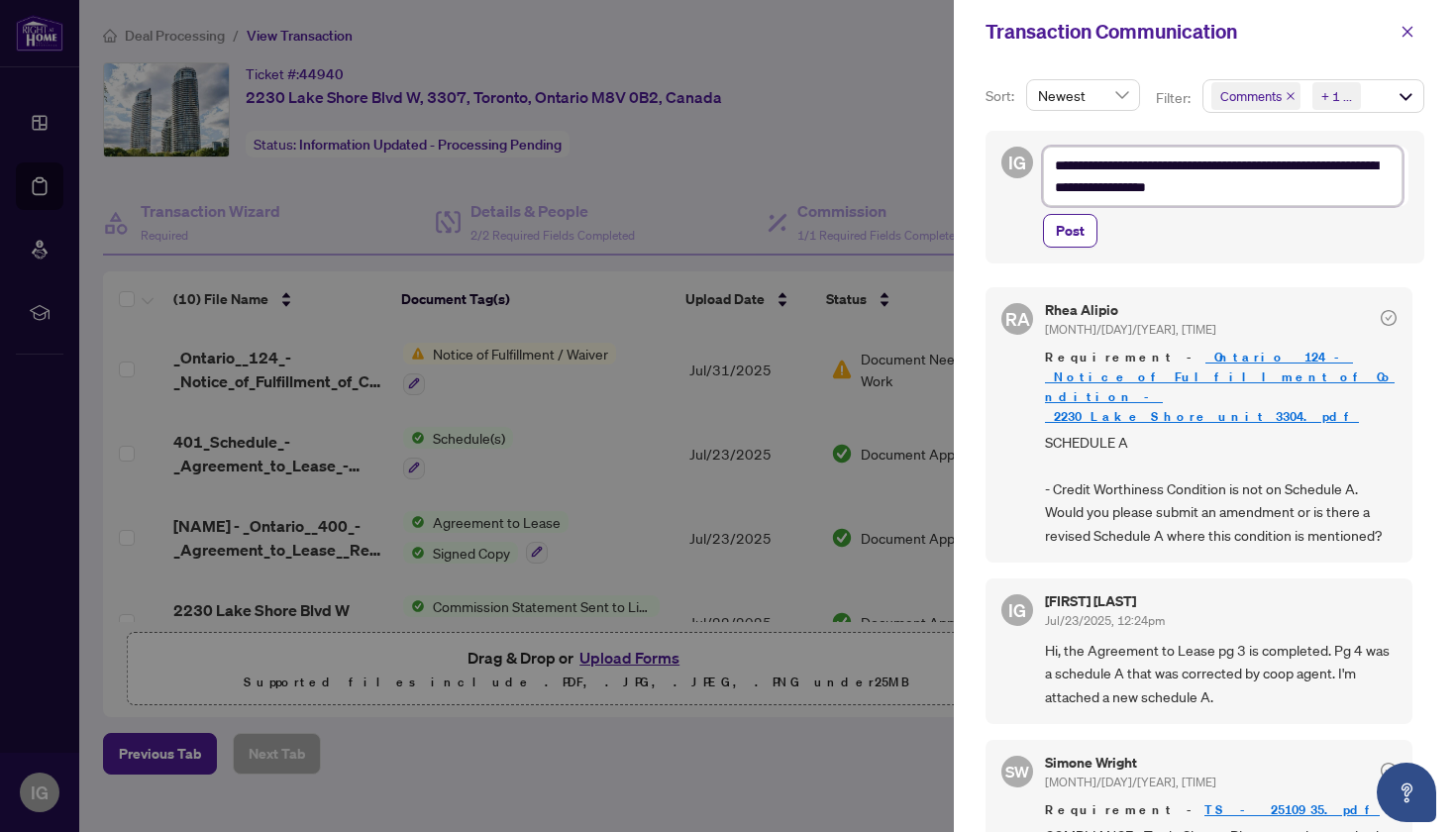 type on "**********" 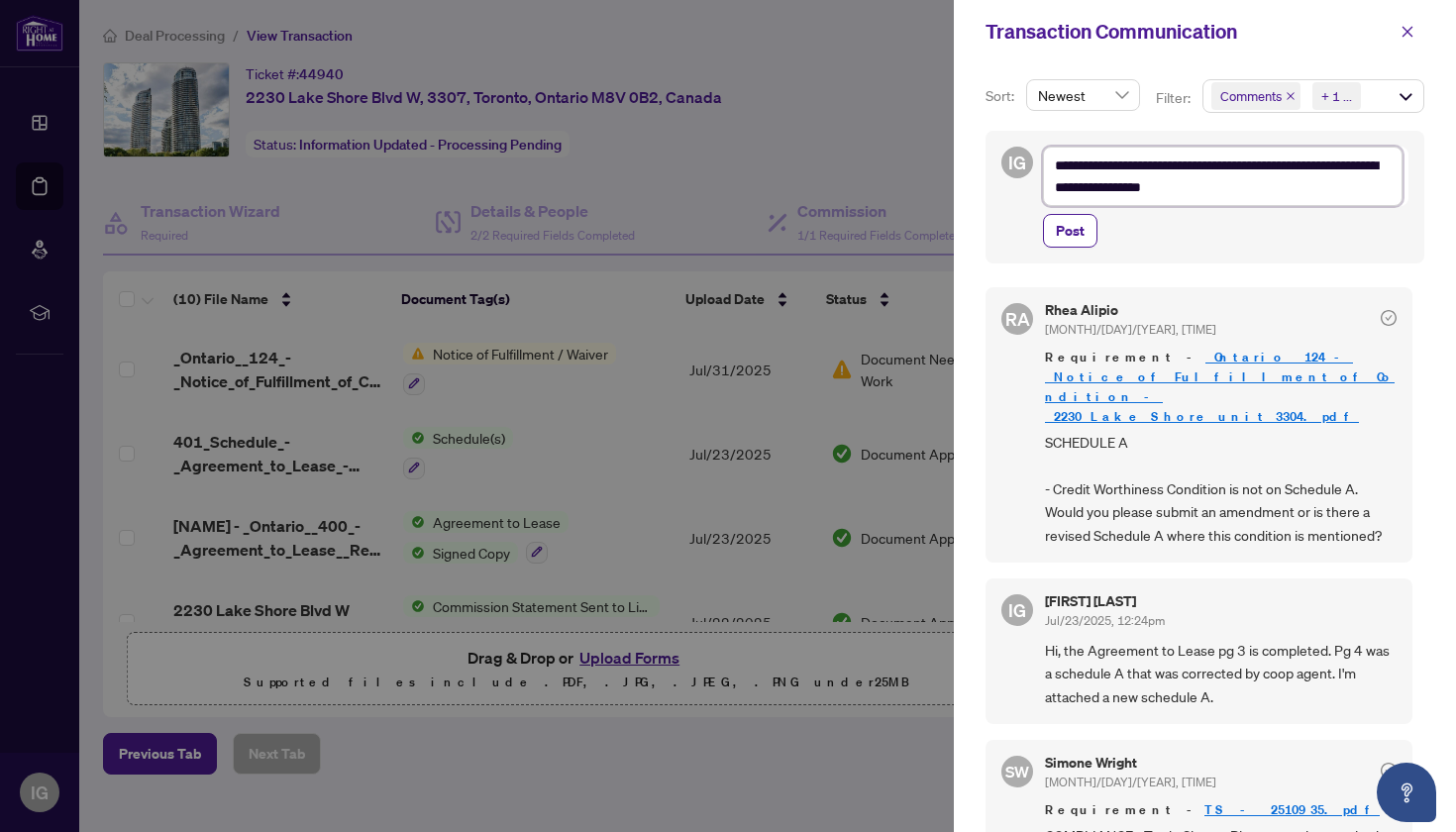 type on "**********" 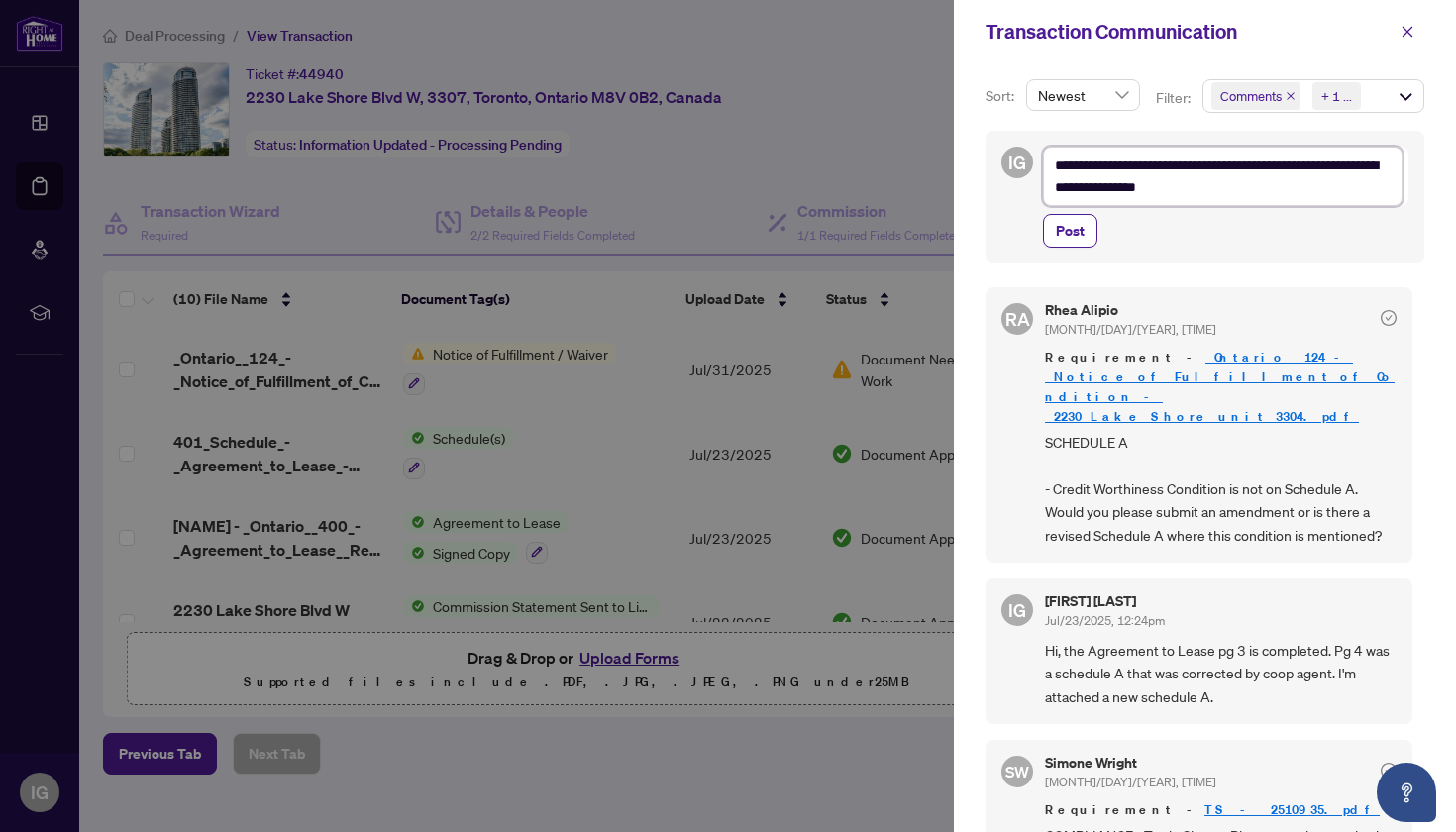 type on "**********" 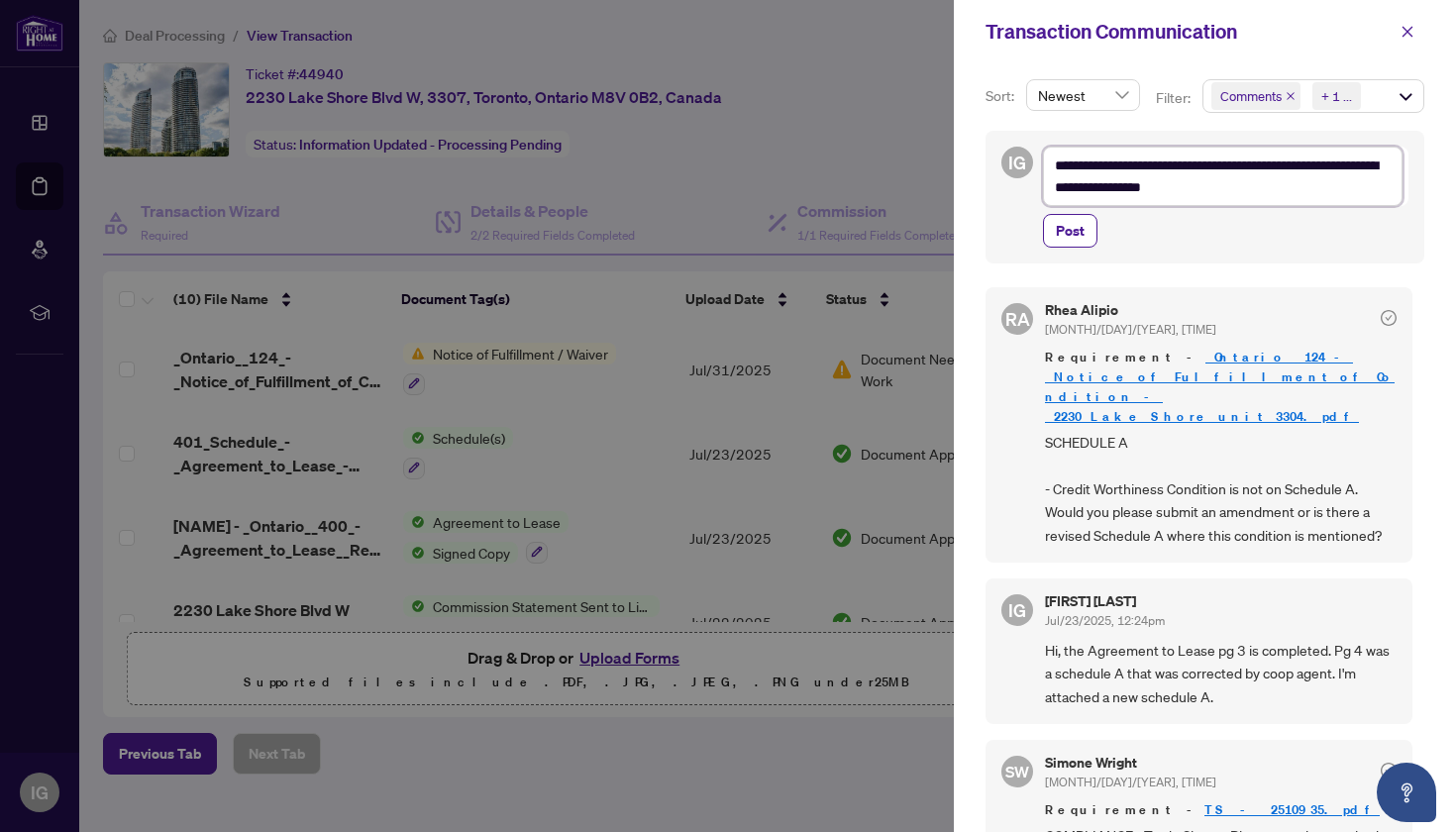 type on "**********" 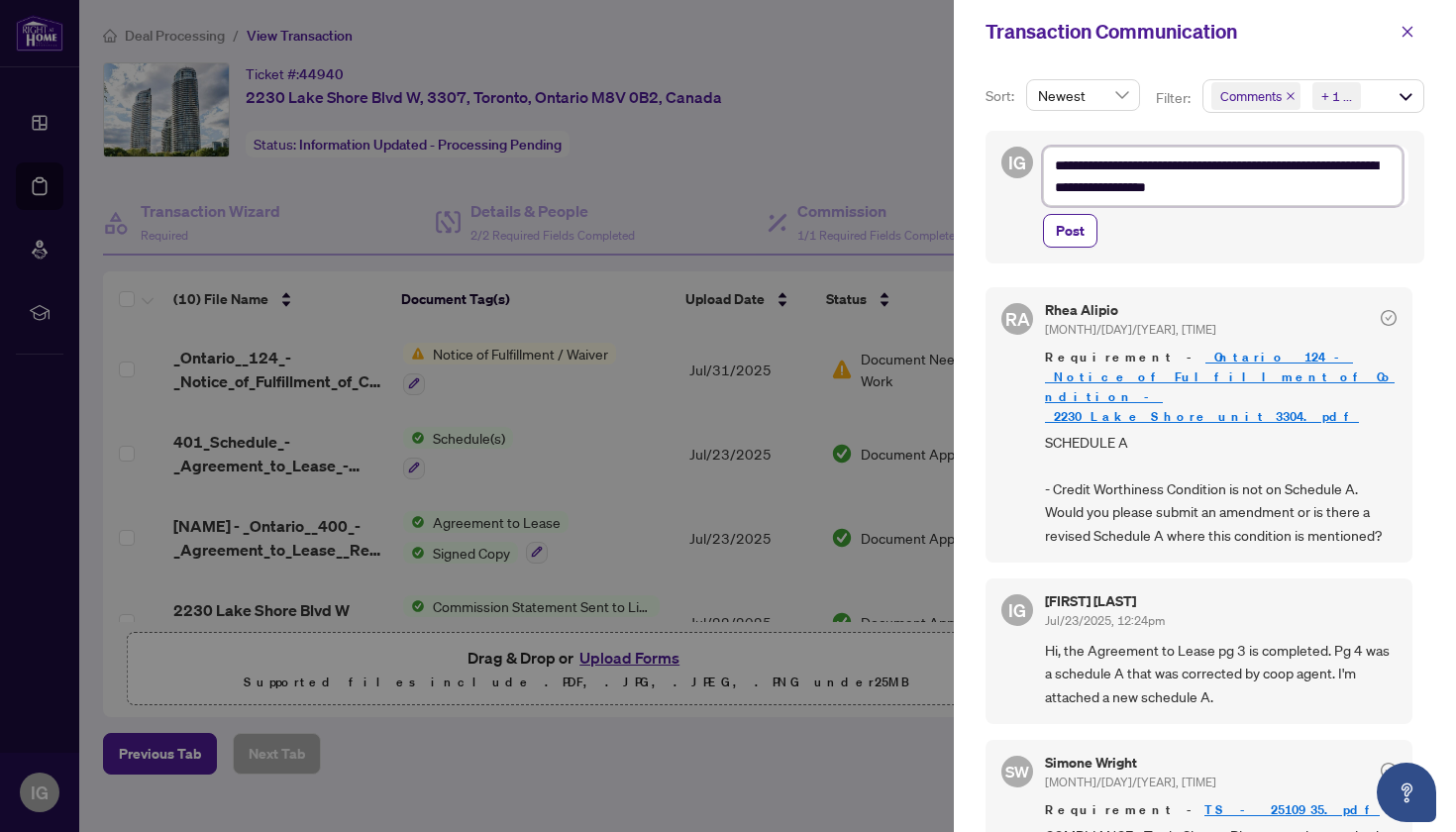 type on "**********" 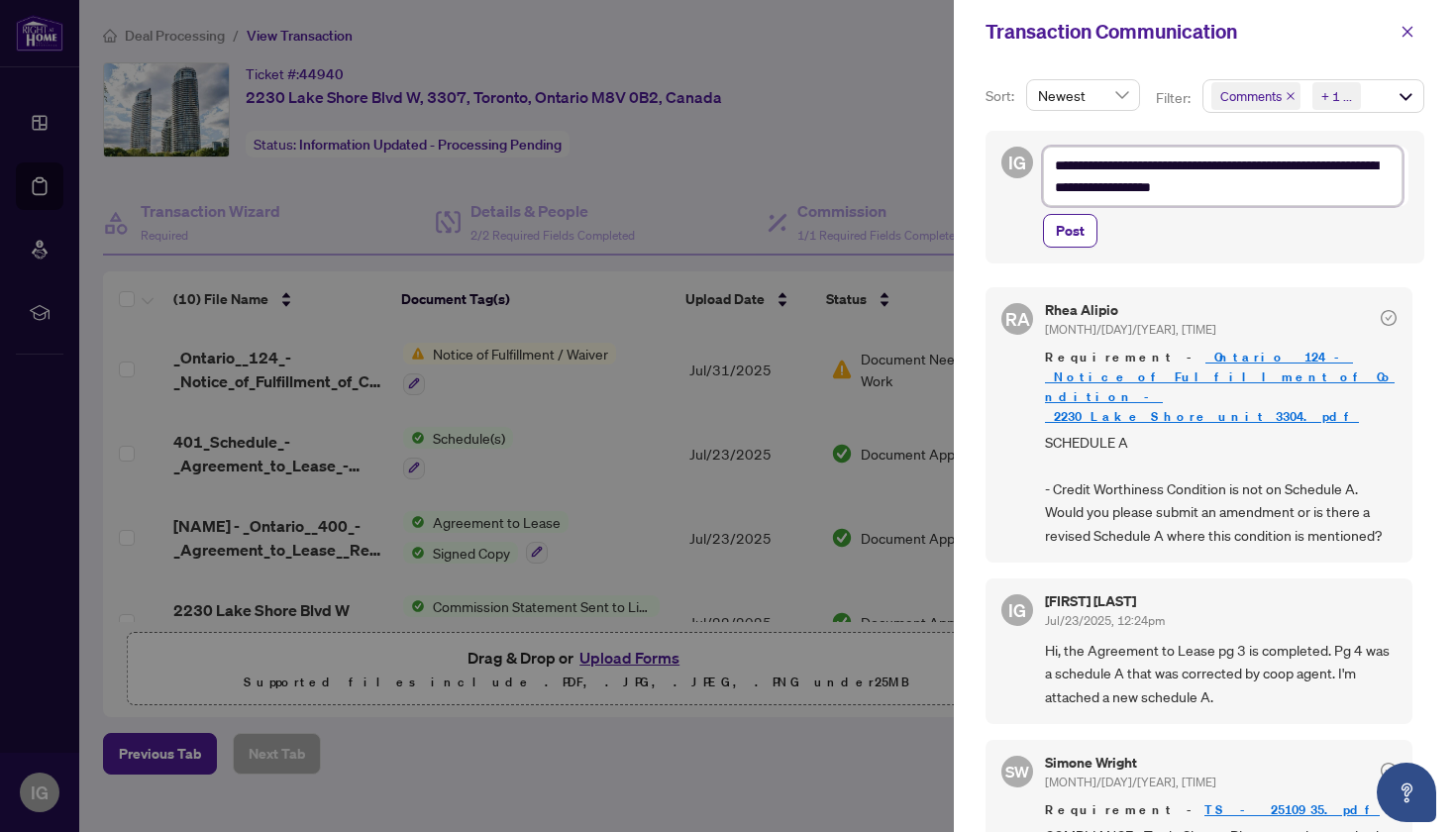 type on "**********" 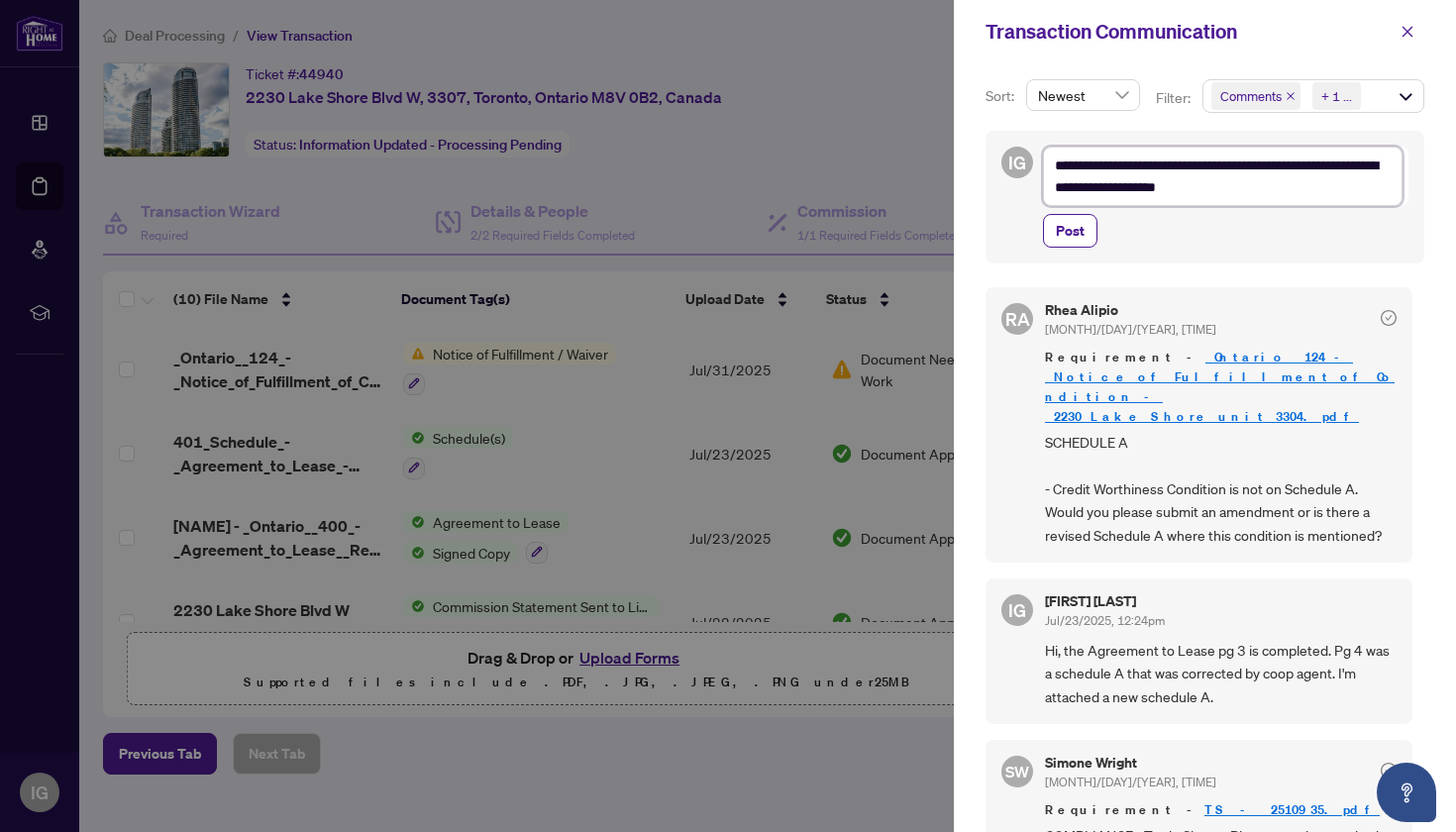 type on "**********" 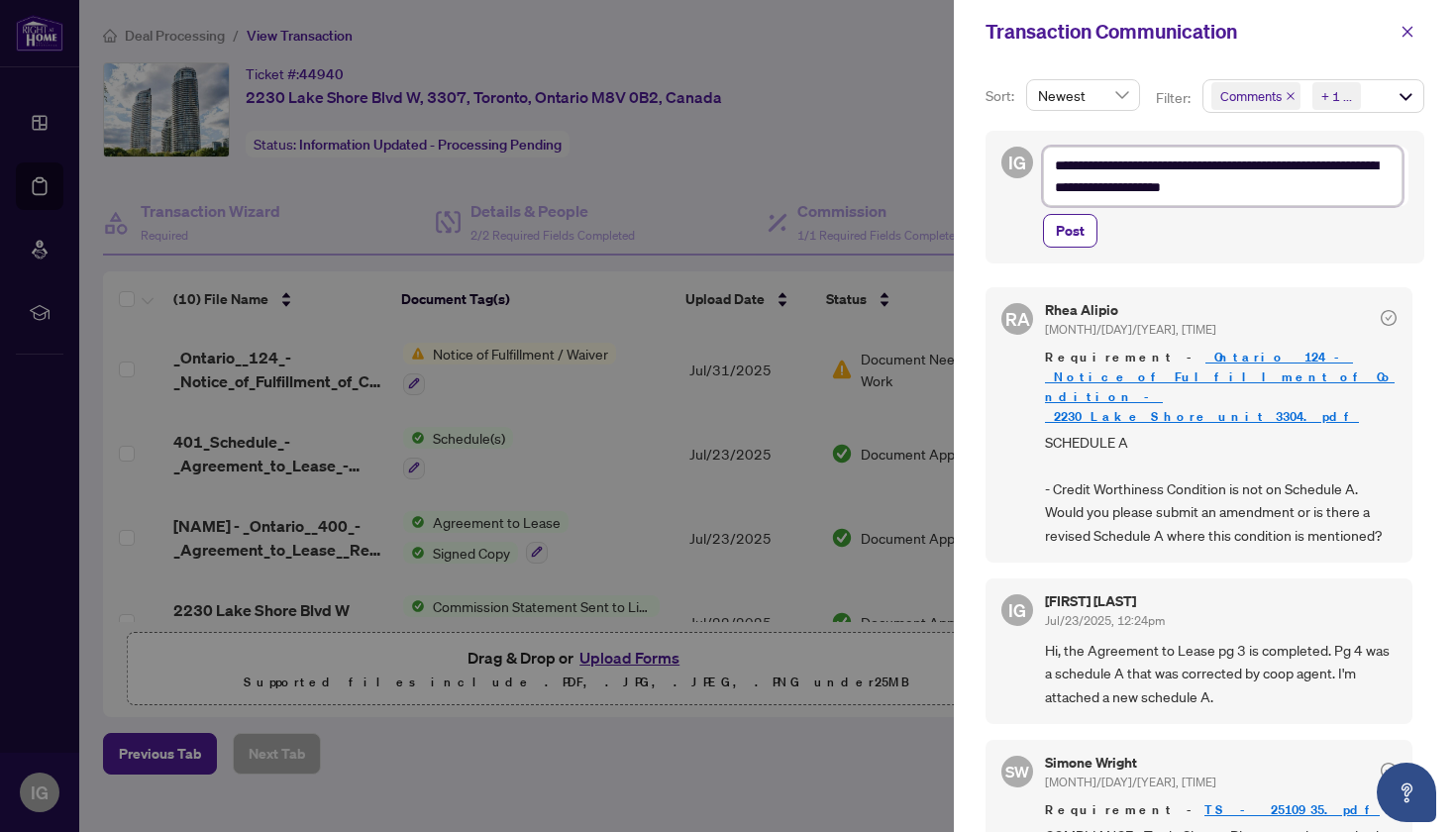 type on "**********" 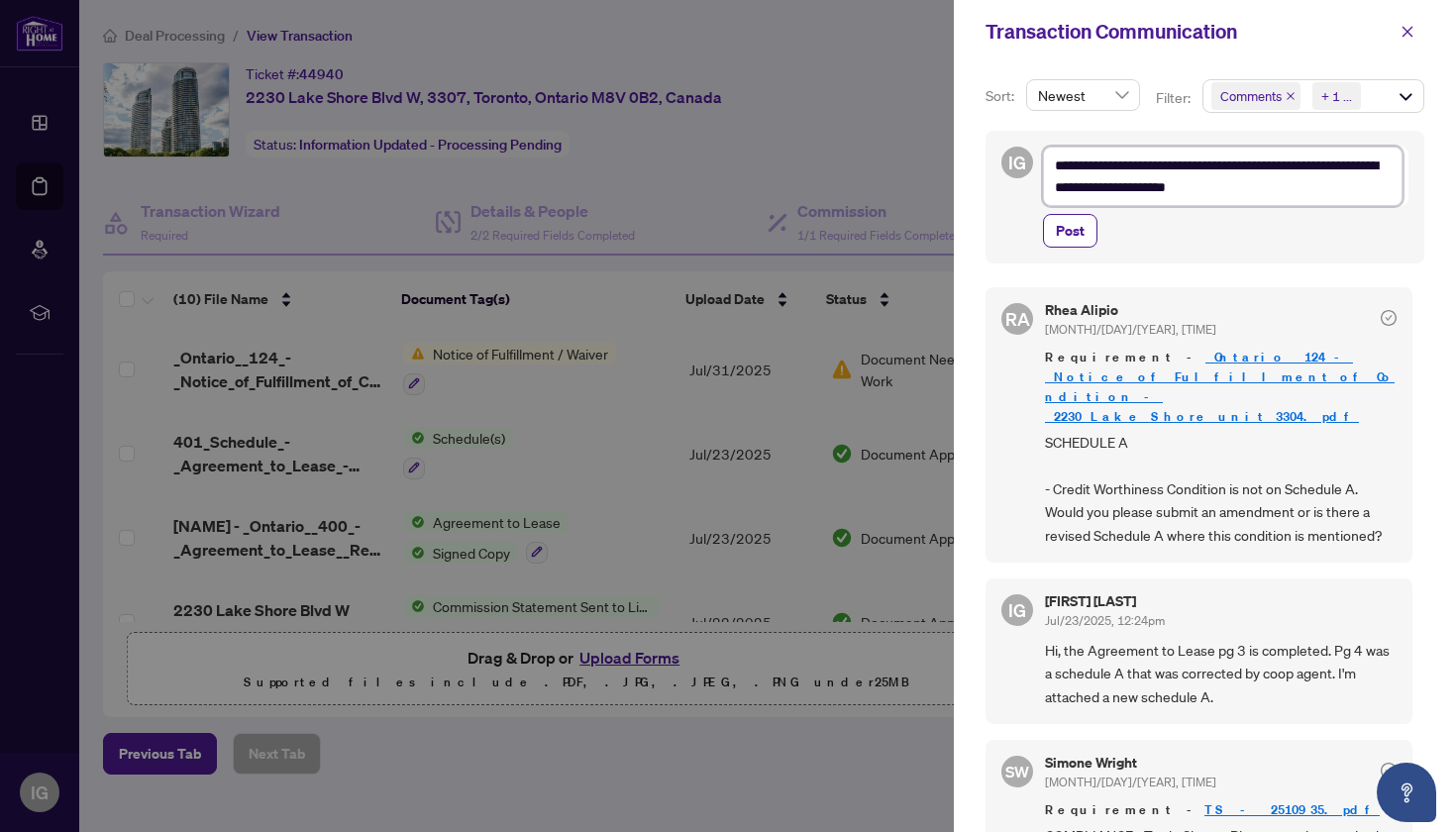type on "**********" 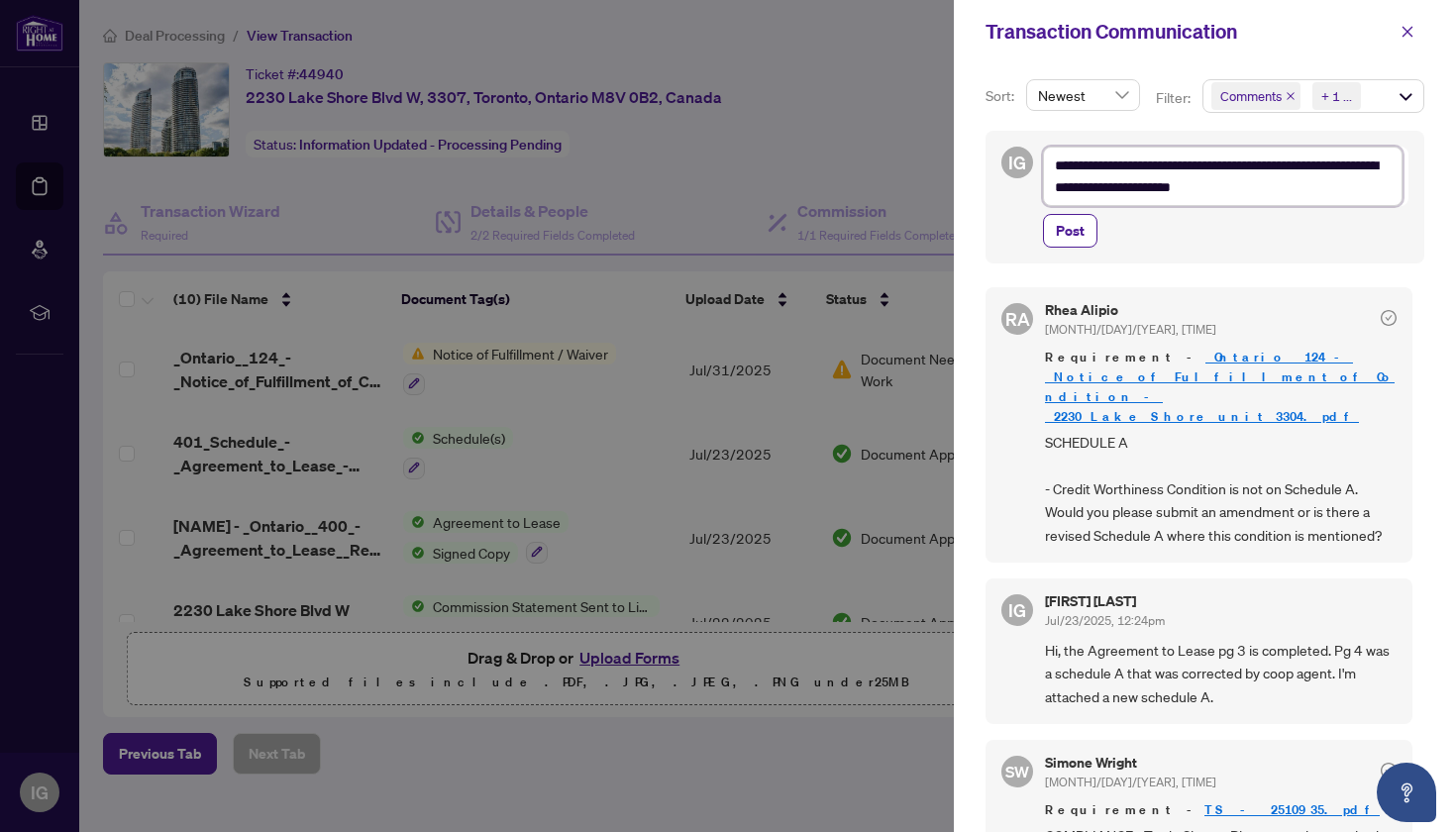 type on "**********" 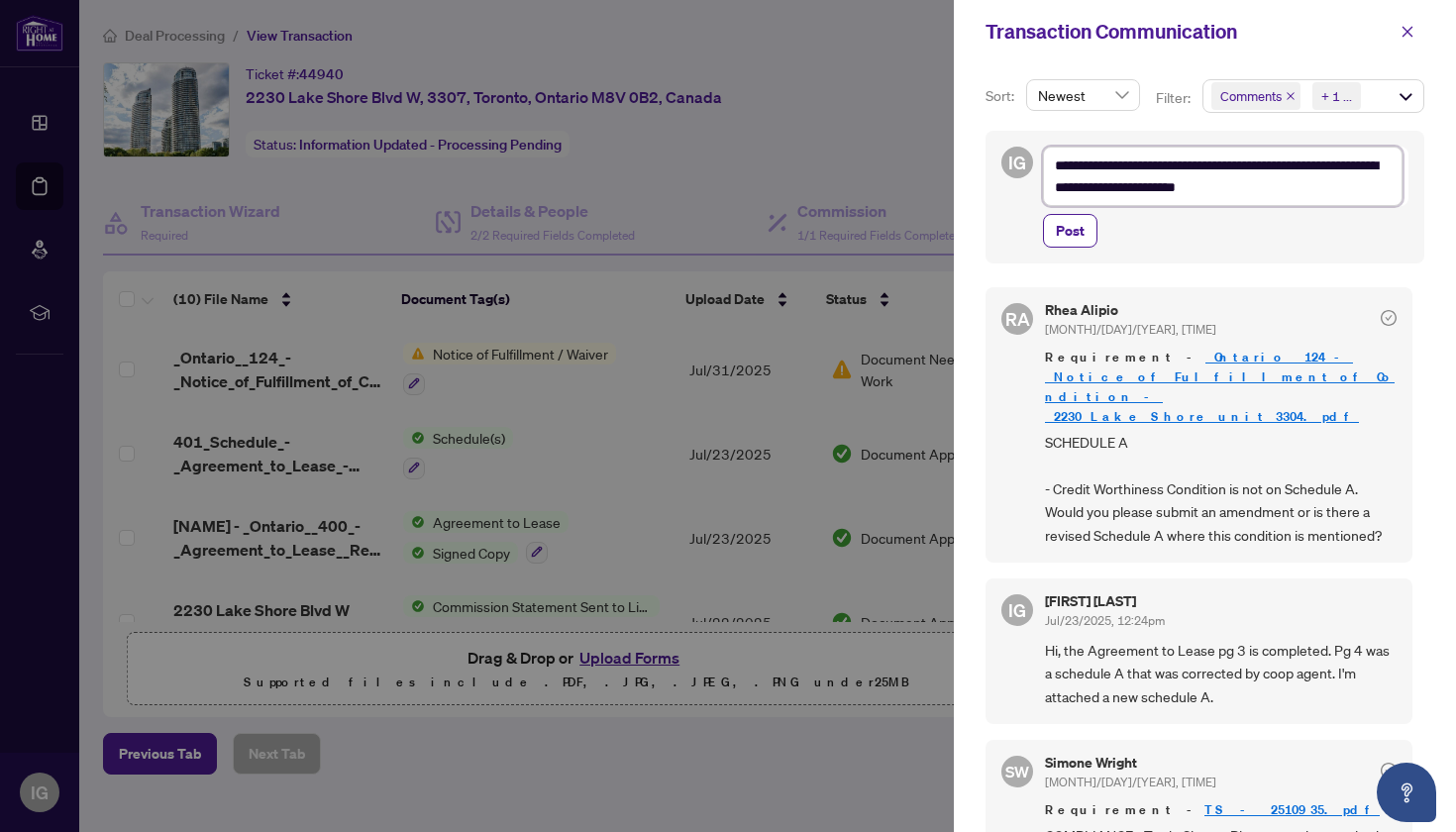 type on "**********" 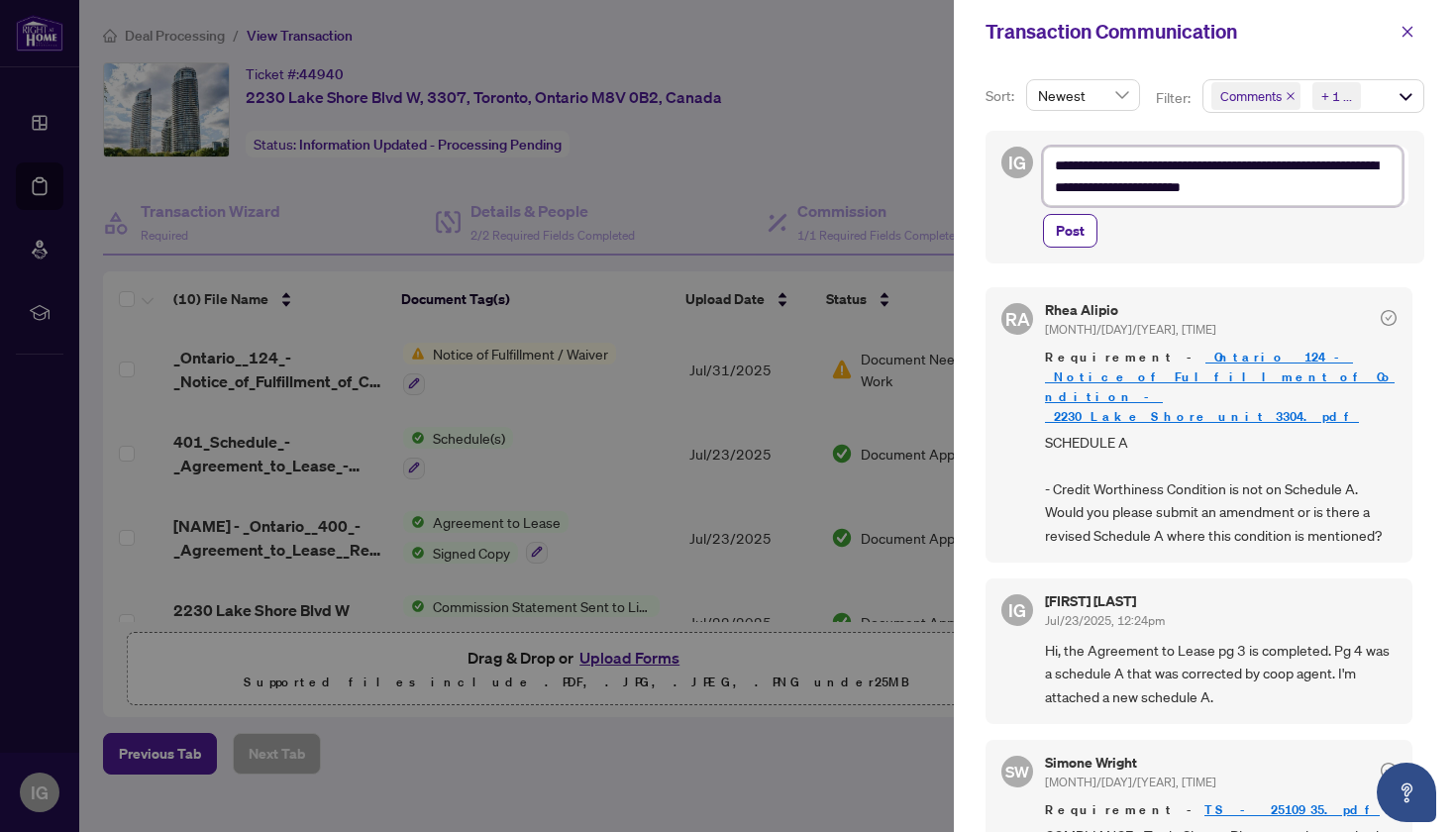 type on "**********" 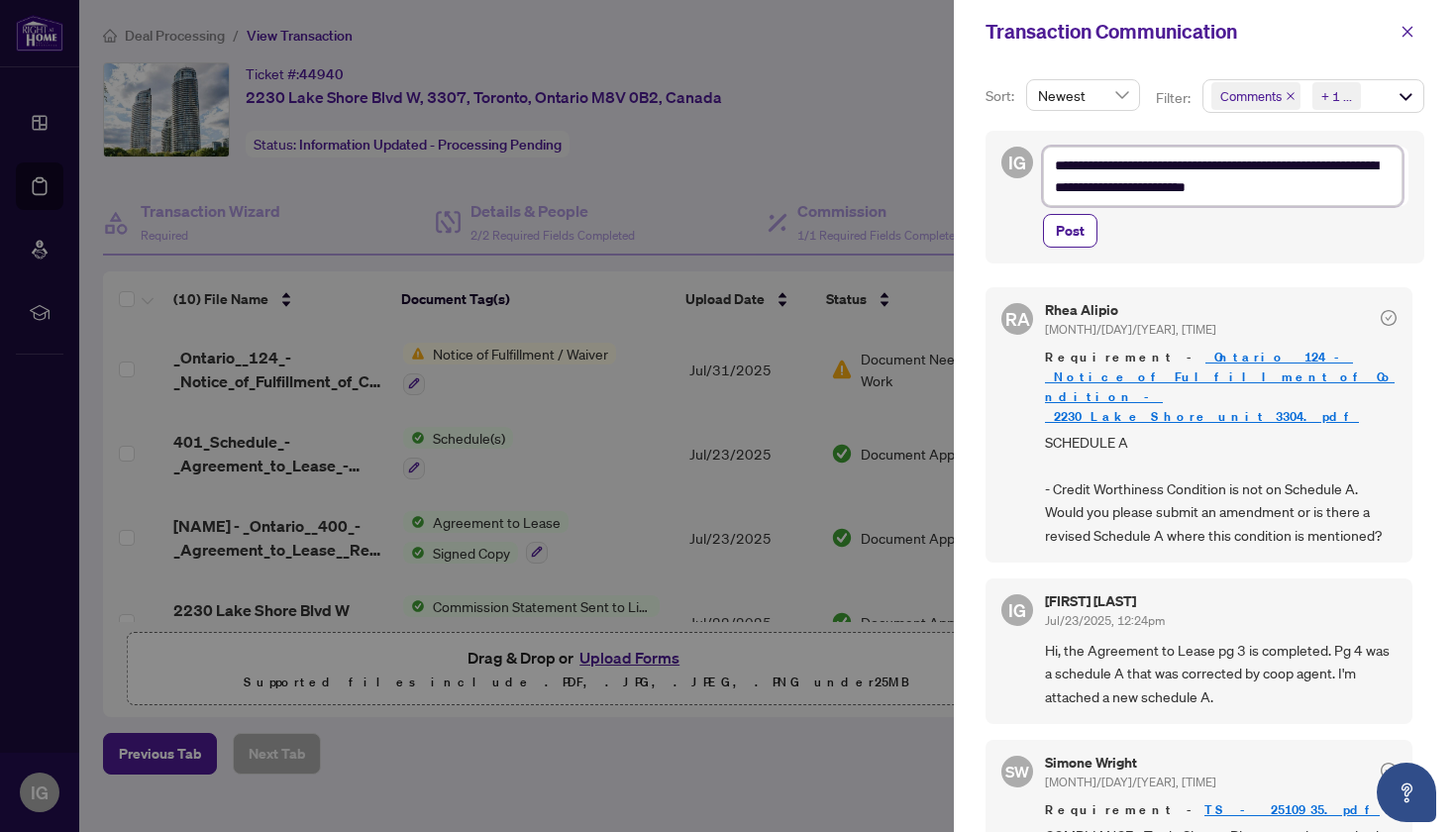 type on "**********" 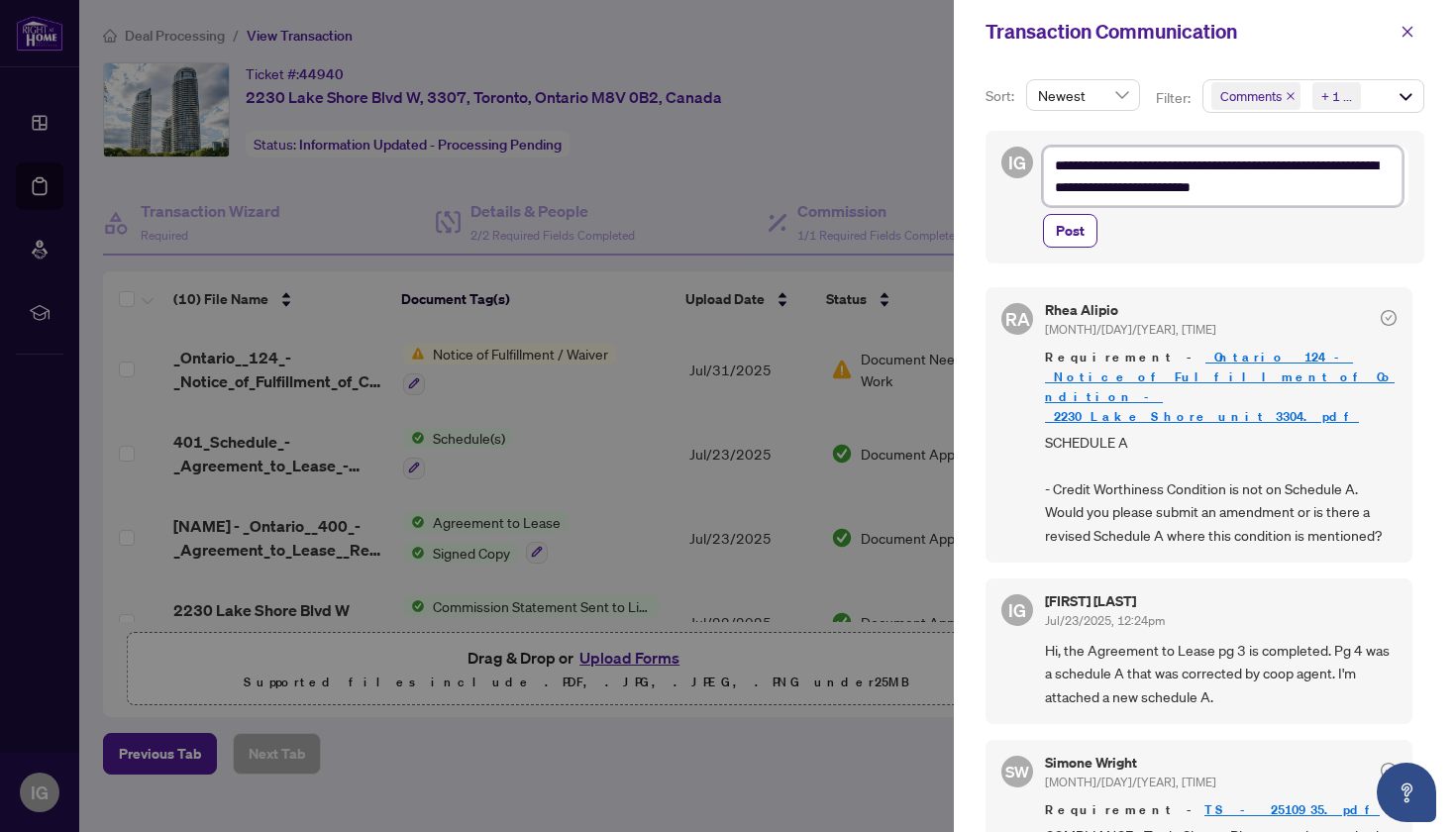 type on "**********" 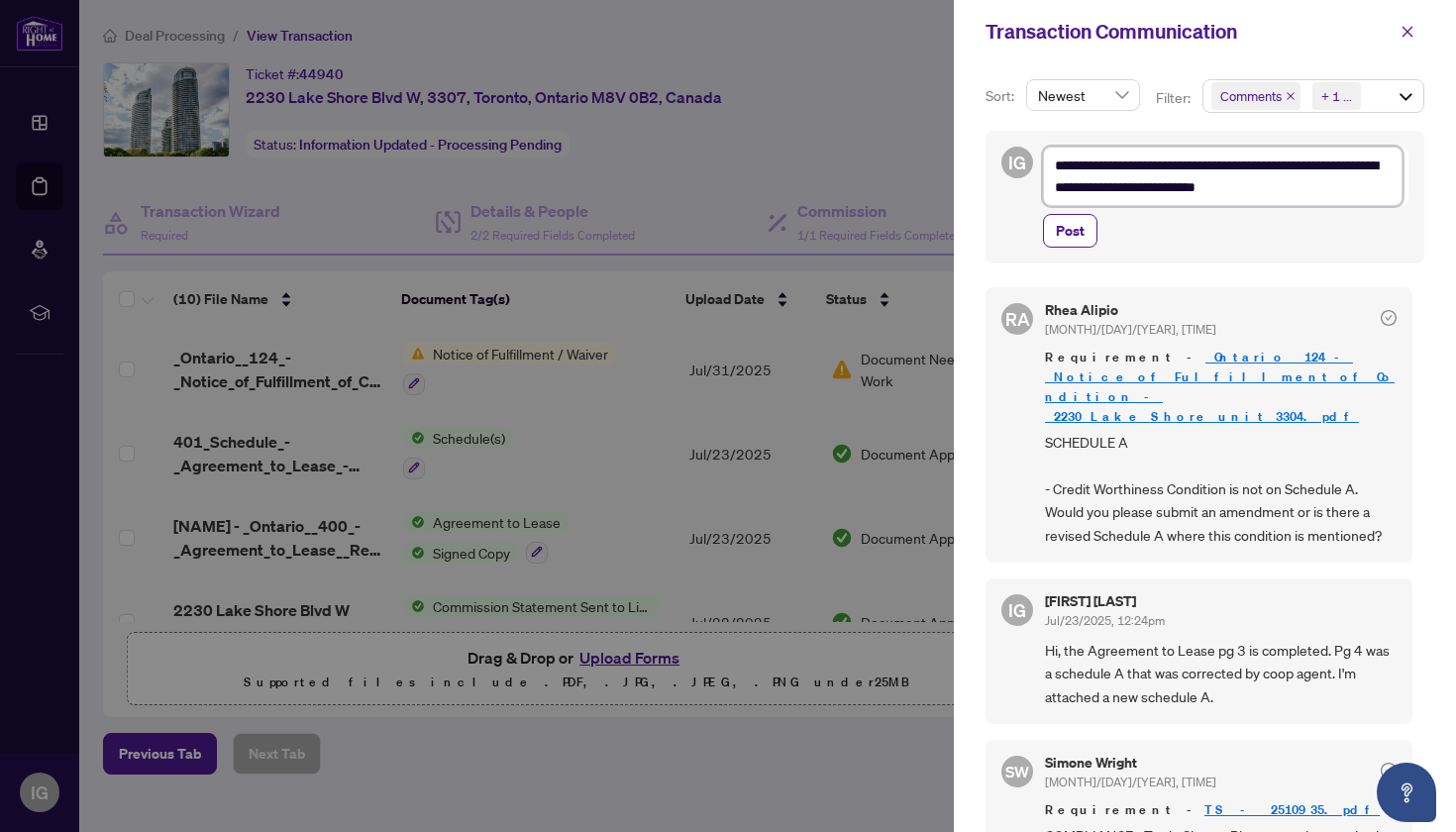 type on "**********" 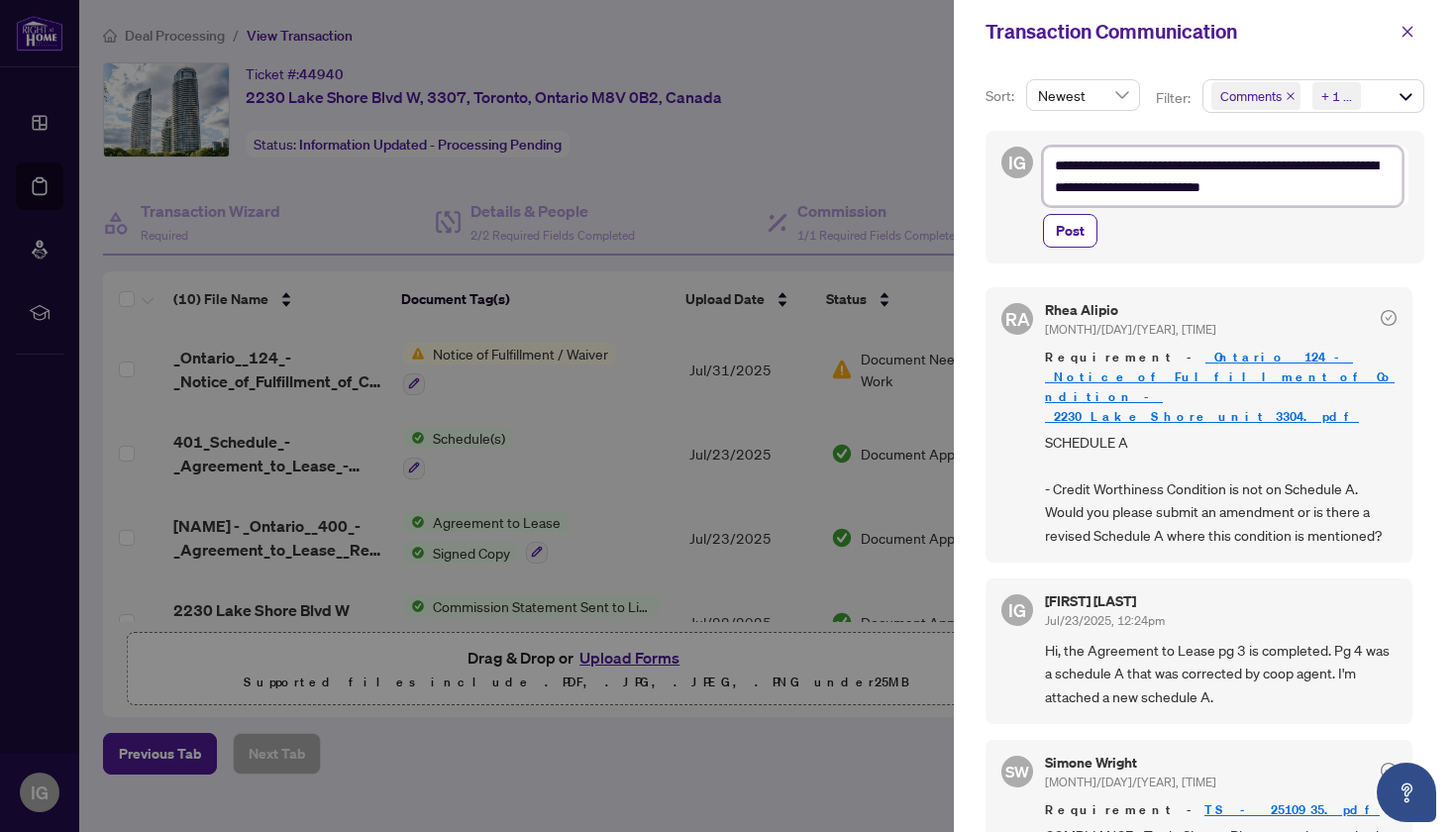 type on "**********" 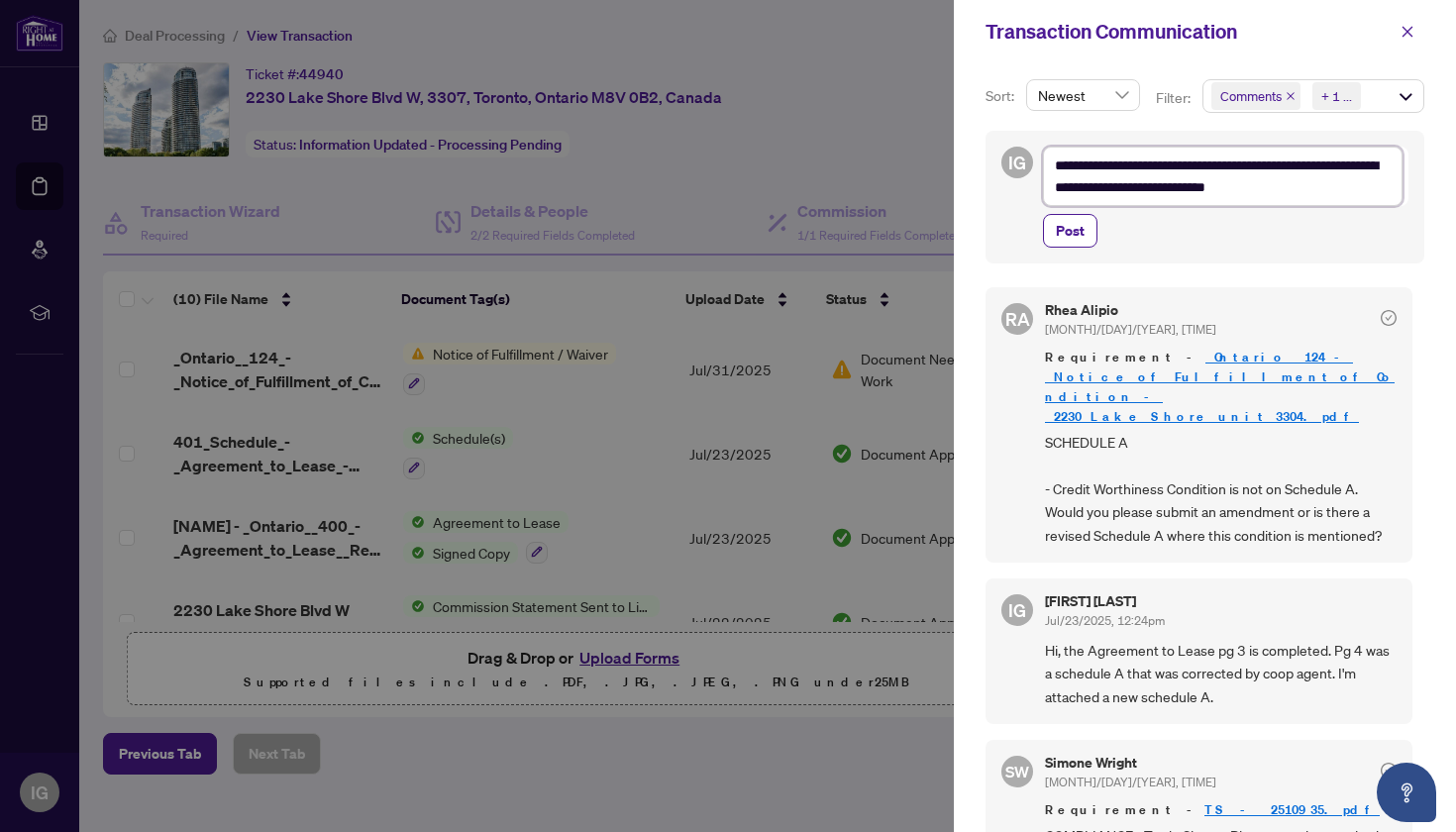 type on "**********" 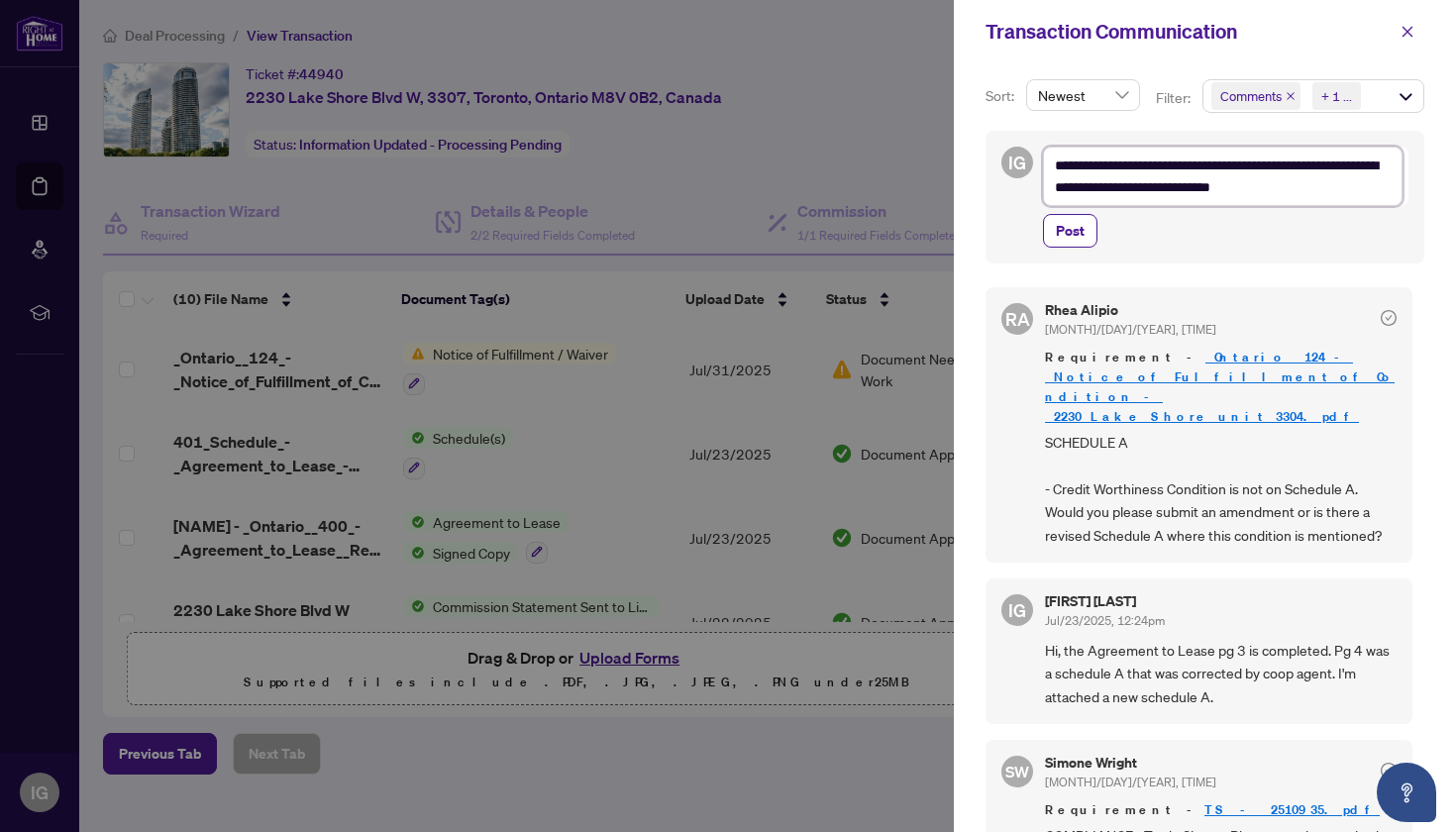 type on "**********" 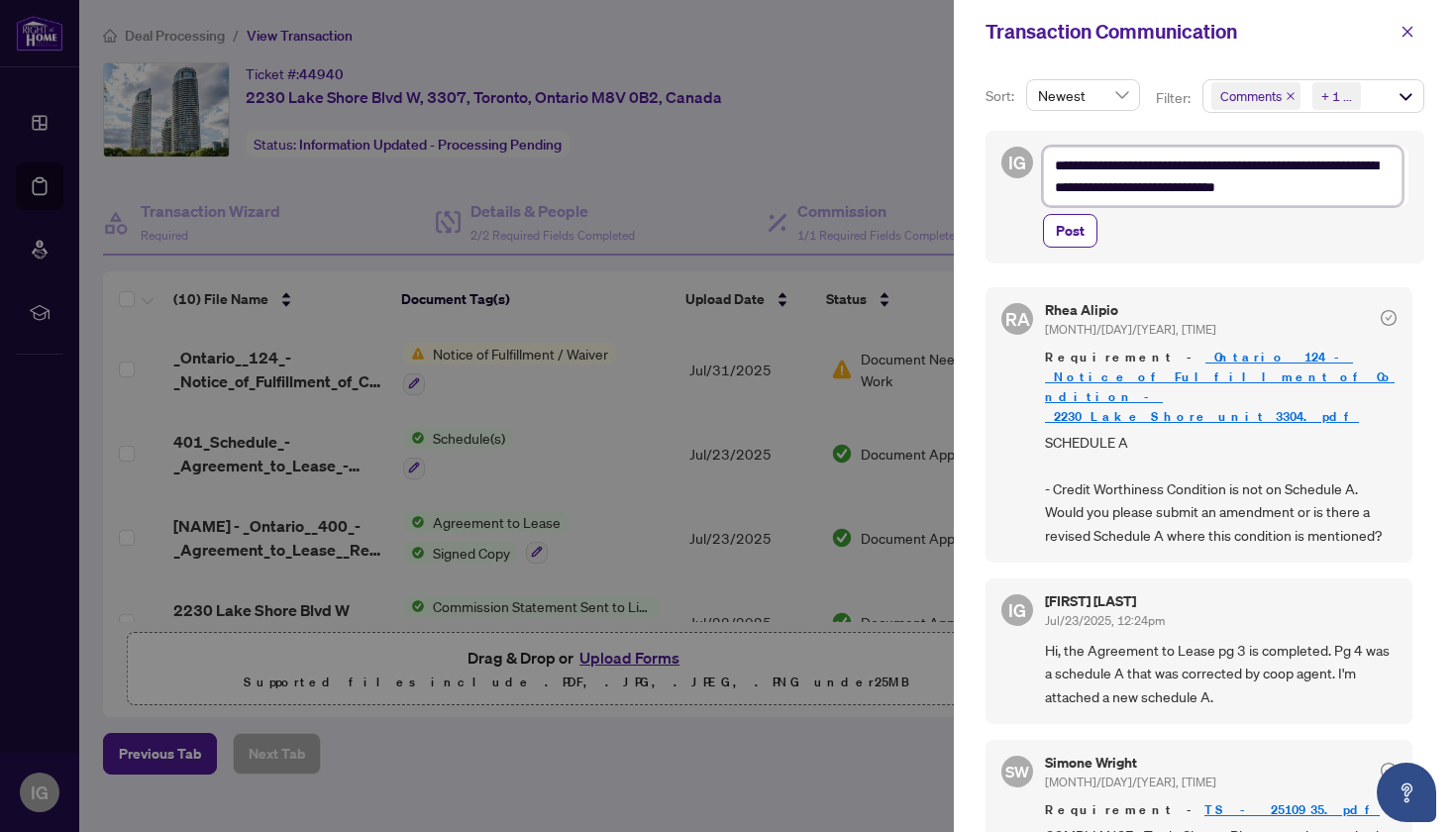 type on "**********" 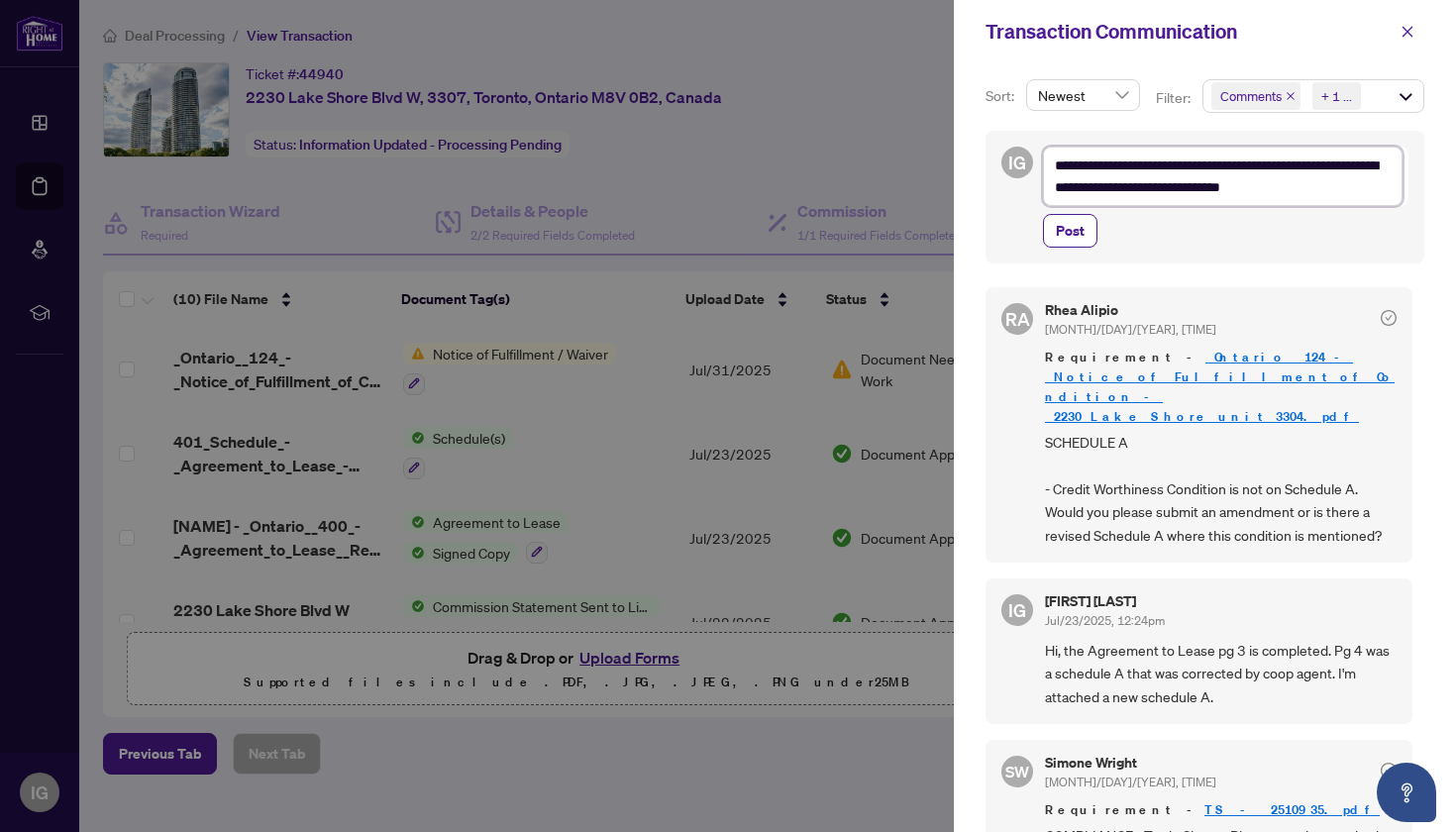 type on "**********" 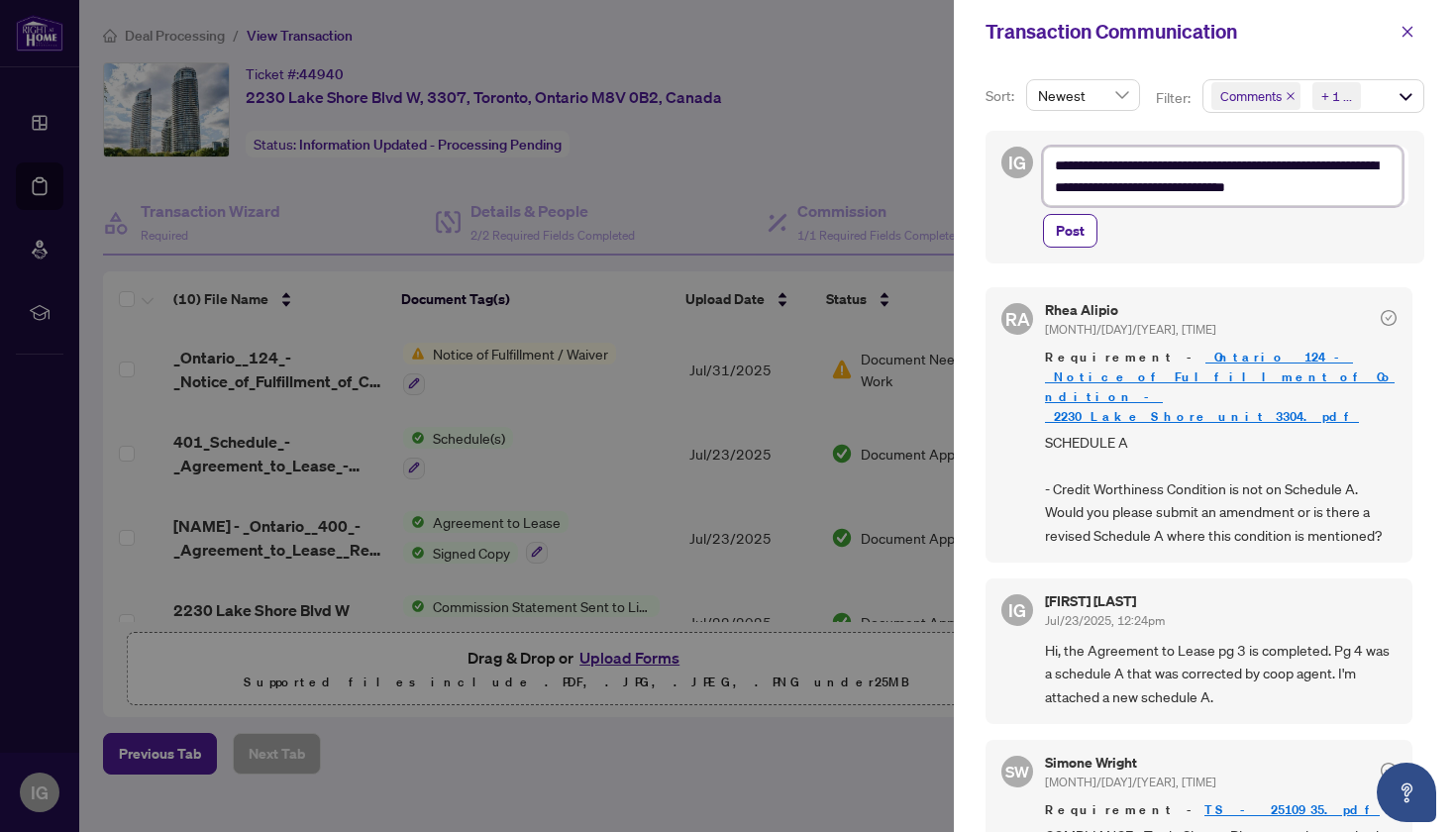 type on "**********" 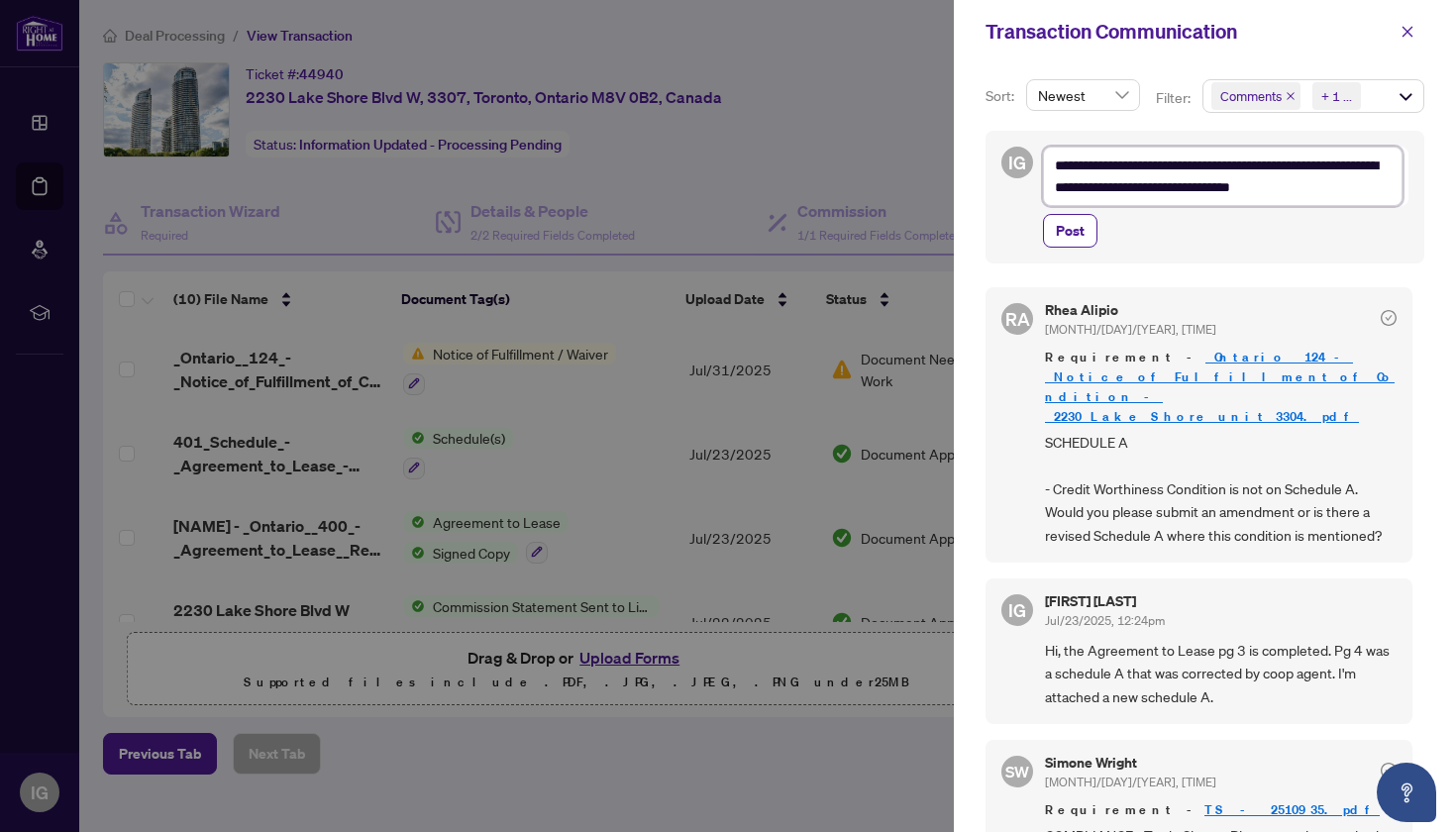 type on "**********" 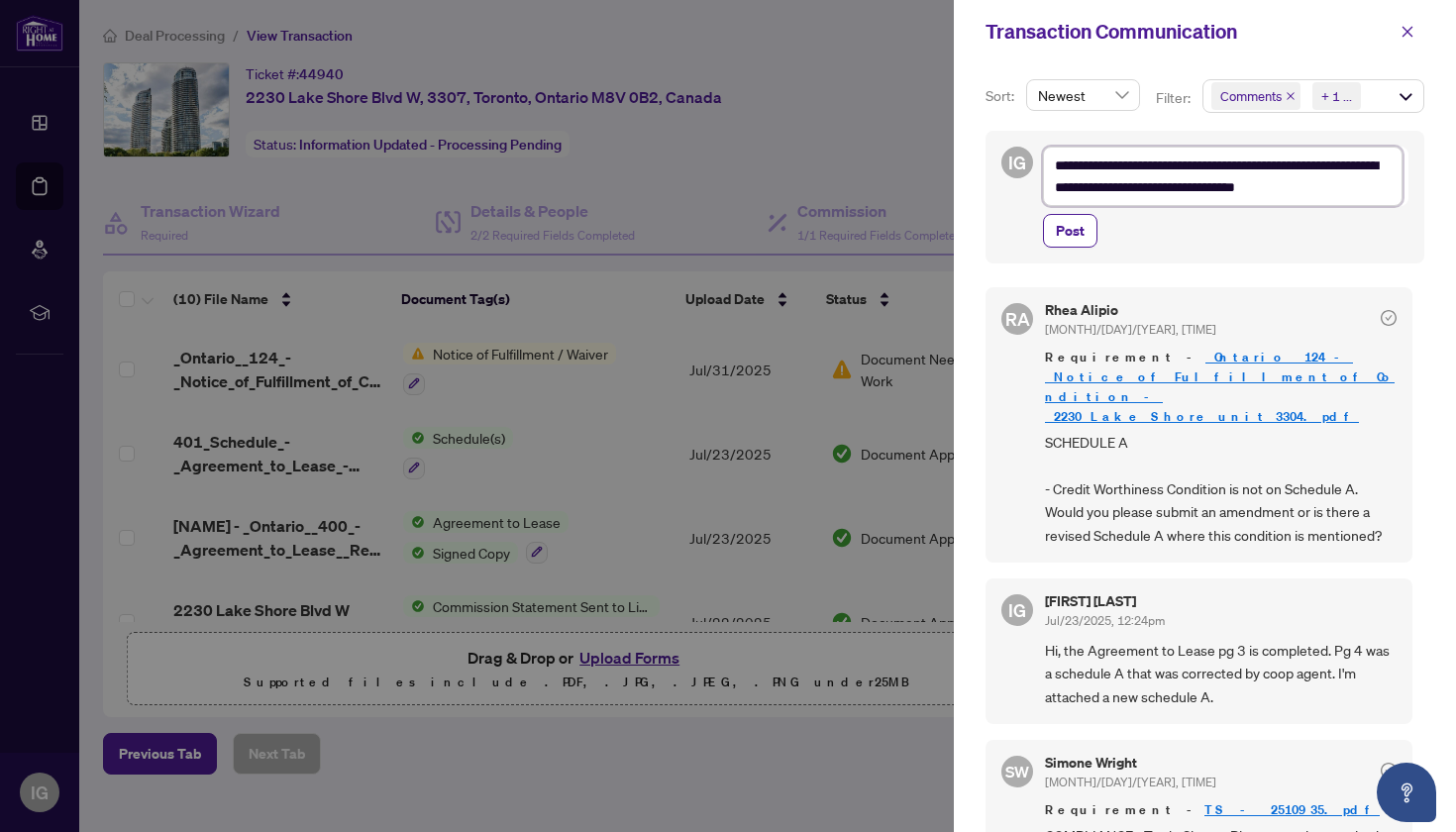type on "**********" 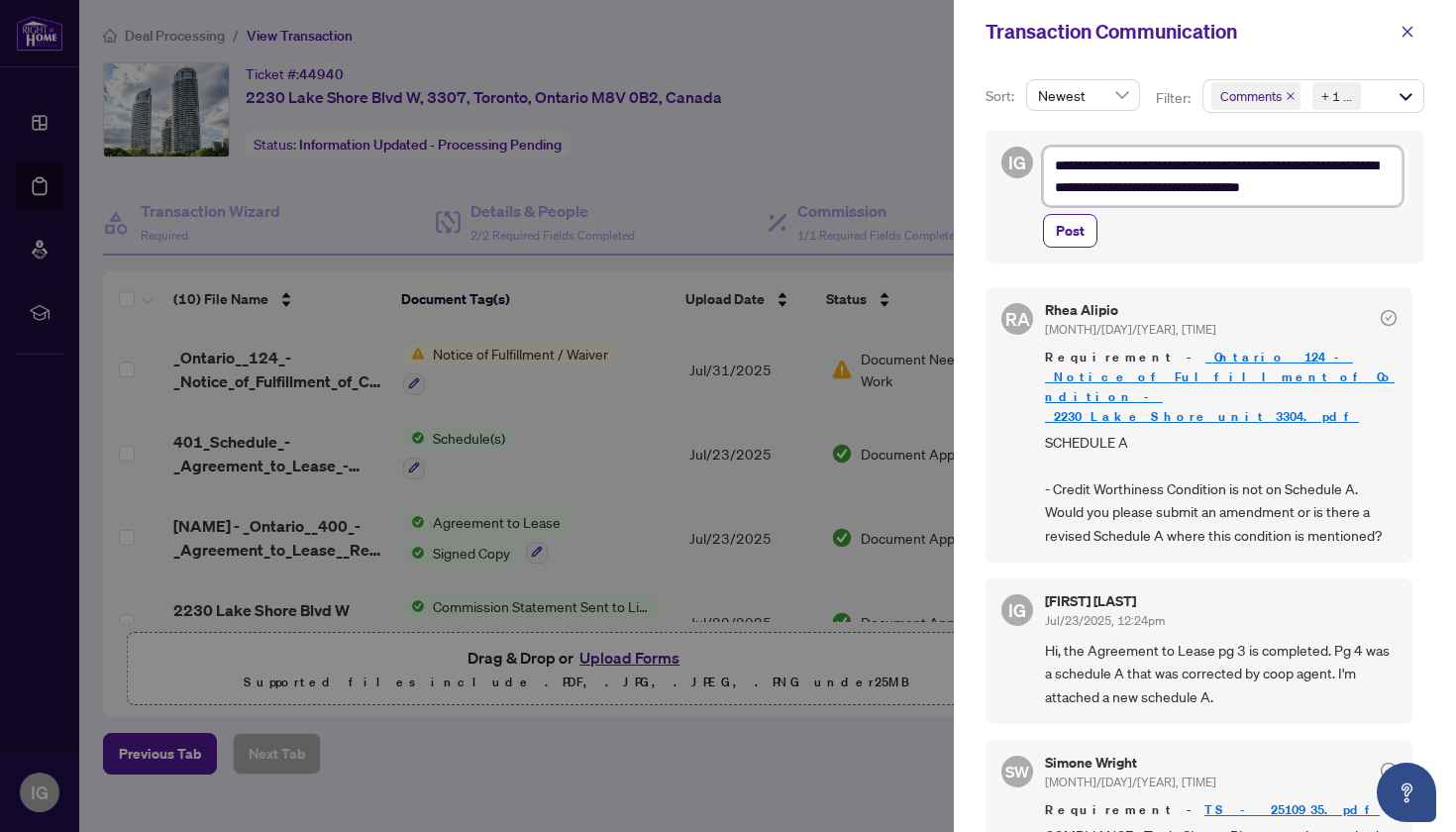 type on "**********" 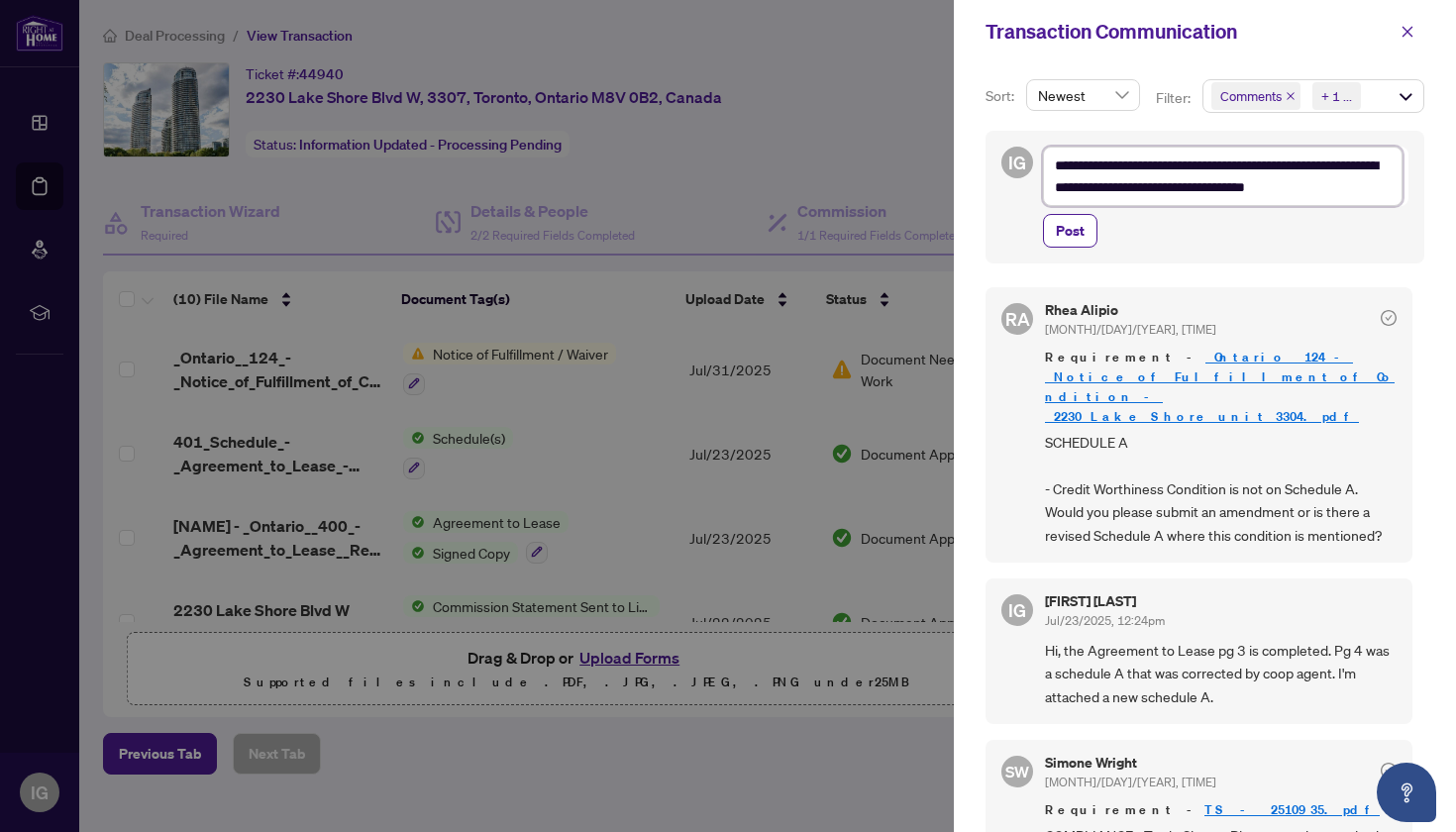 type on "**********" 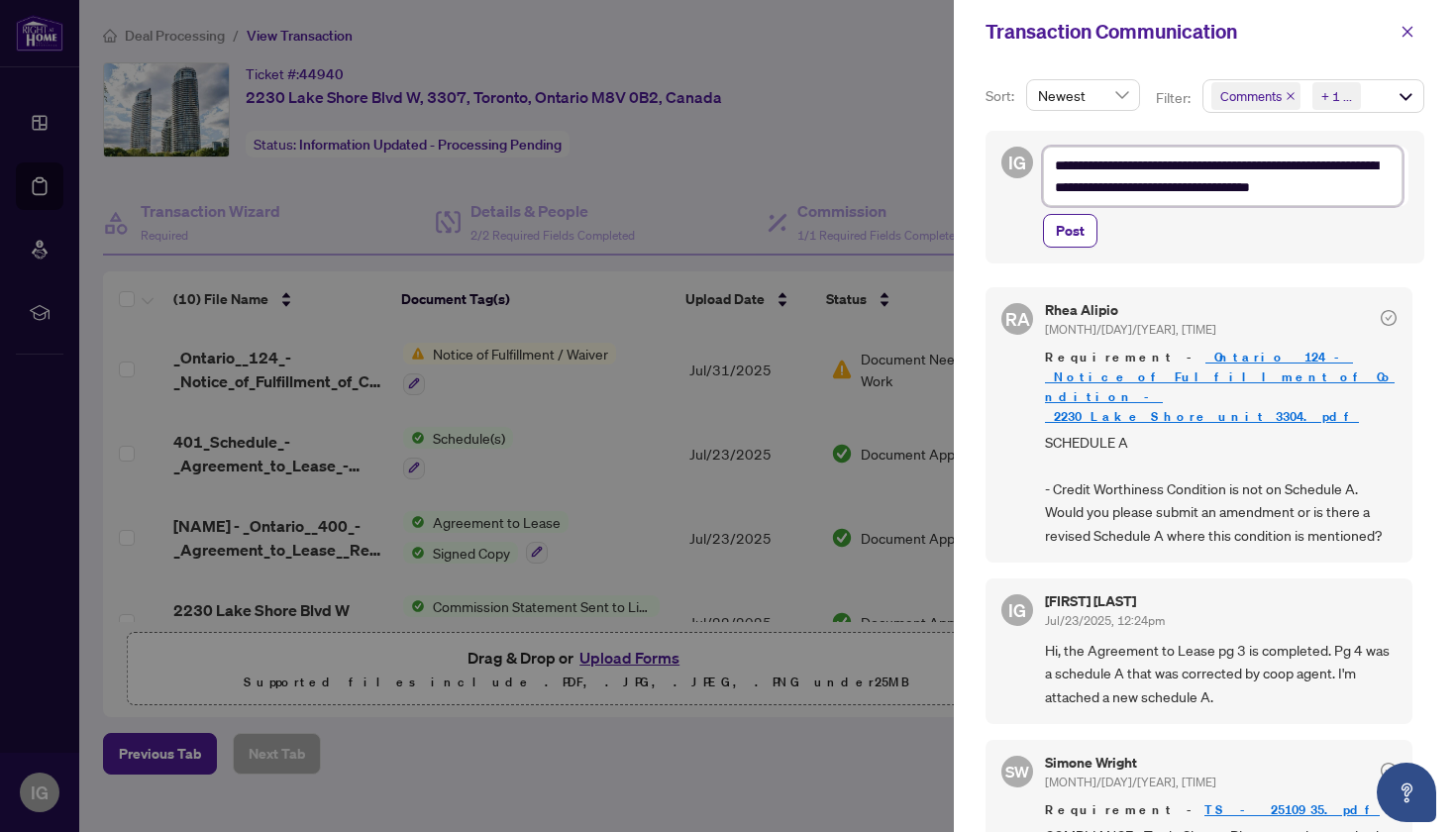 type on "**********" 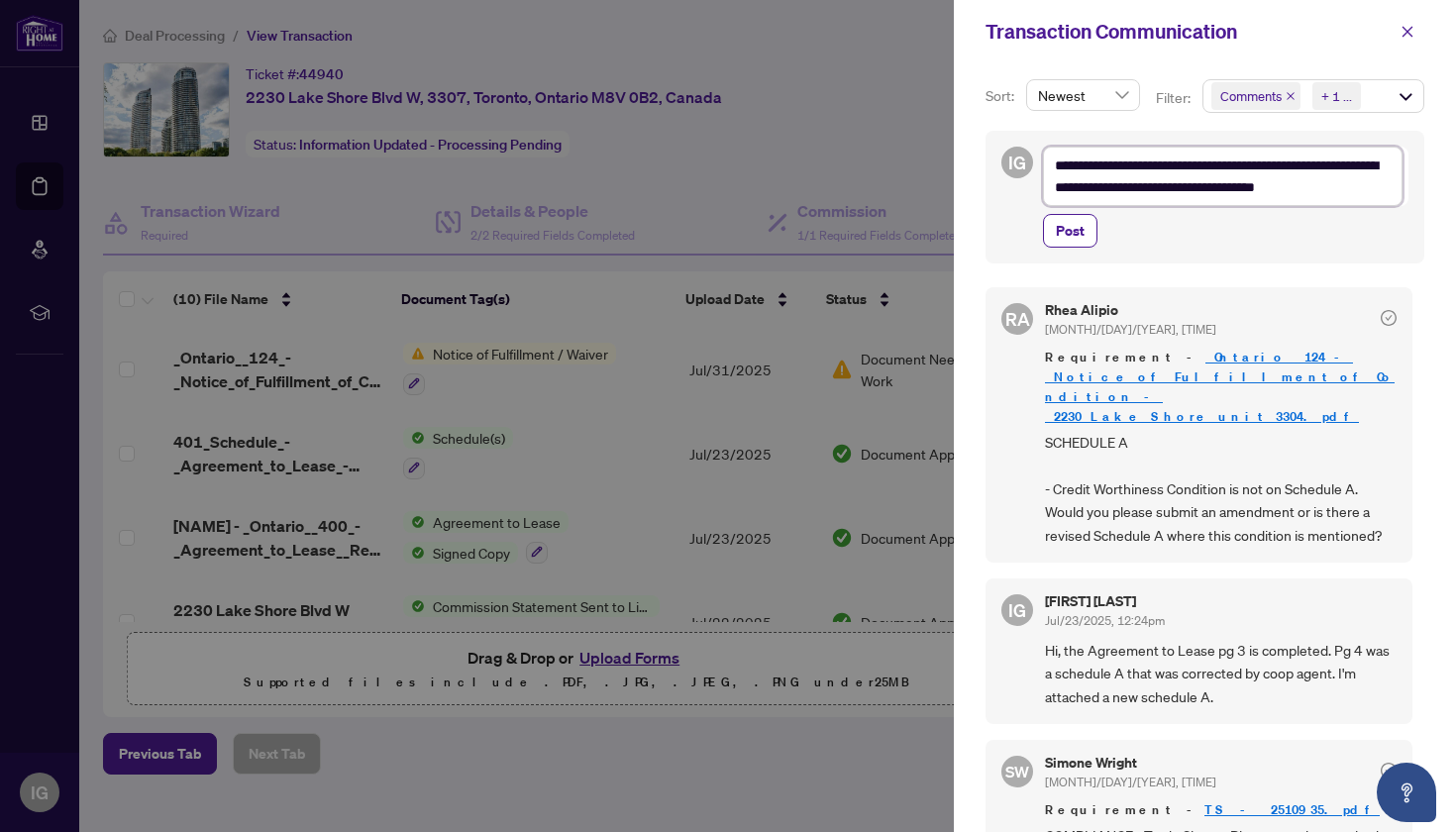 type on "**********" 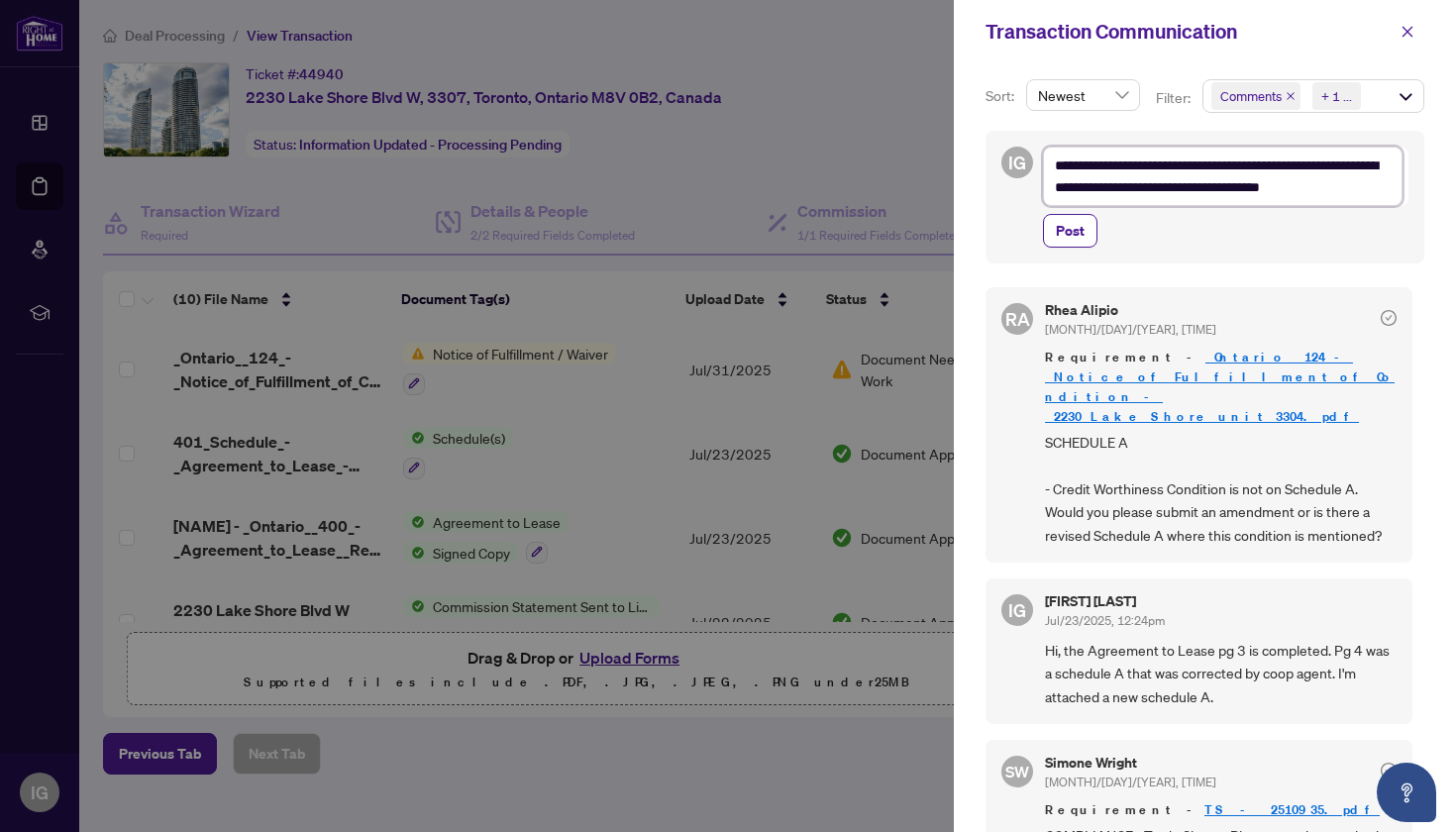 type on "**********" 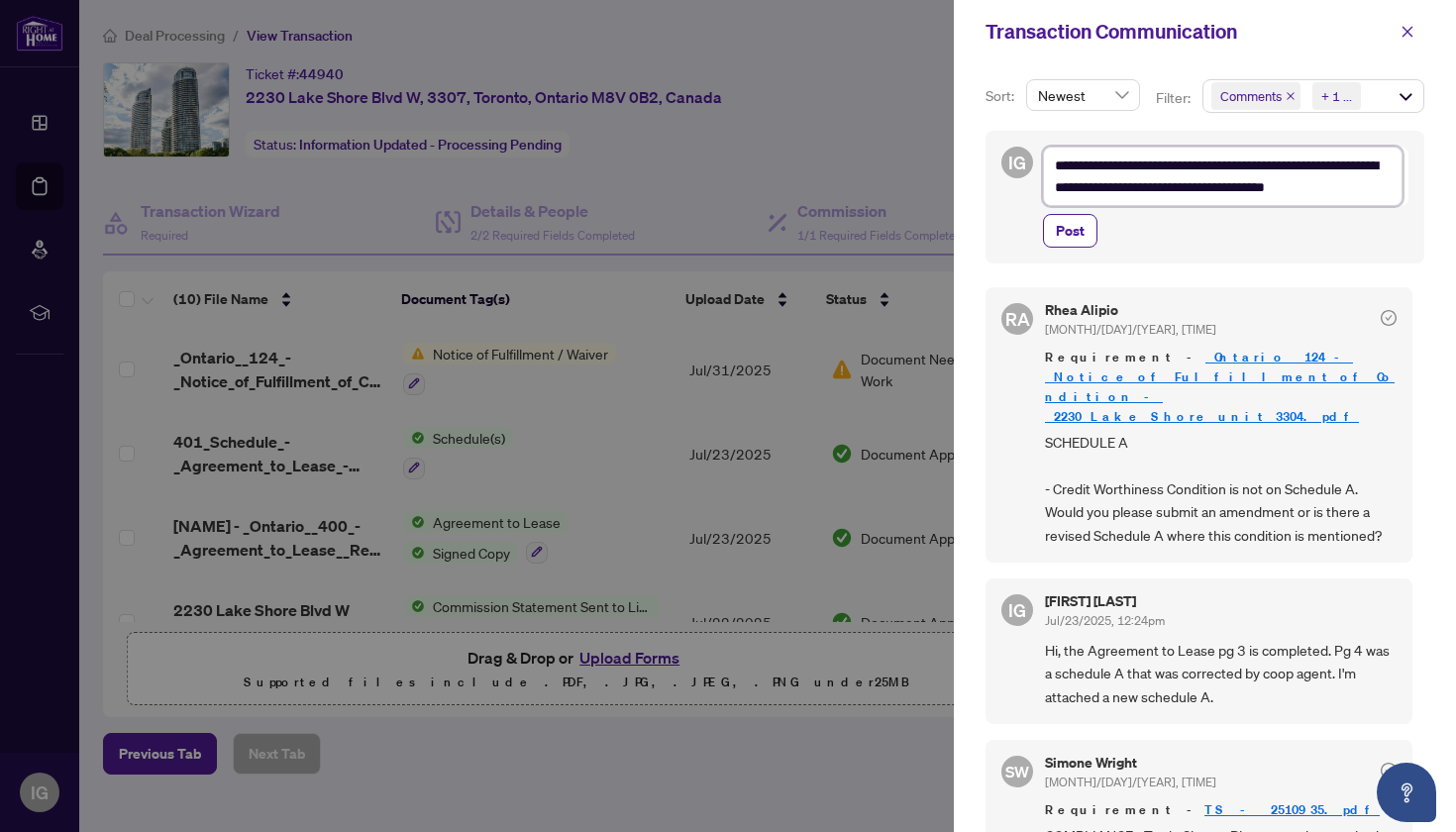type on "**********" 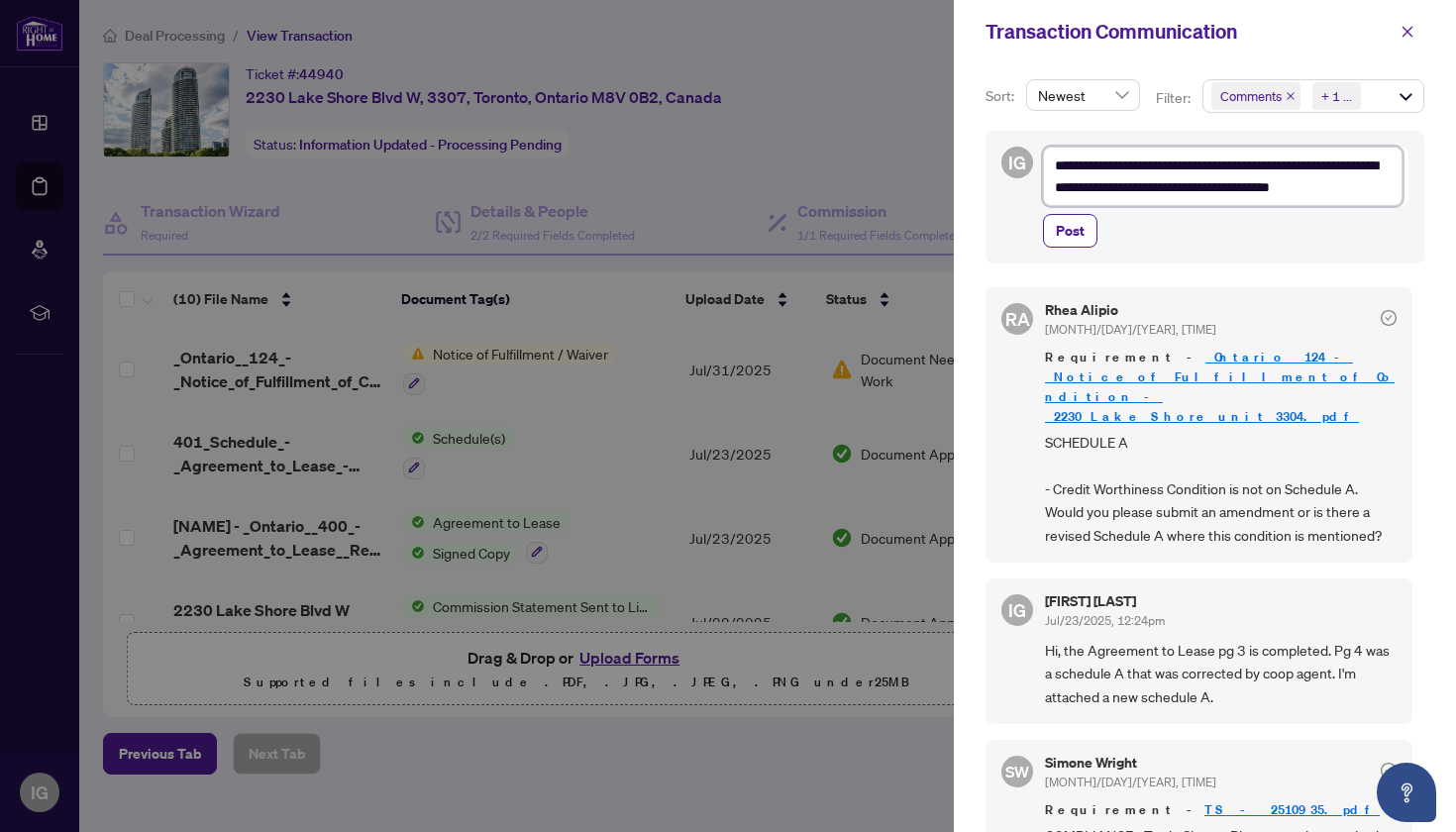 type on "**********" 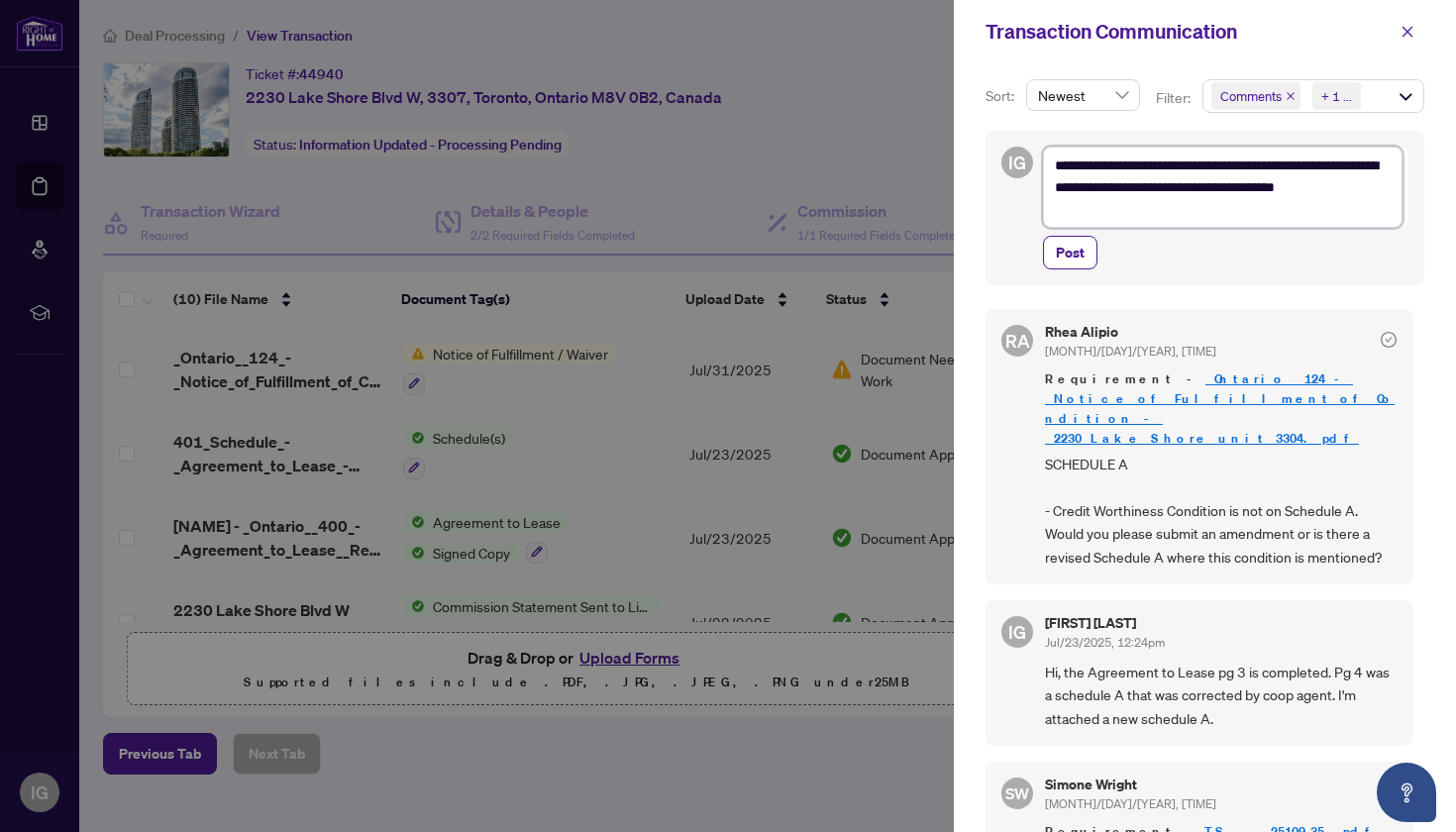 type on "**********" 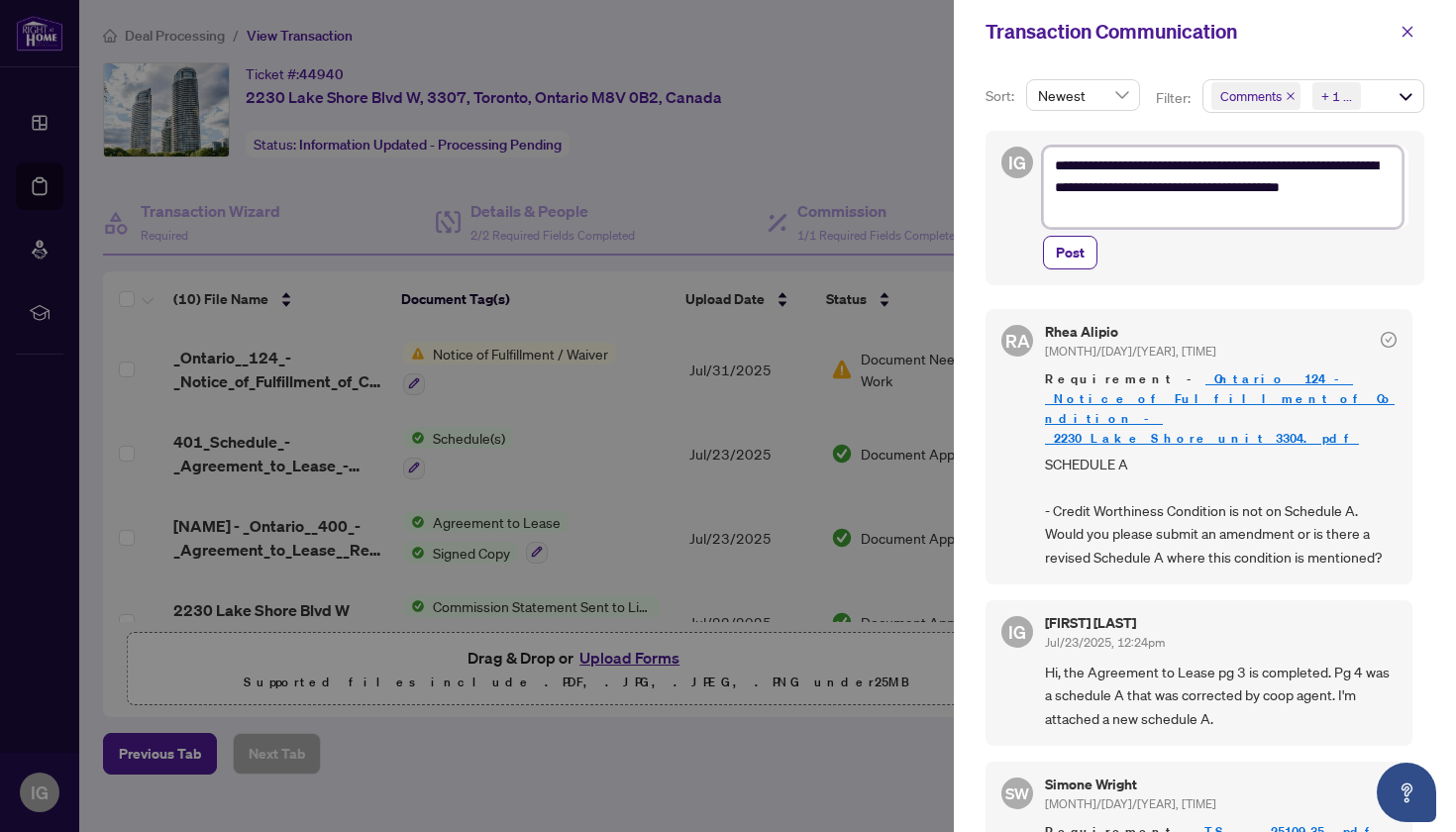 type on "**********" 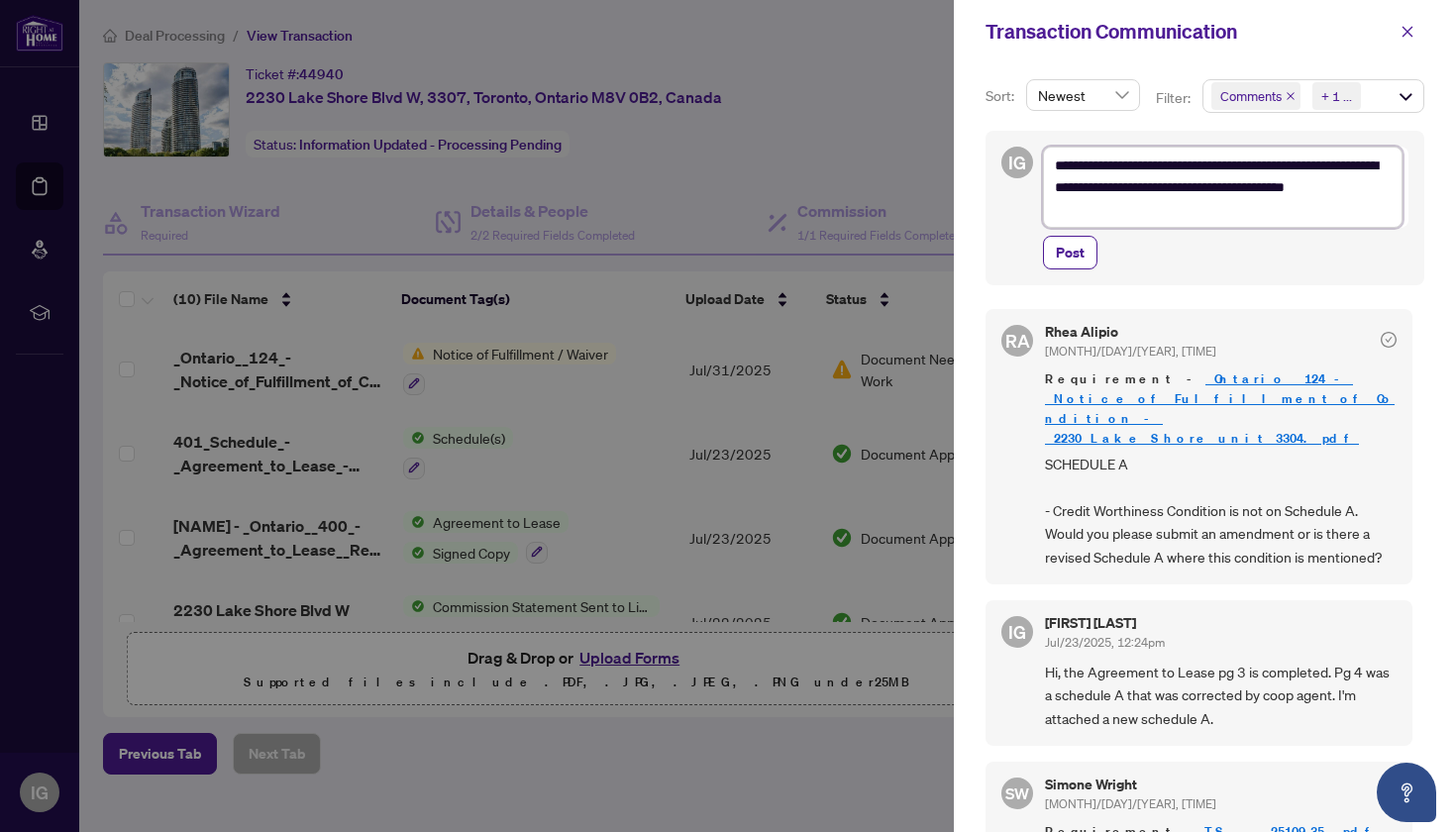 type on "**********" 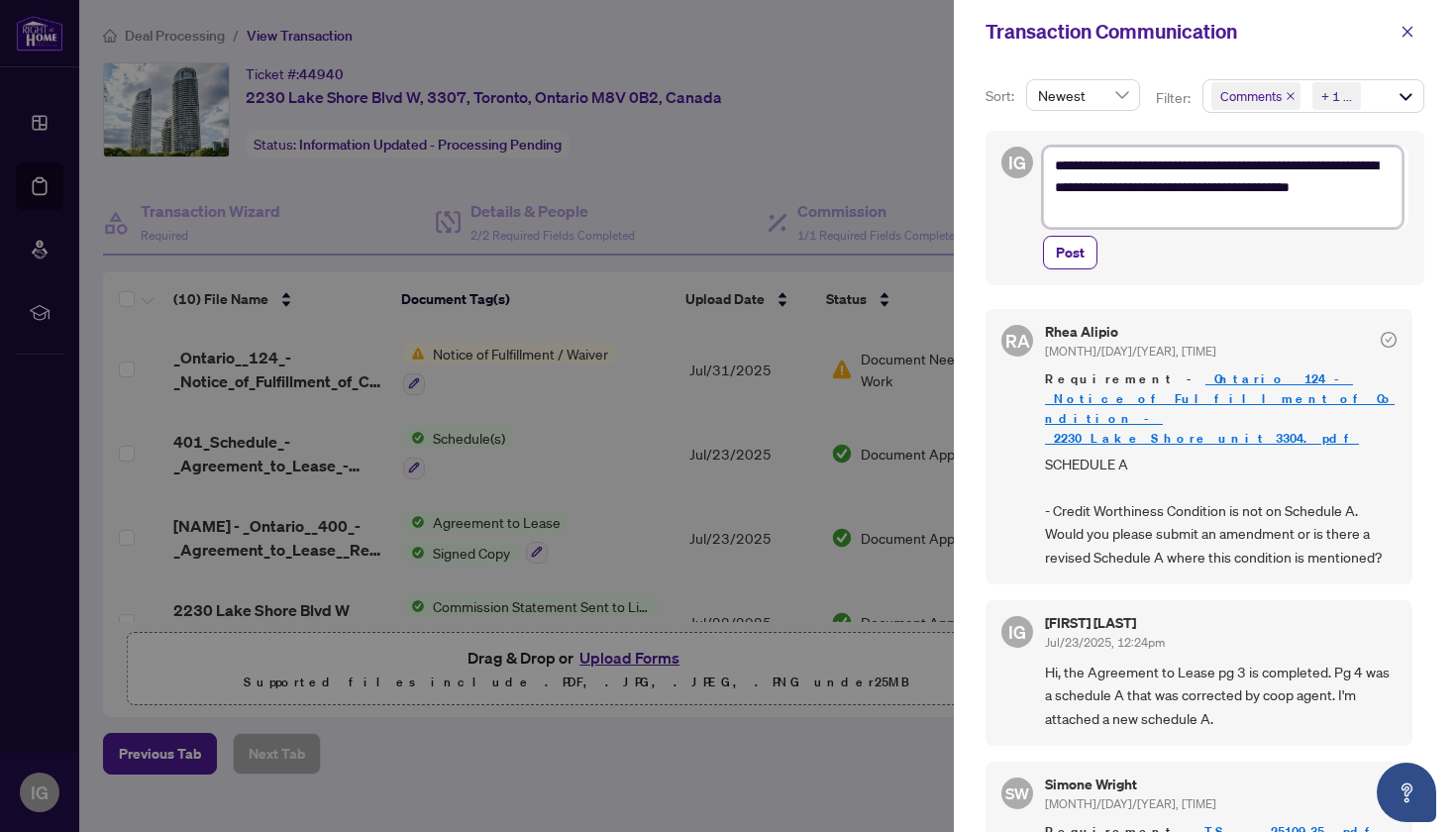 type on "**********" 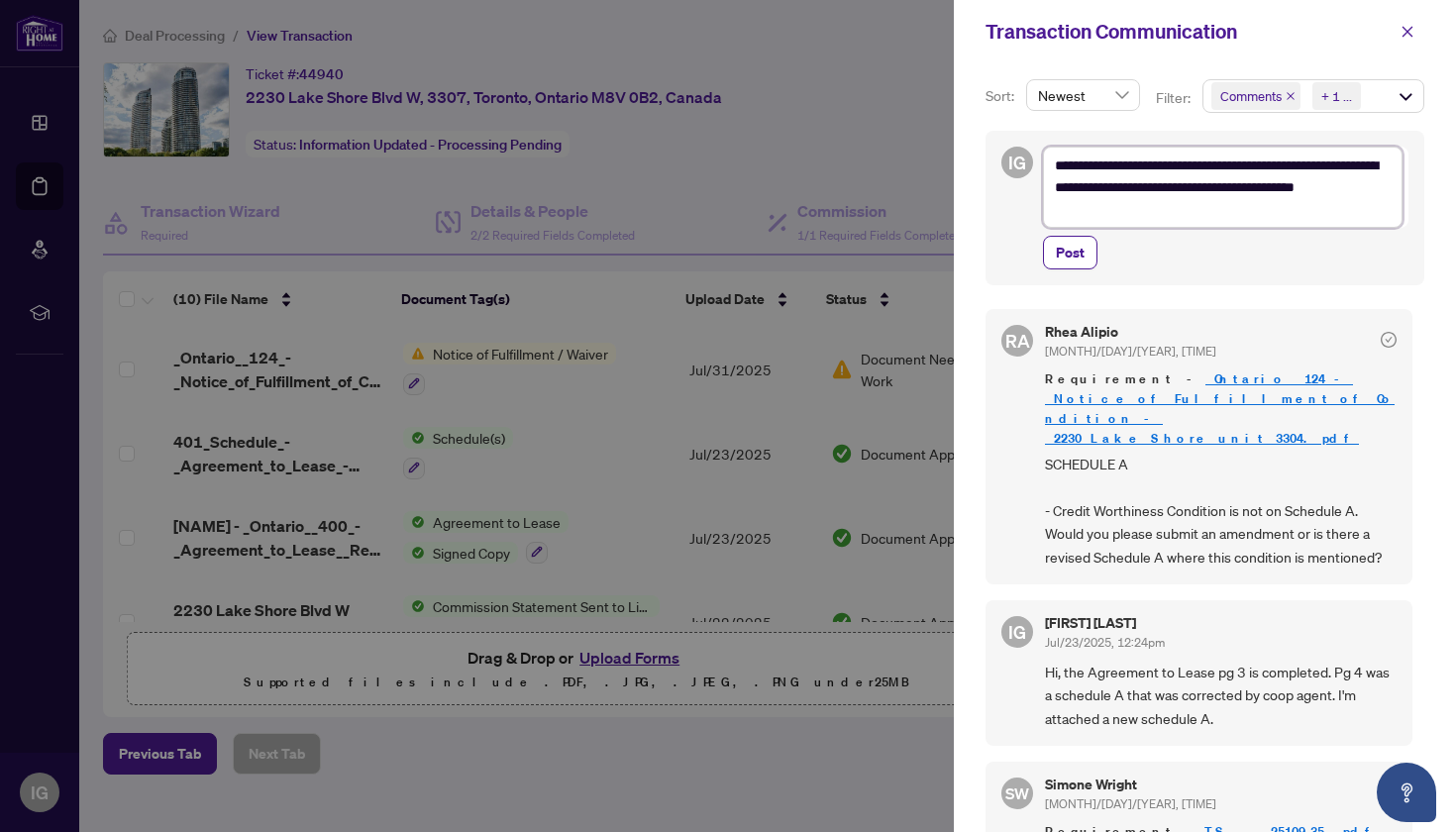 type on "**********" 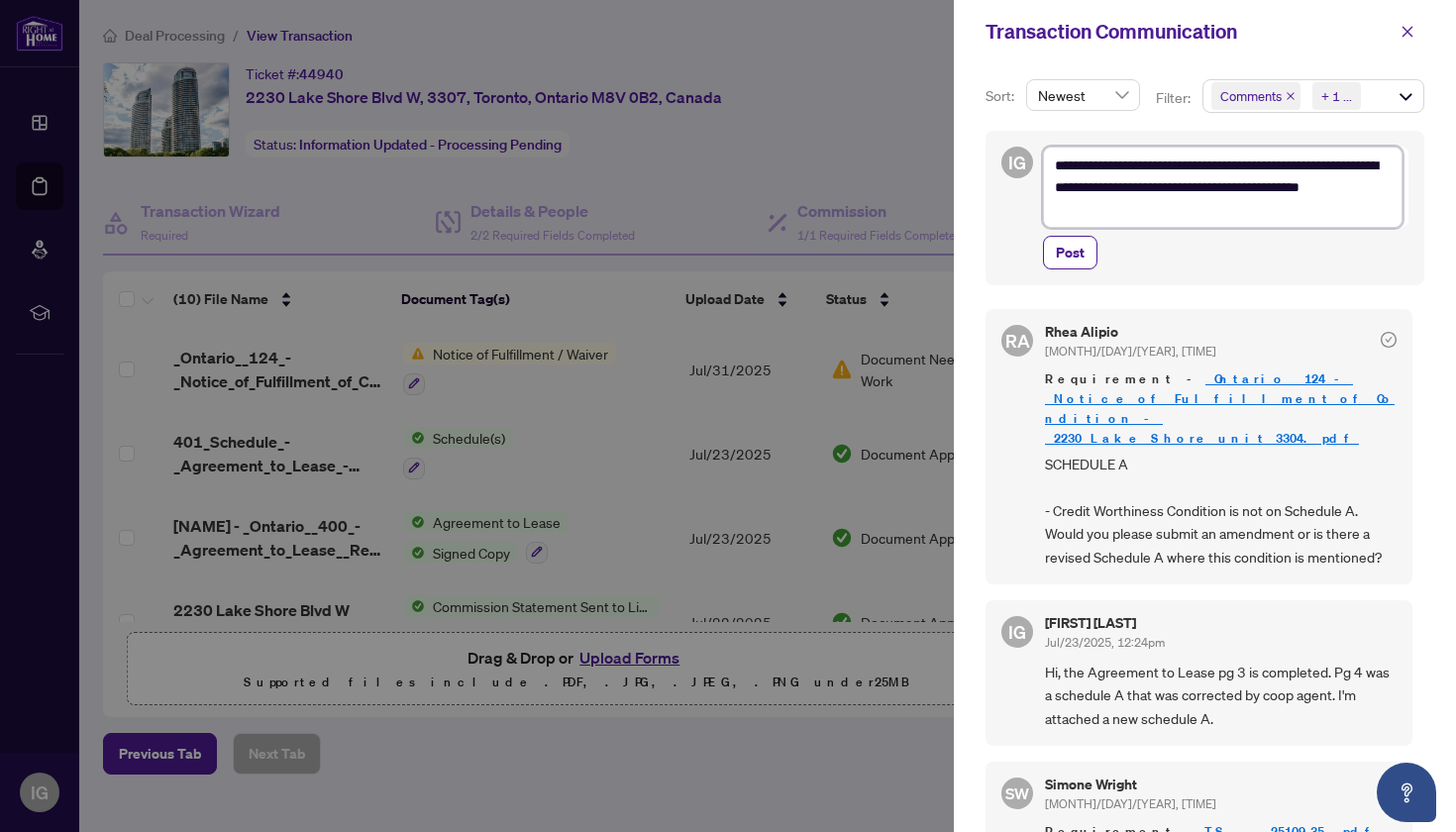 type on "**********" 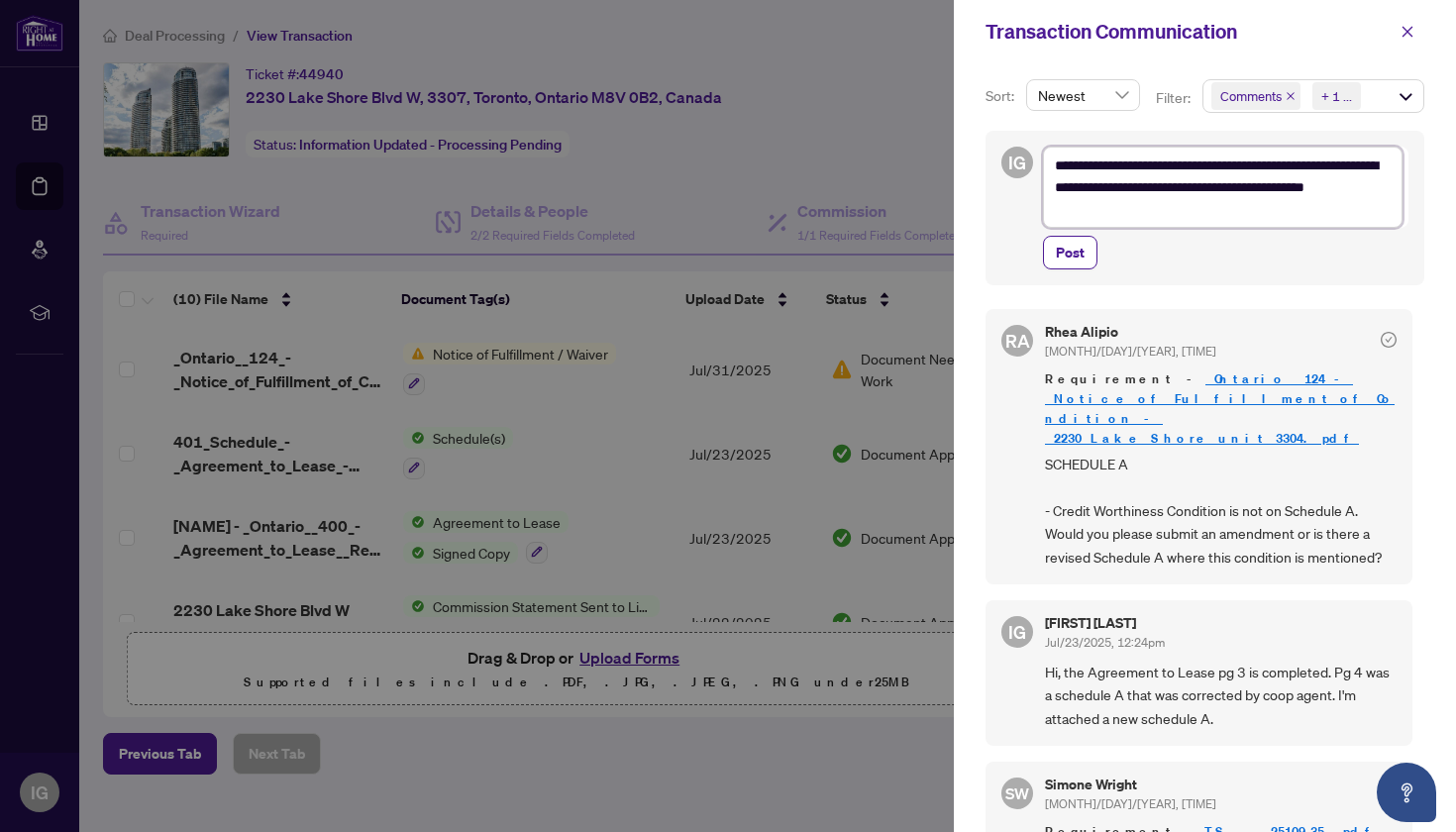type on "**********" 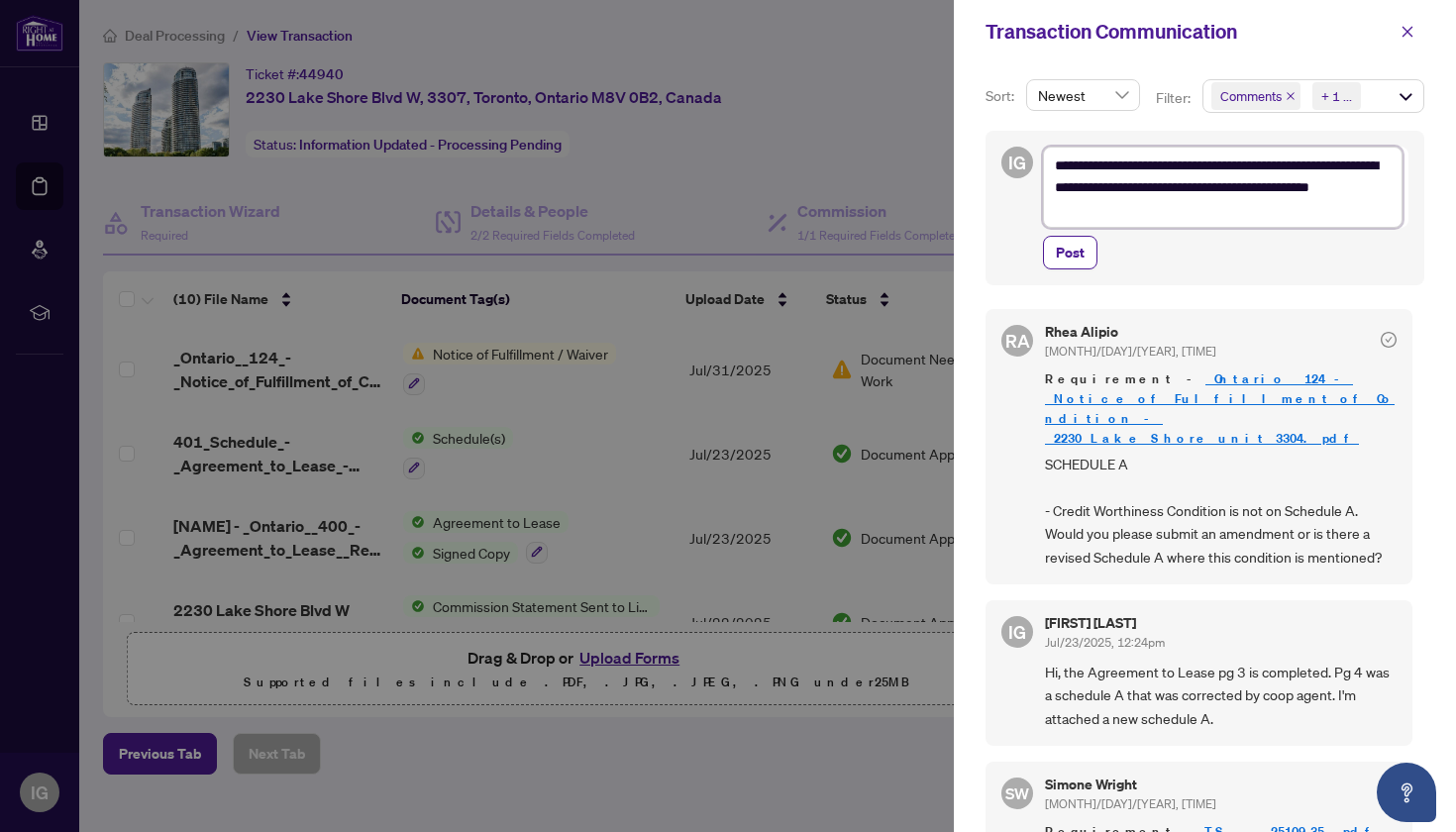 type on "**********" 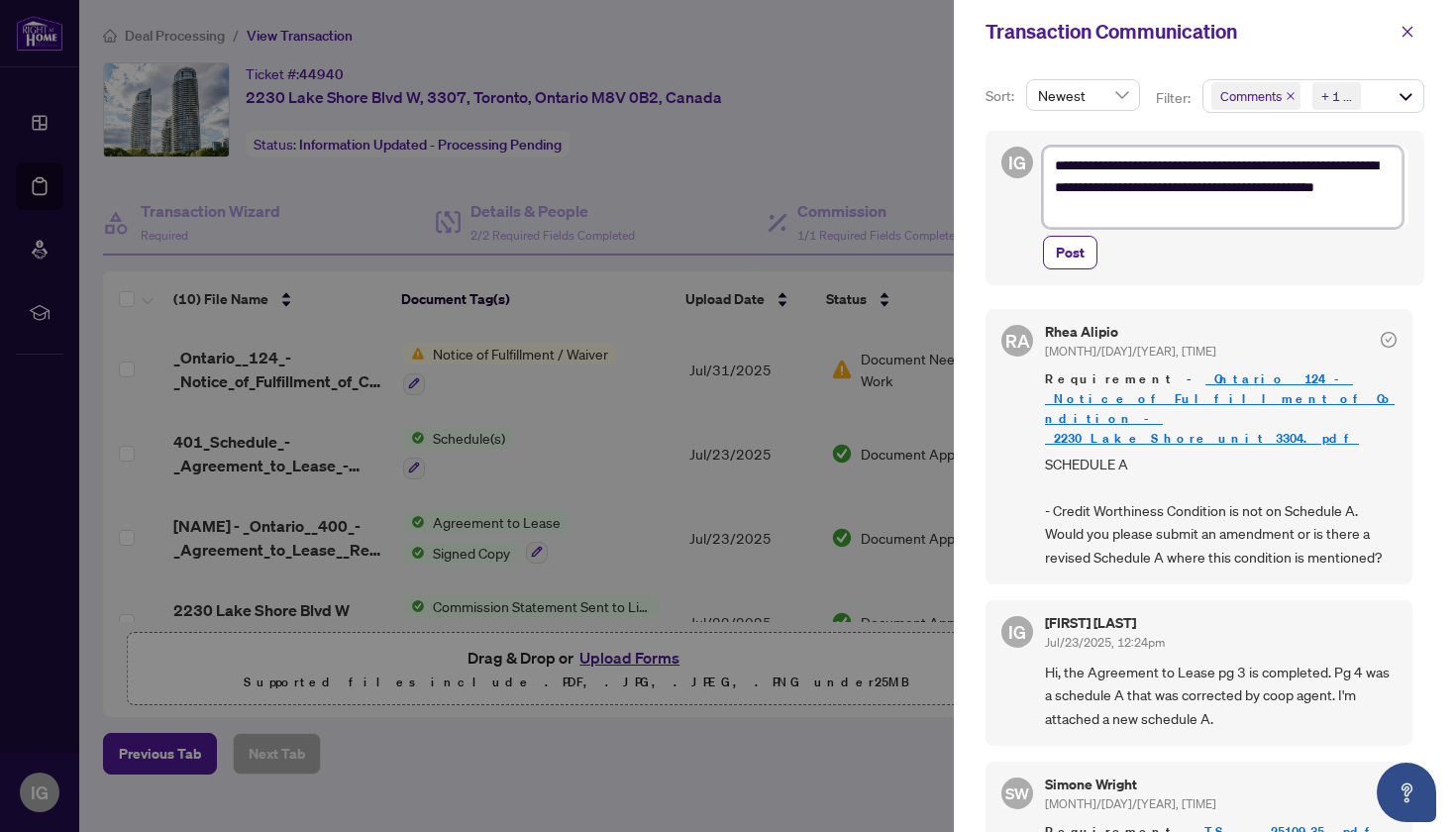 type on "**********" 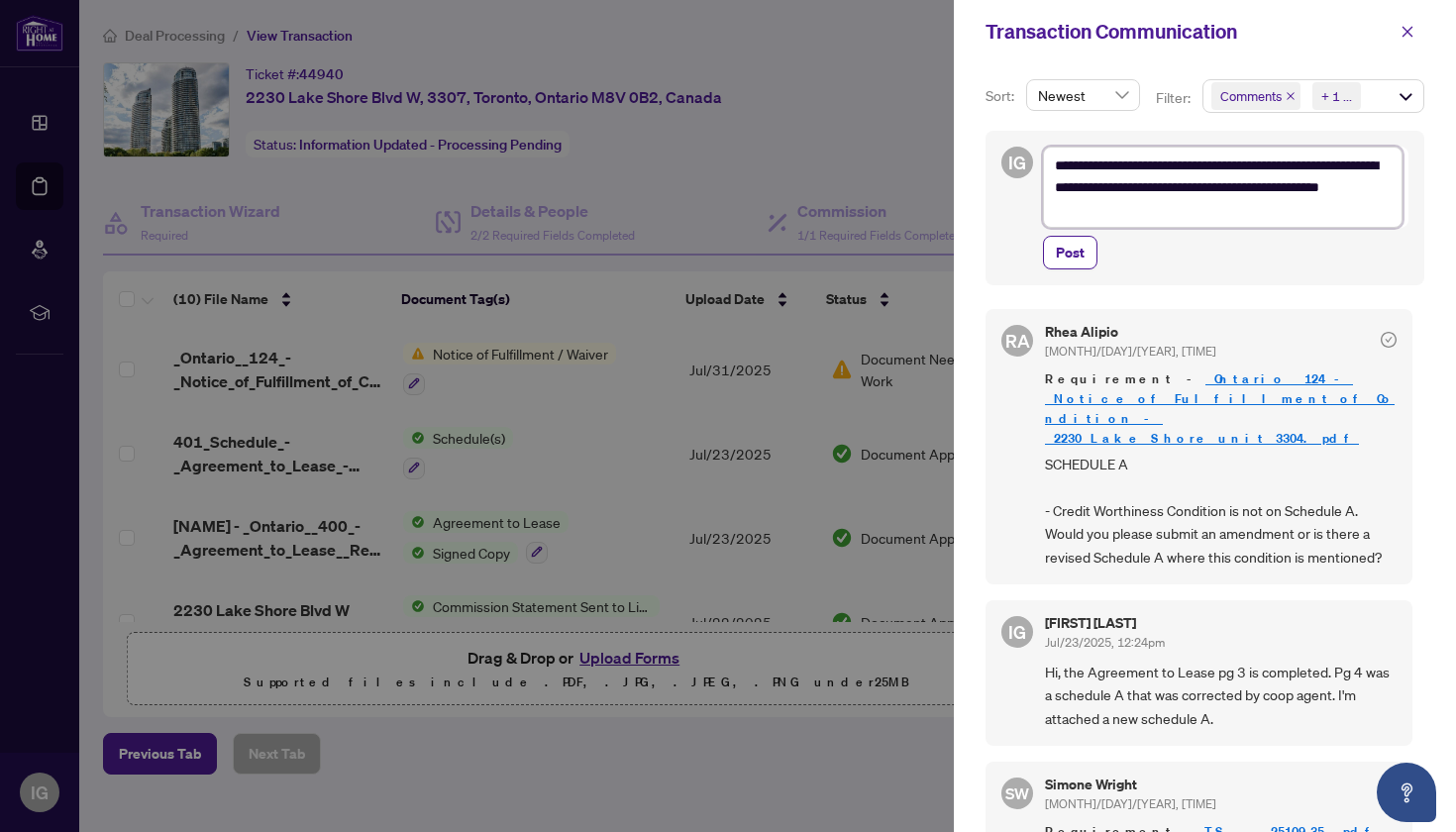 type on "**********" 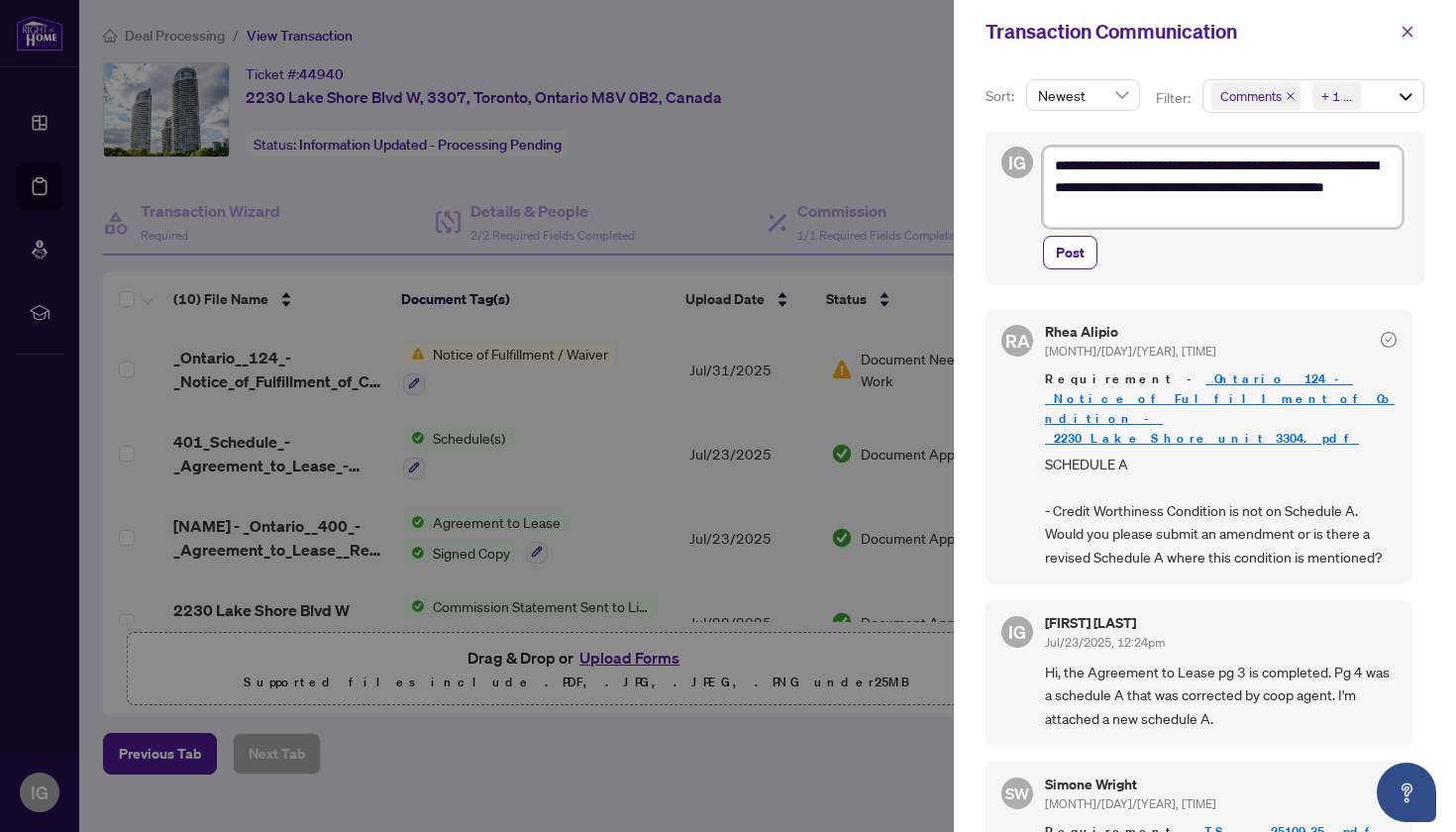 type on "**********" 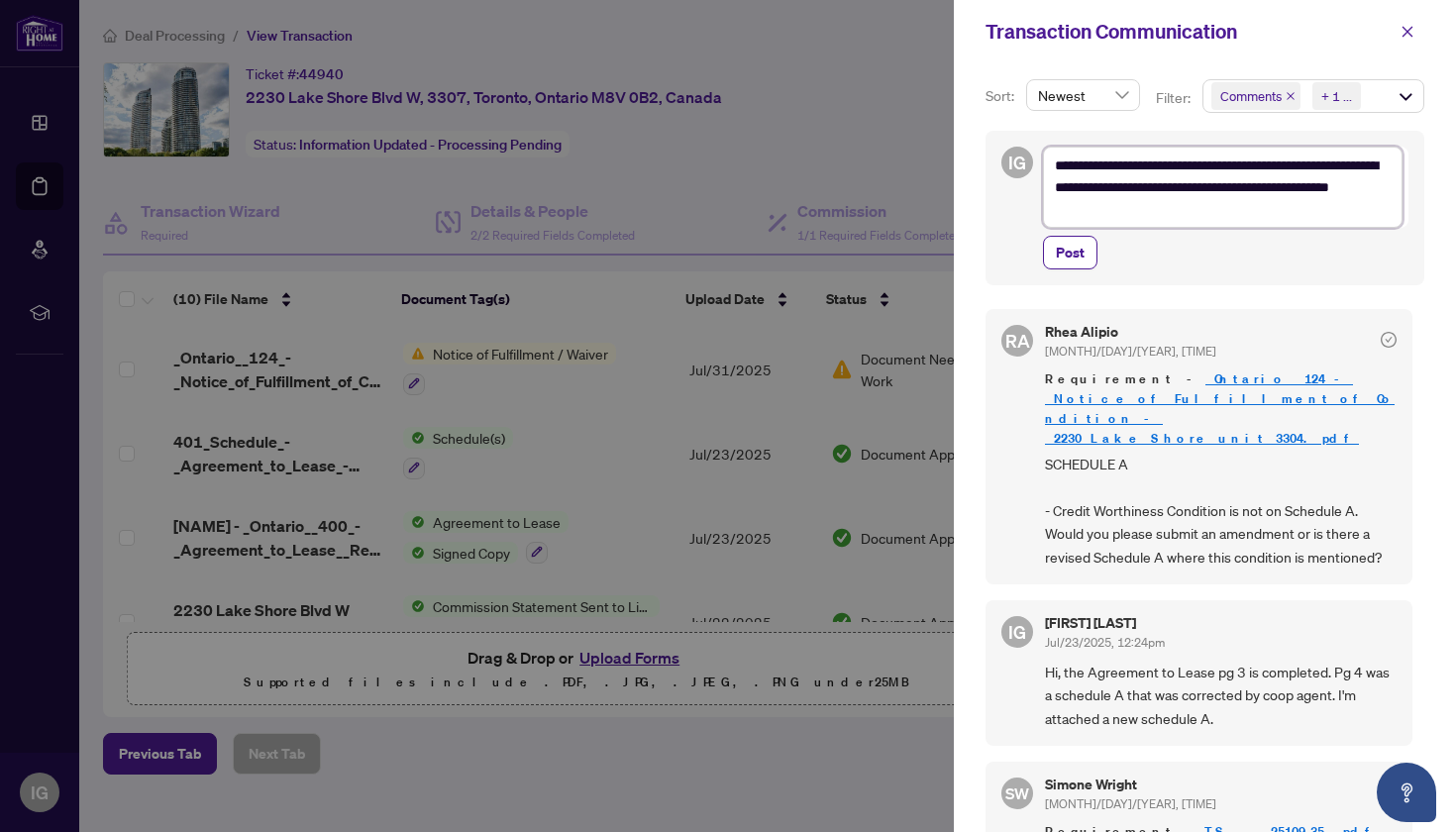 type on "**********" 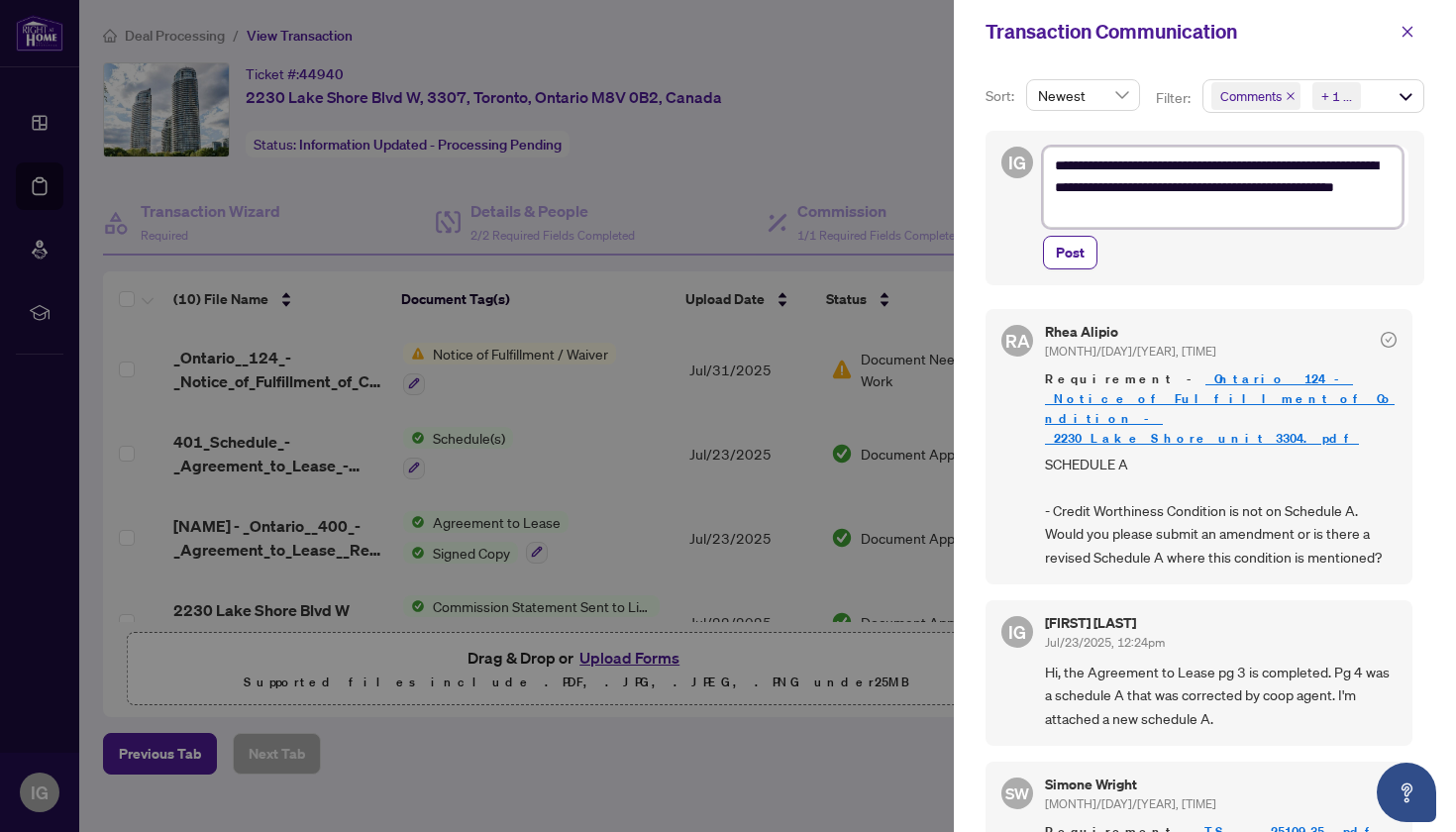 type on "**********" 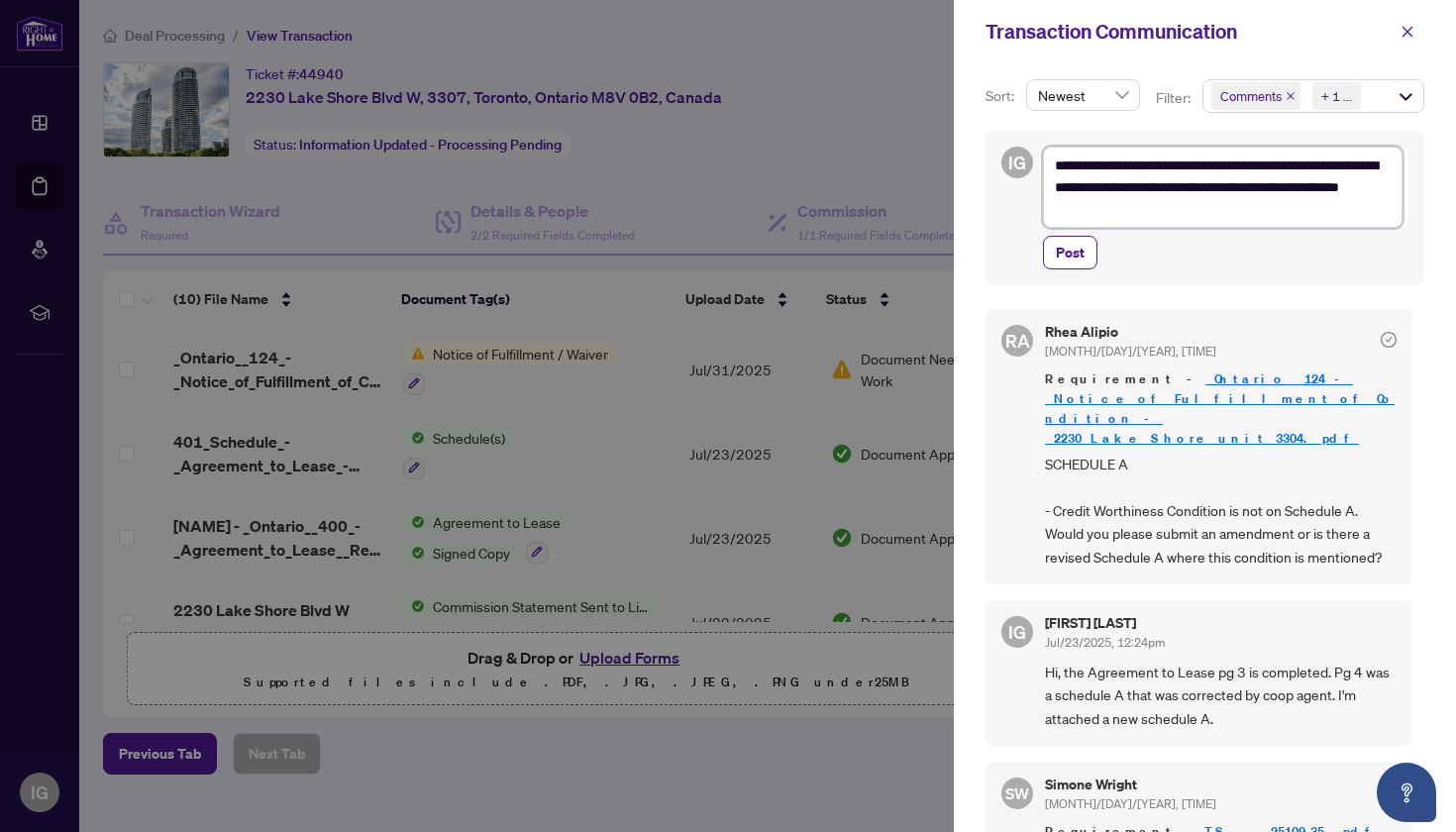 type on "**********" 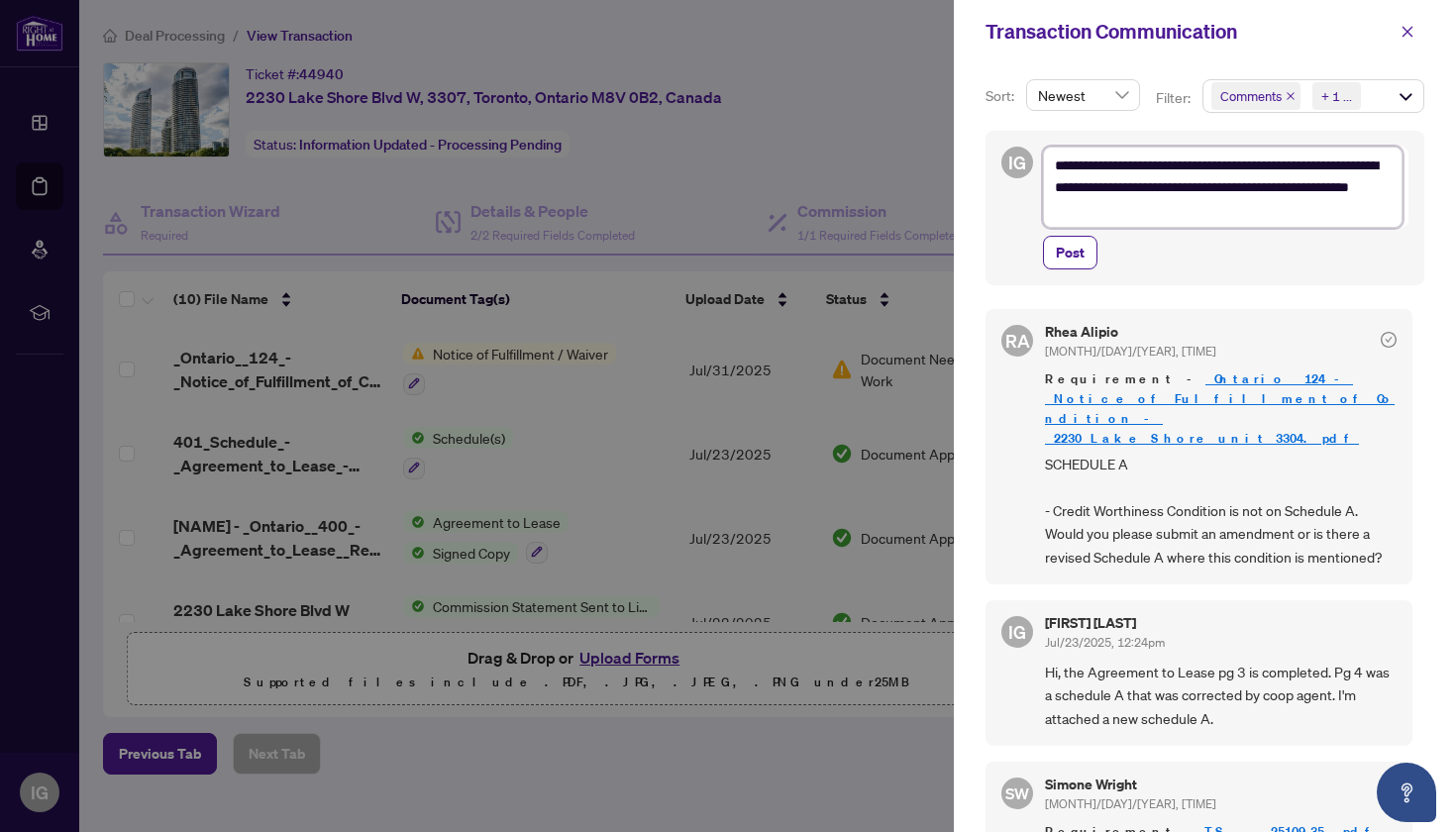type on "**********" 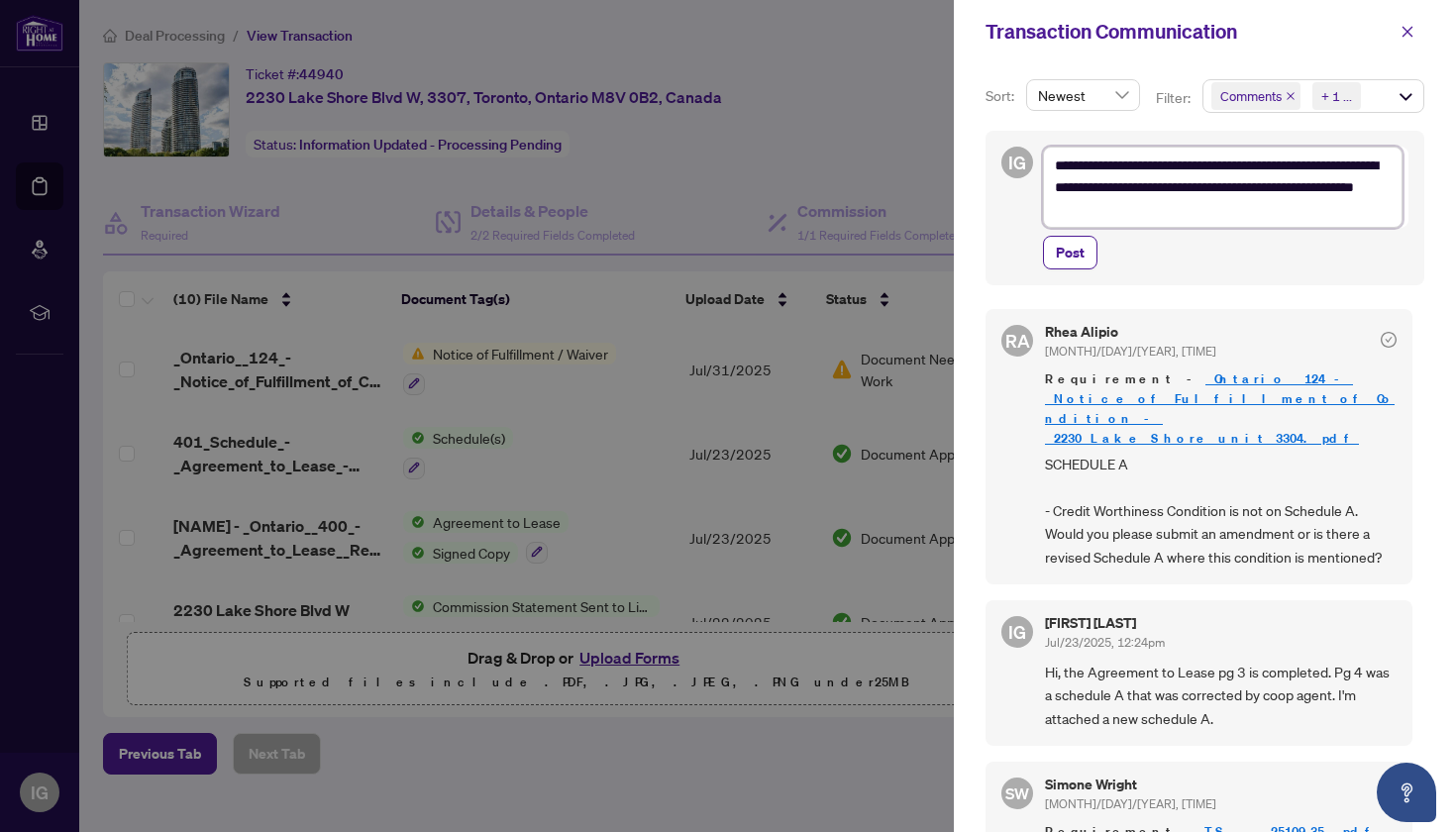 type on "**********" 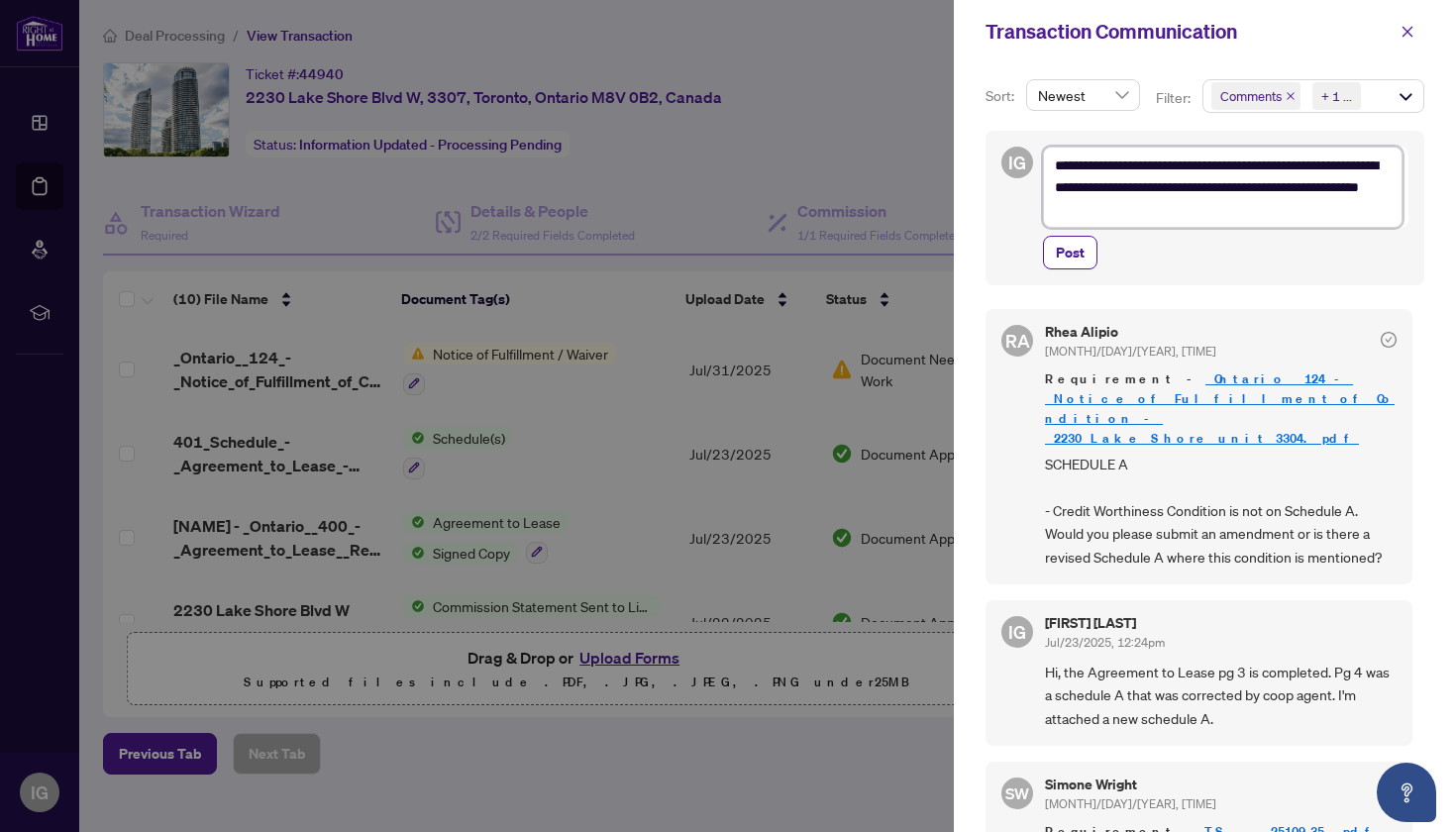 type on "**********" 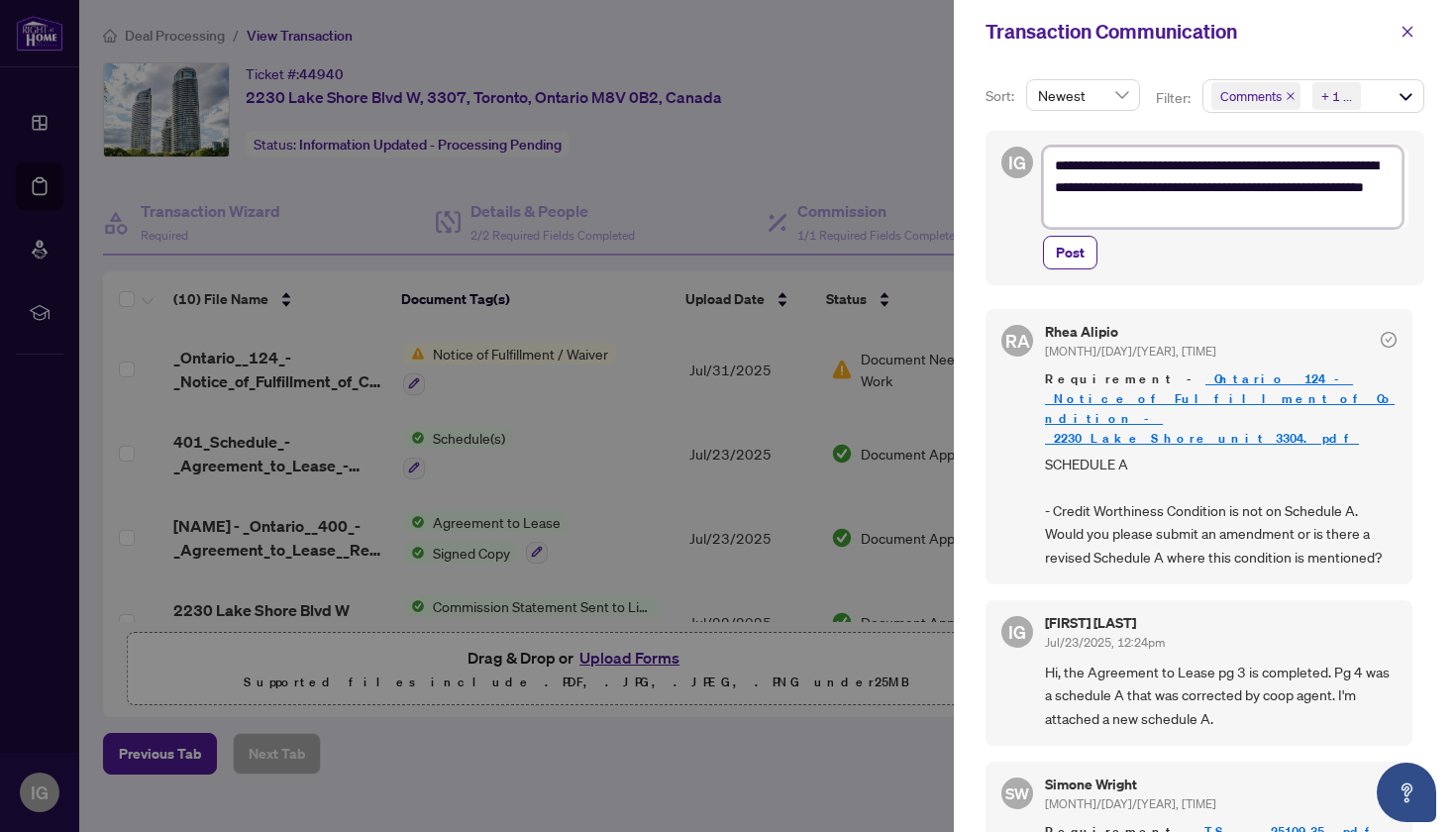 type on "**********" 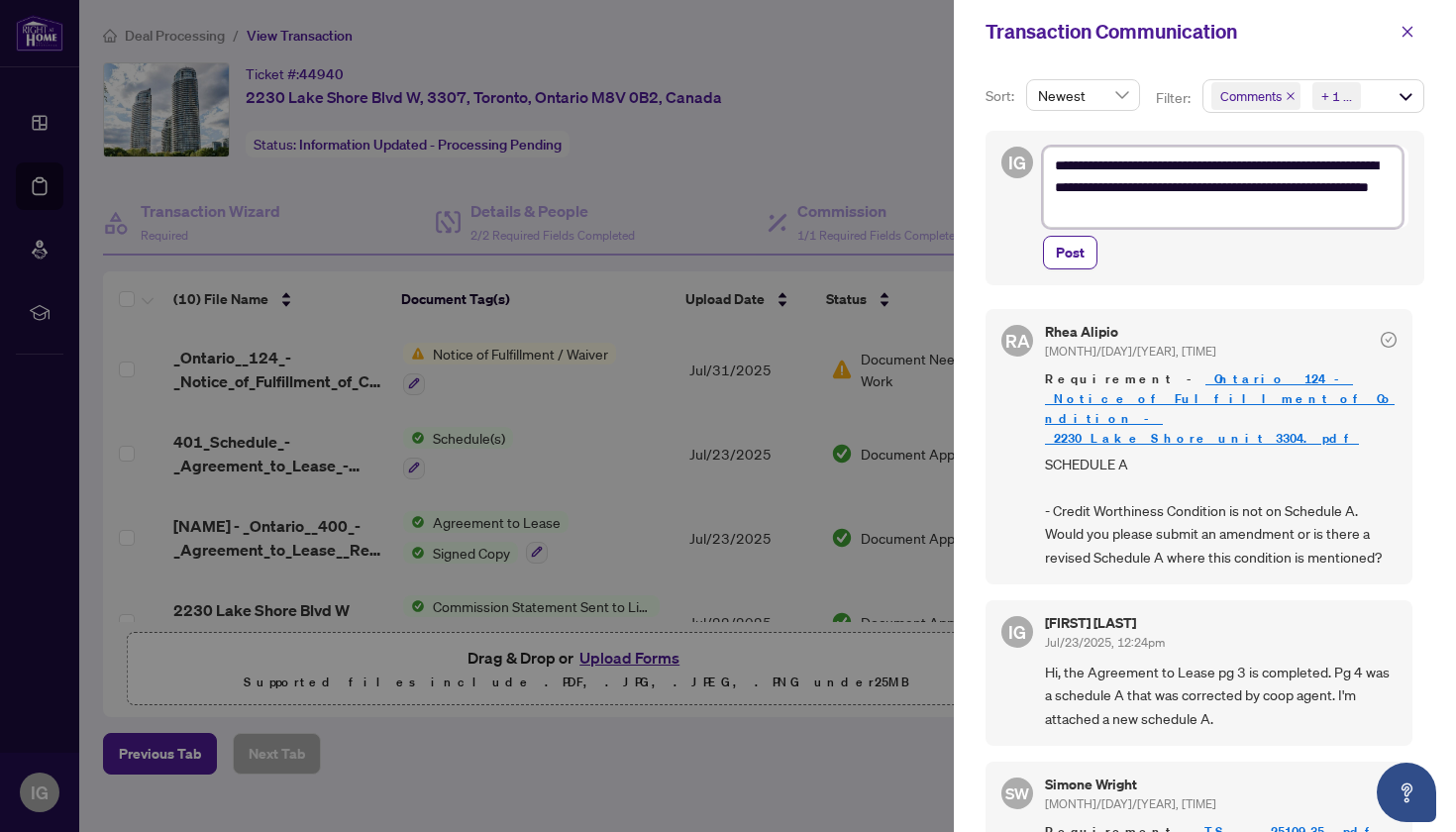 type 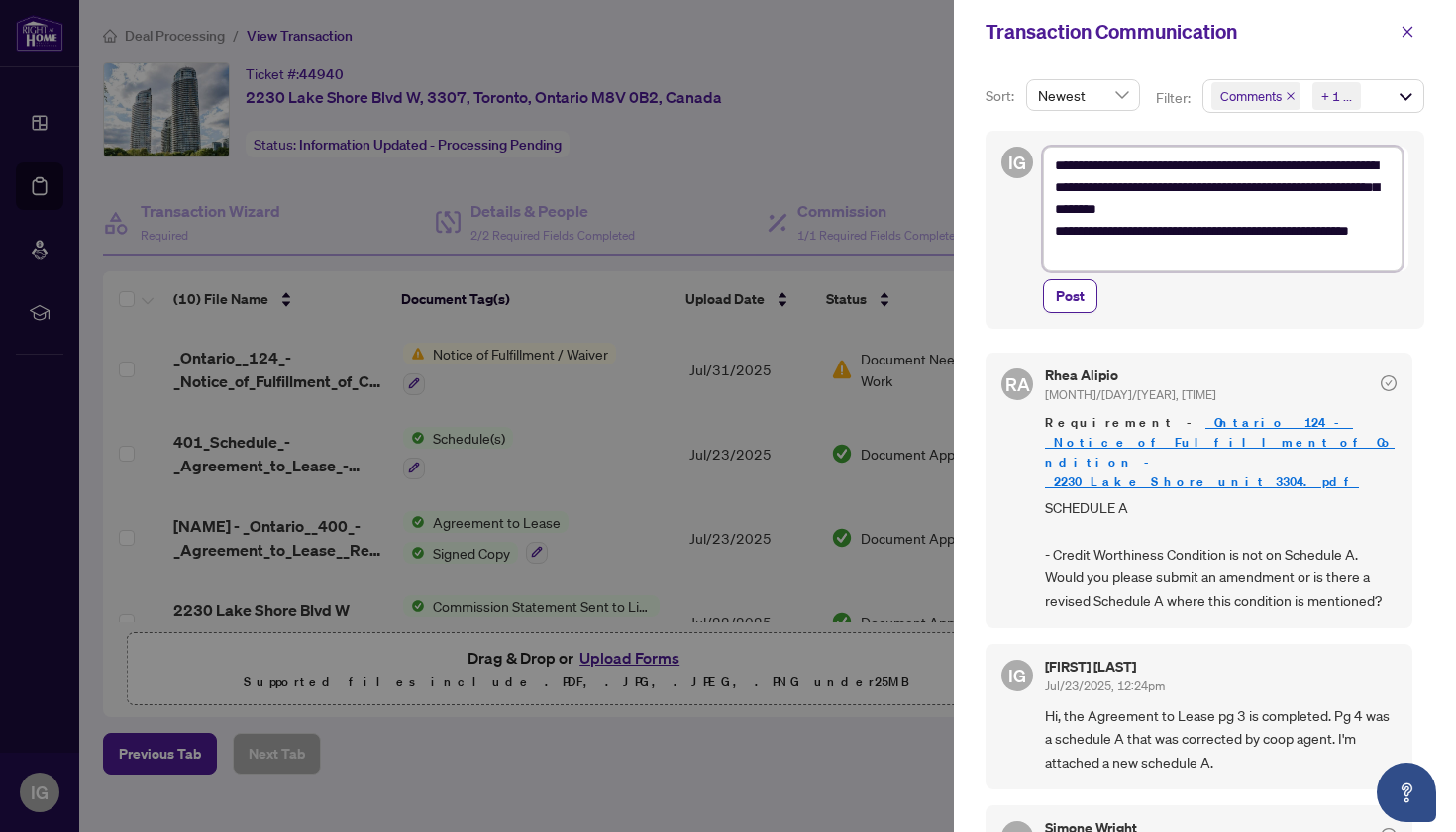 click on "**********" at bounding box center [1222, 209] 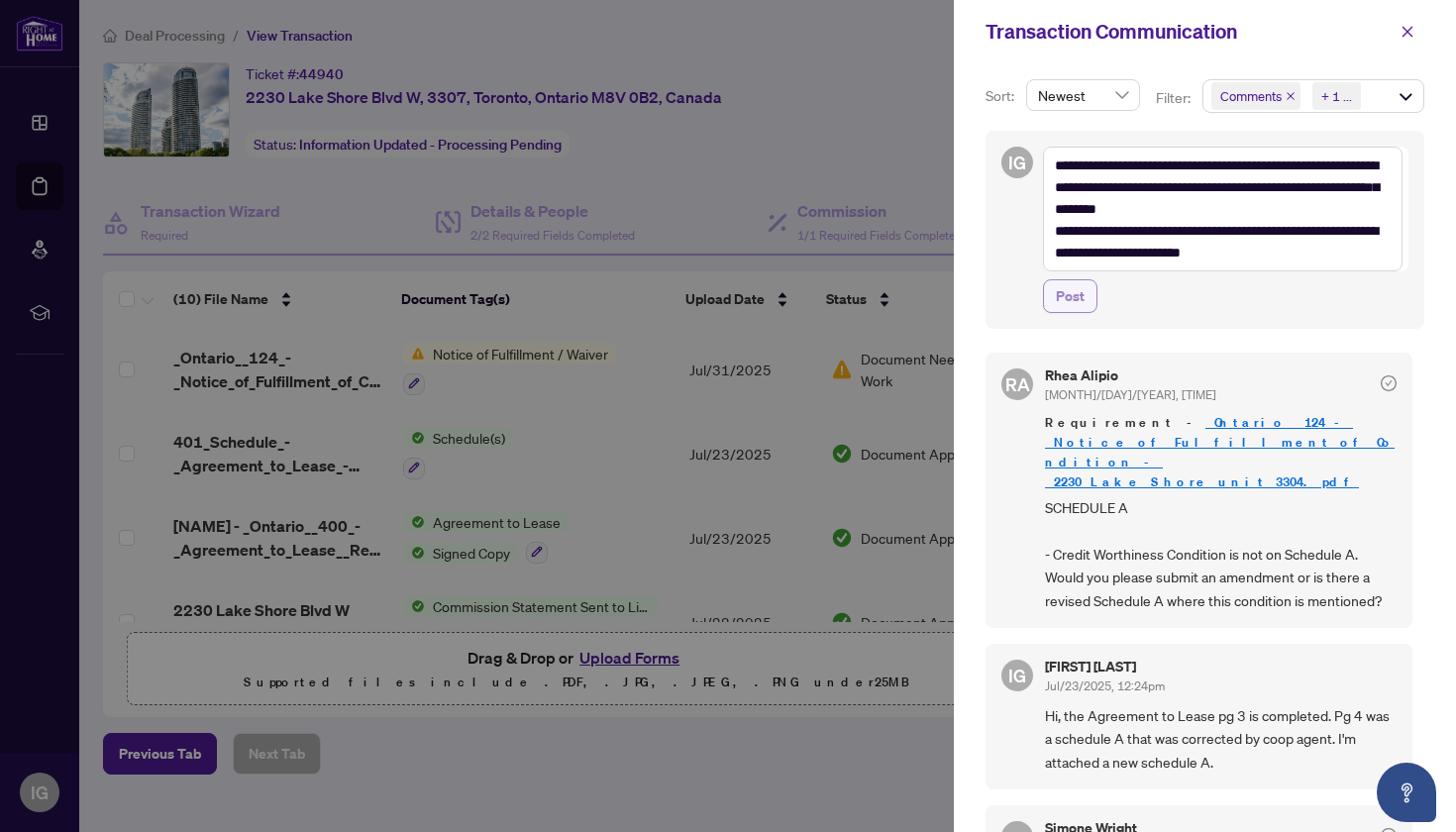 click on "Post" at bounding box center (1070, 296) 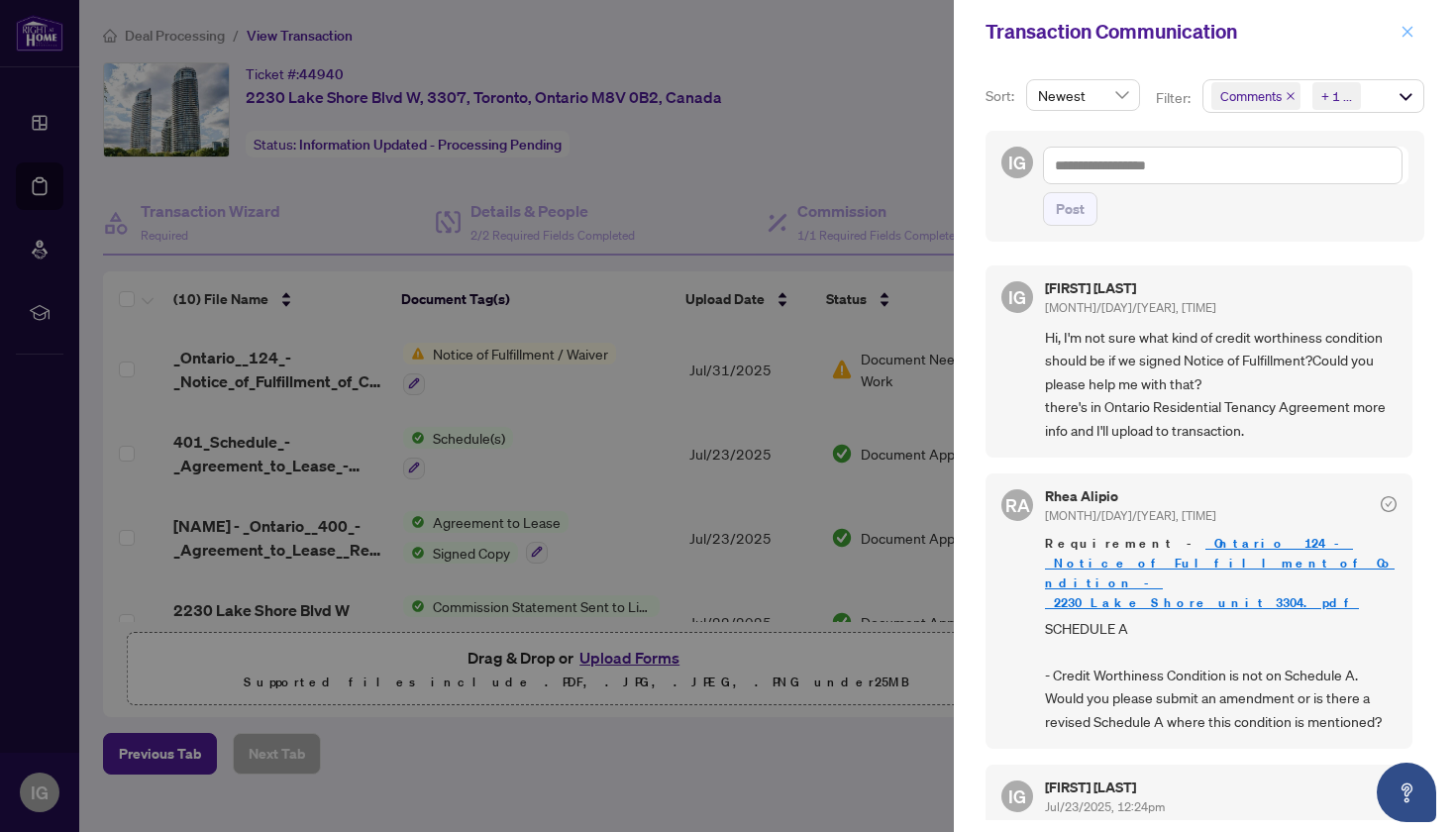 click 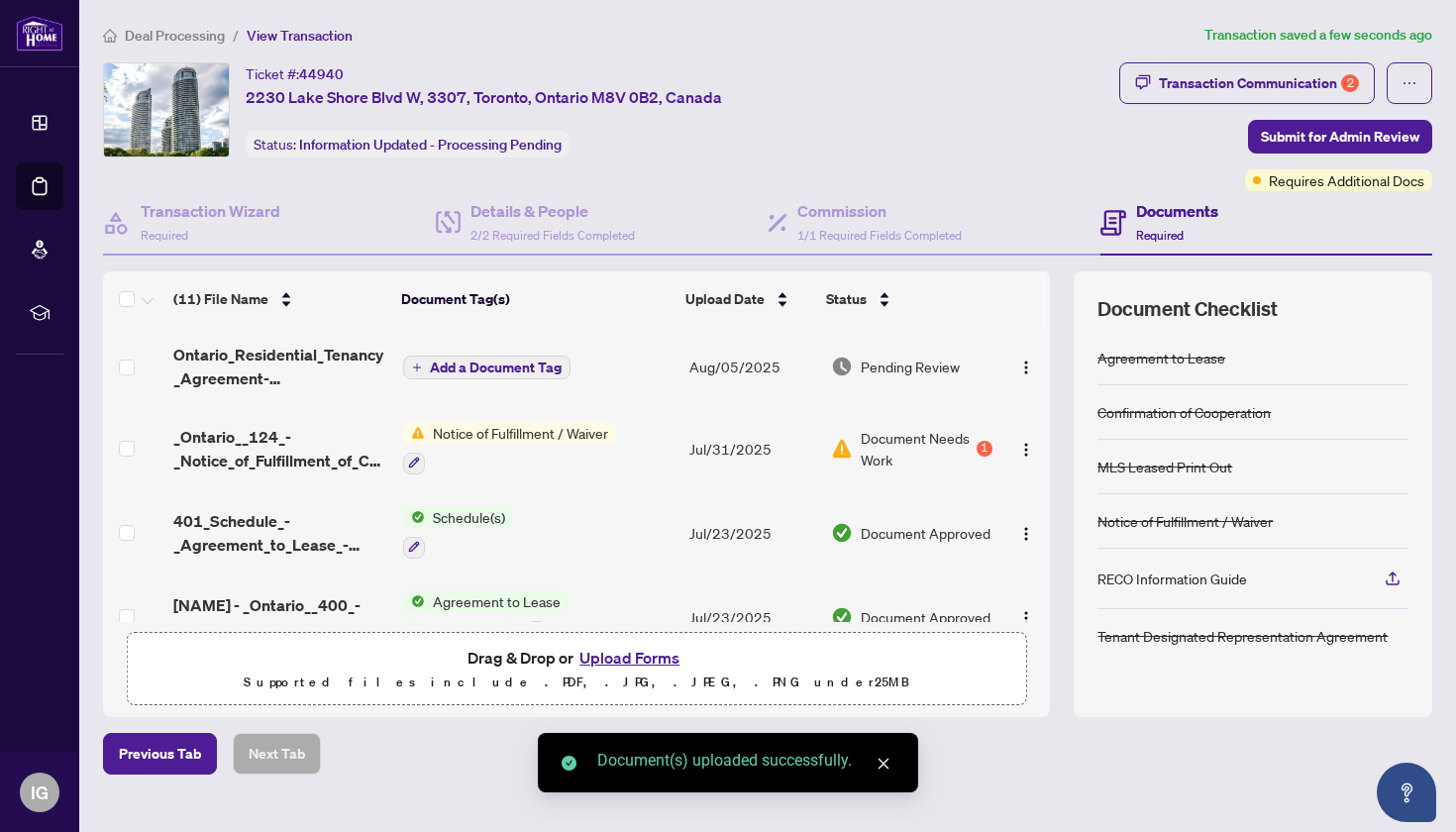 click 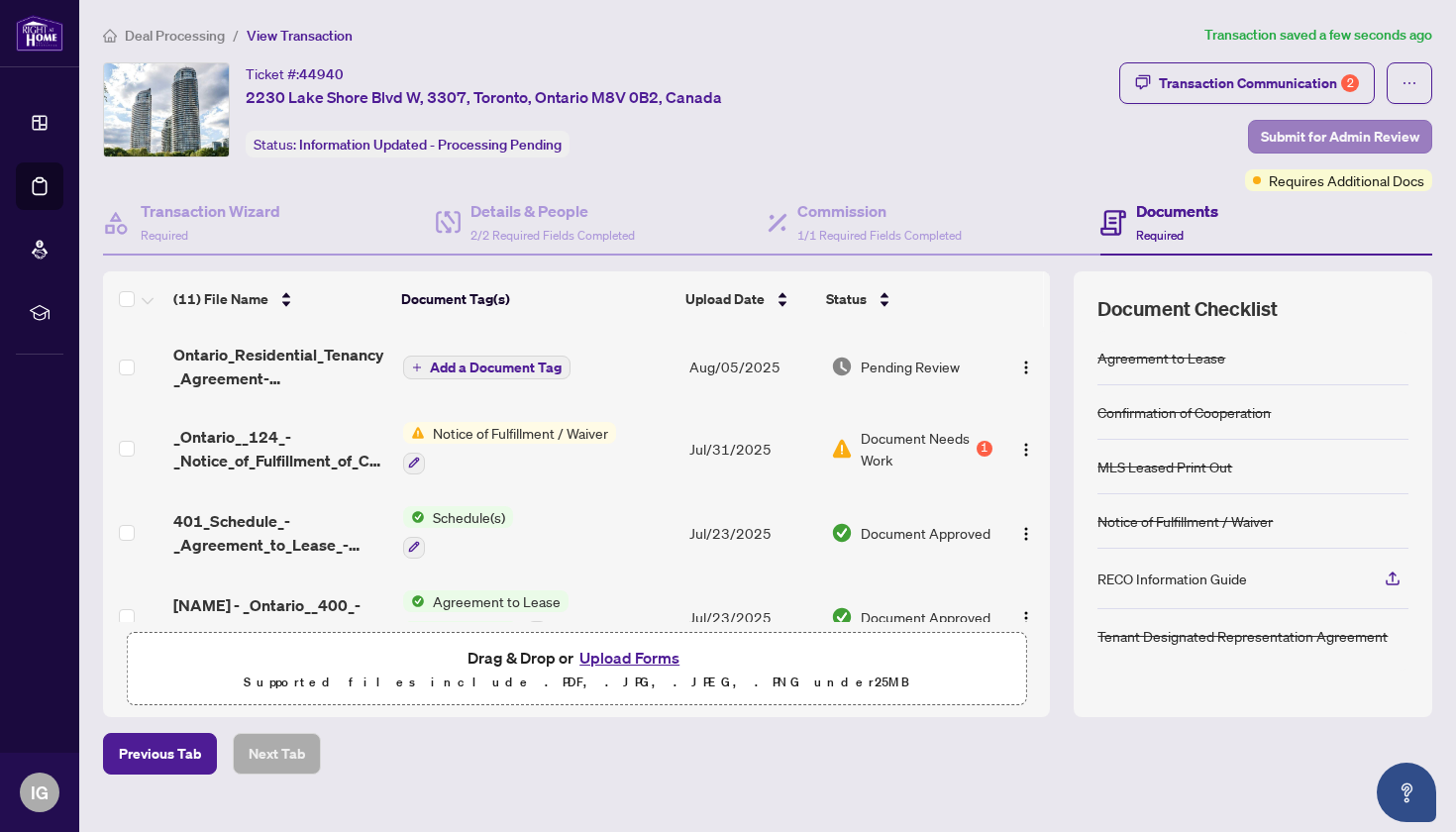 click on "Submit for Admin Review" at bounding box center (1340, 137) 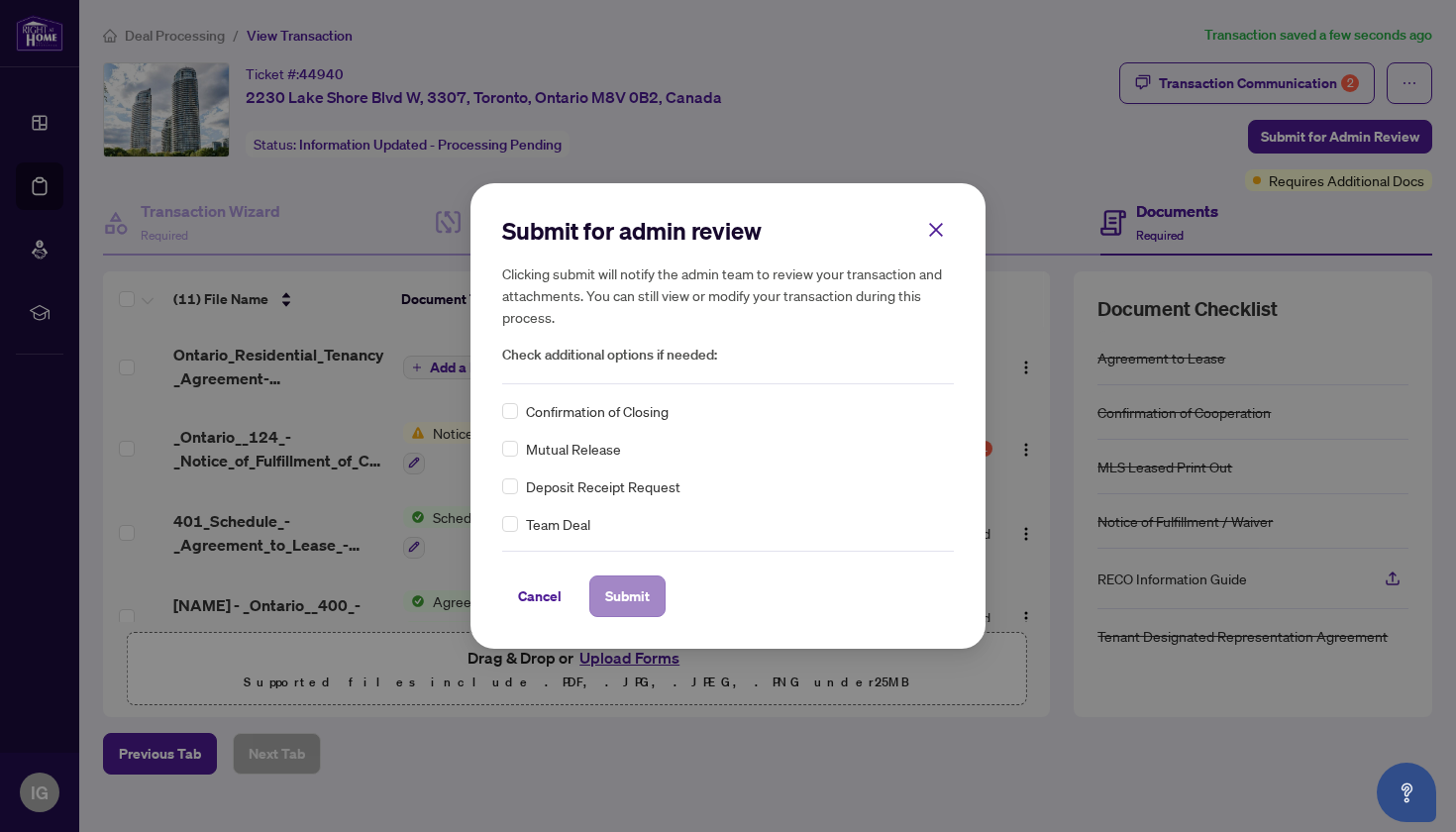 click on "Submit" at bounding box center [627, 596] 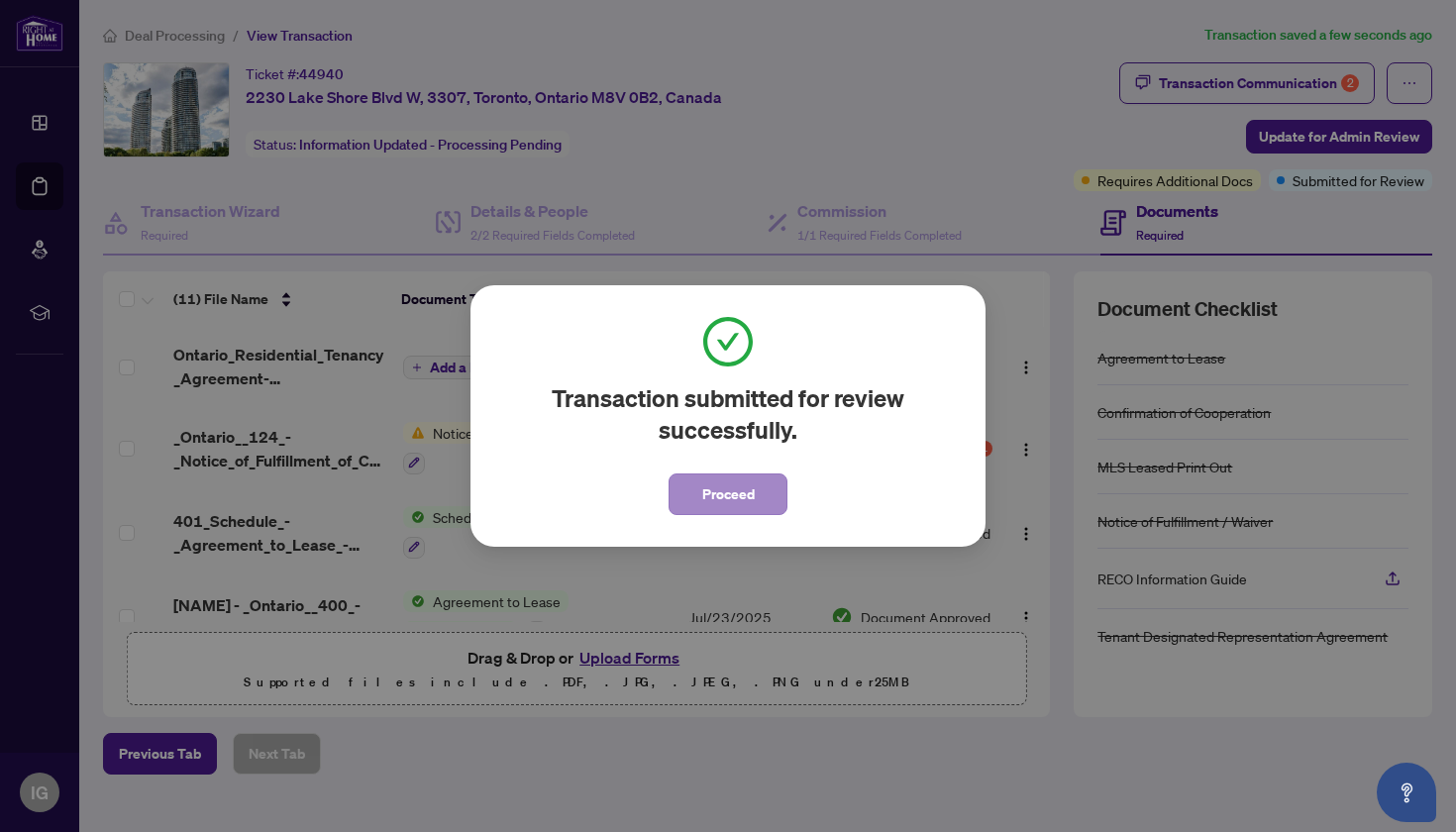 click on "Proceed" at bounding box center (728, 494) 